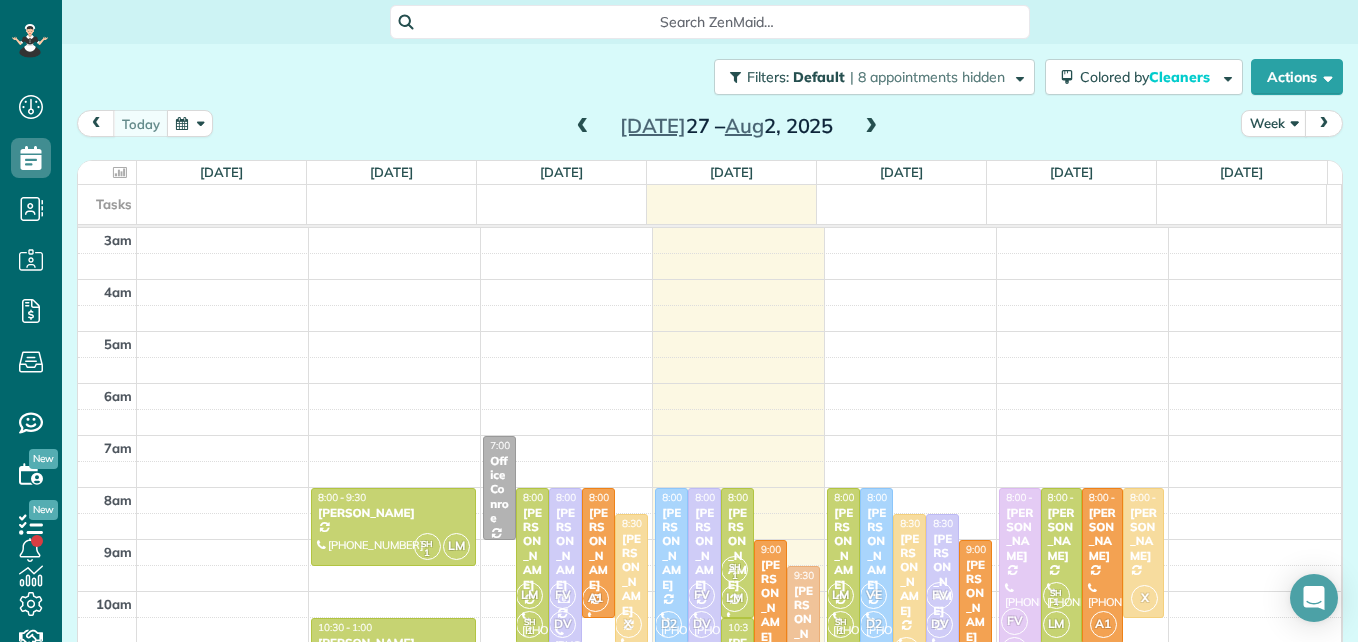 scroll, scrollTop: 0, scrollLeft: 0, axis: both 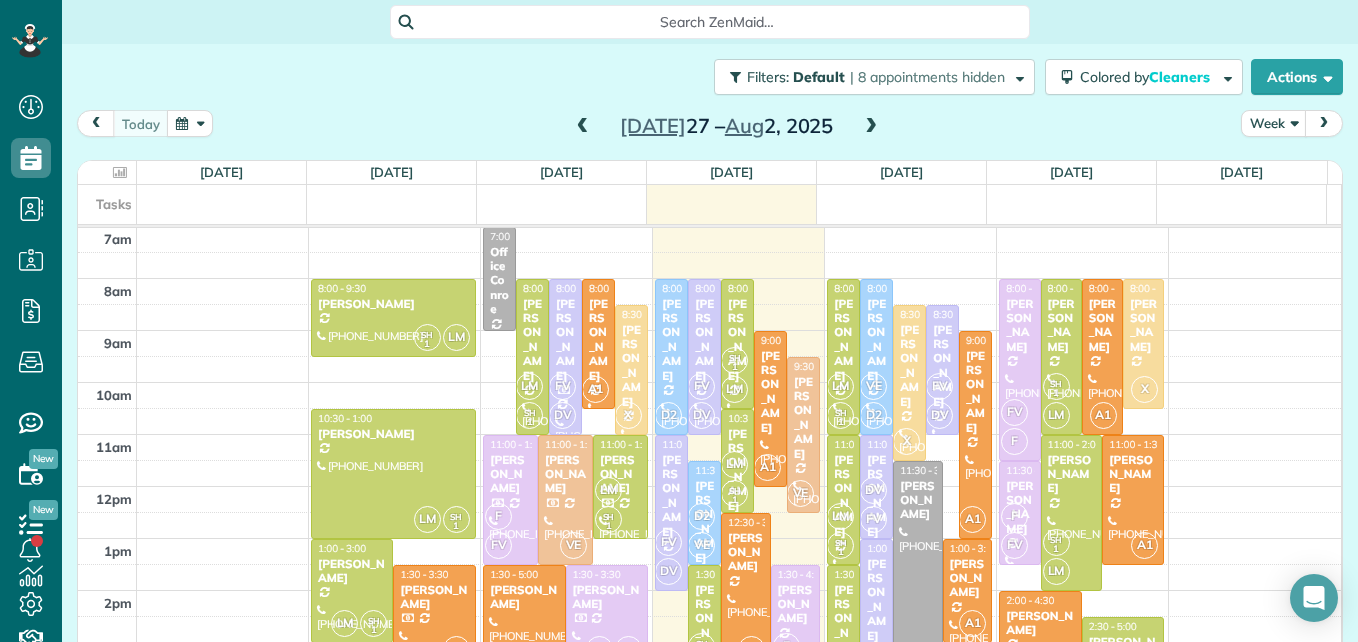 click on "Search ZenMaid…" at bounding box center (717, 22) 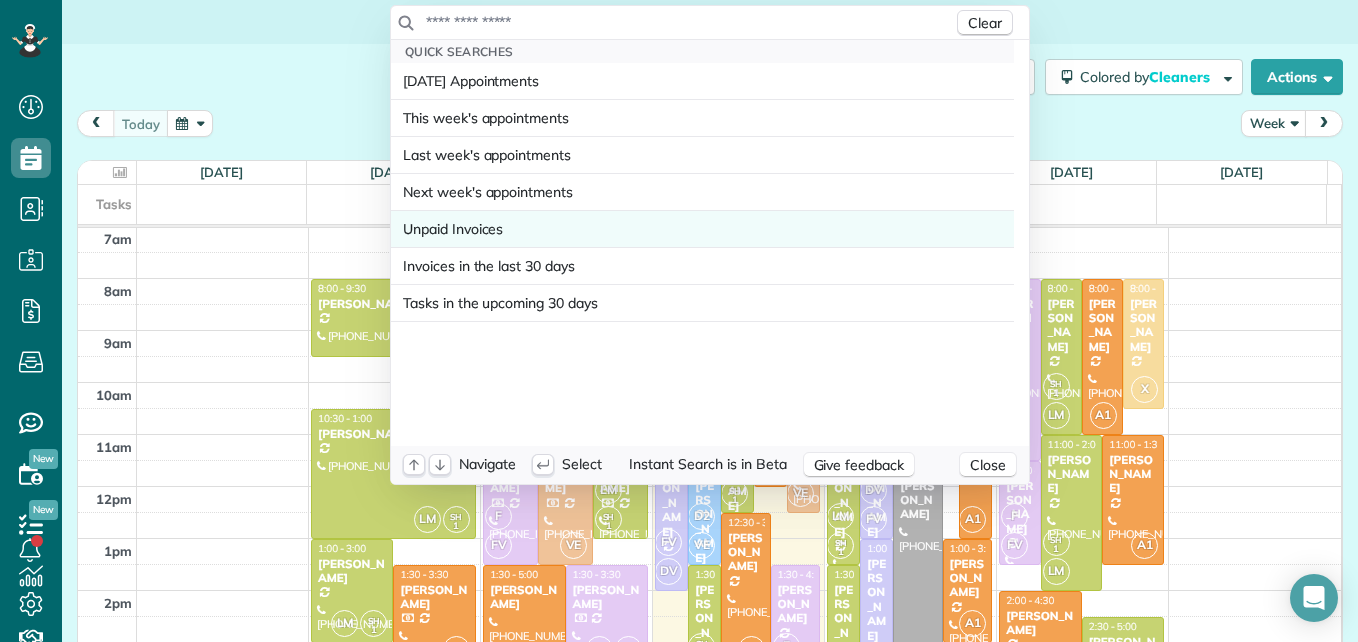 click on "Unpaid Invoices" at bounding box center (453, 229) 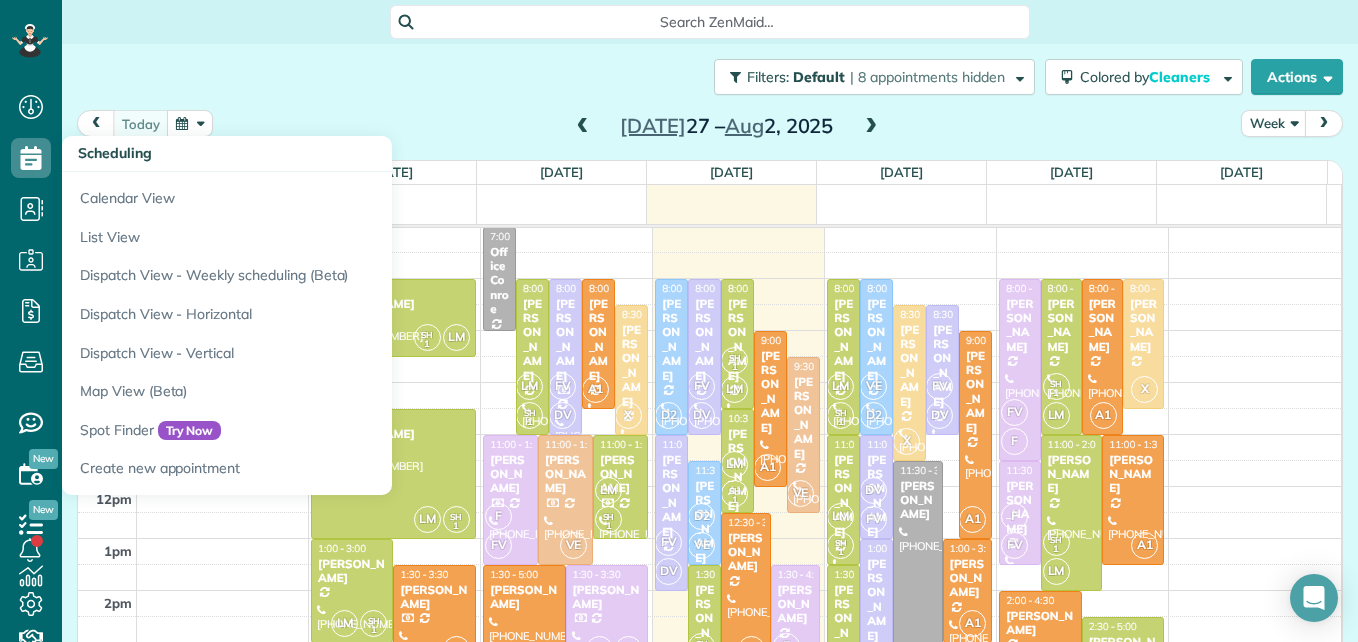click on "Dashboard
Scheduling
Calendar View
List View
Dispatch View - Weekly scheduling (Beta)" at bounding box center (679, 321) 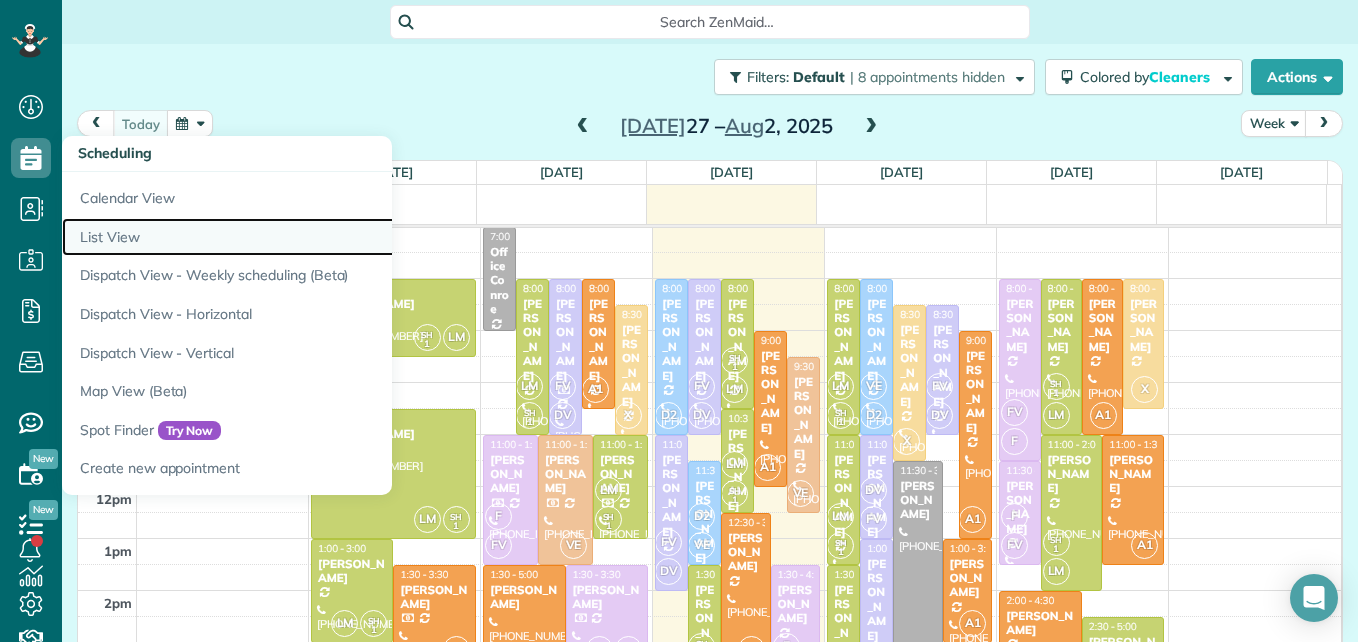 click on "List View" at bounding box center (312, 237) 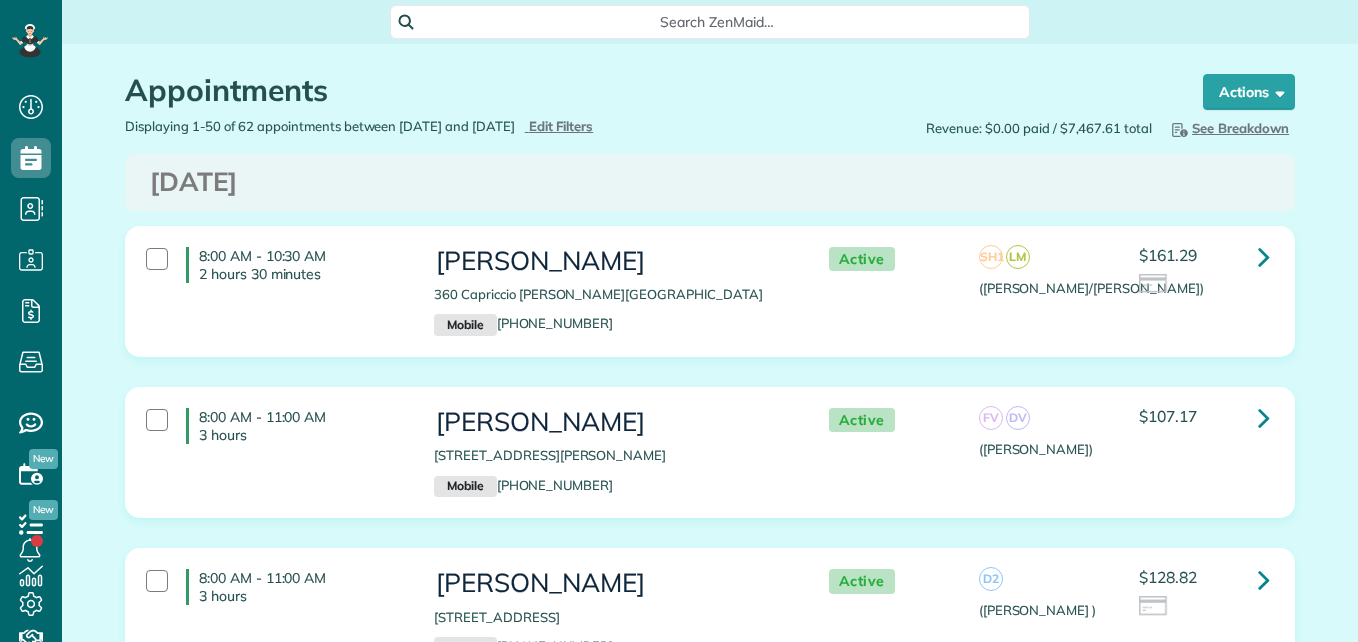 scroll, scrollTop: 0, scrollLeft: 0, axis: both 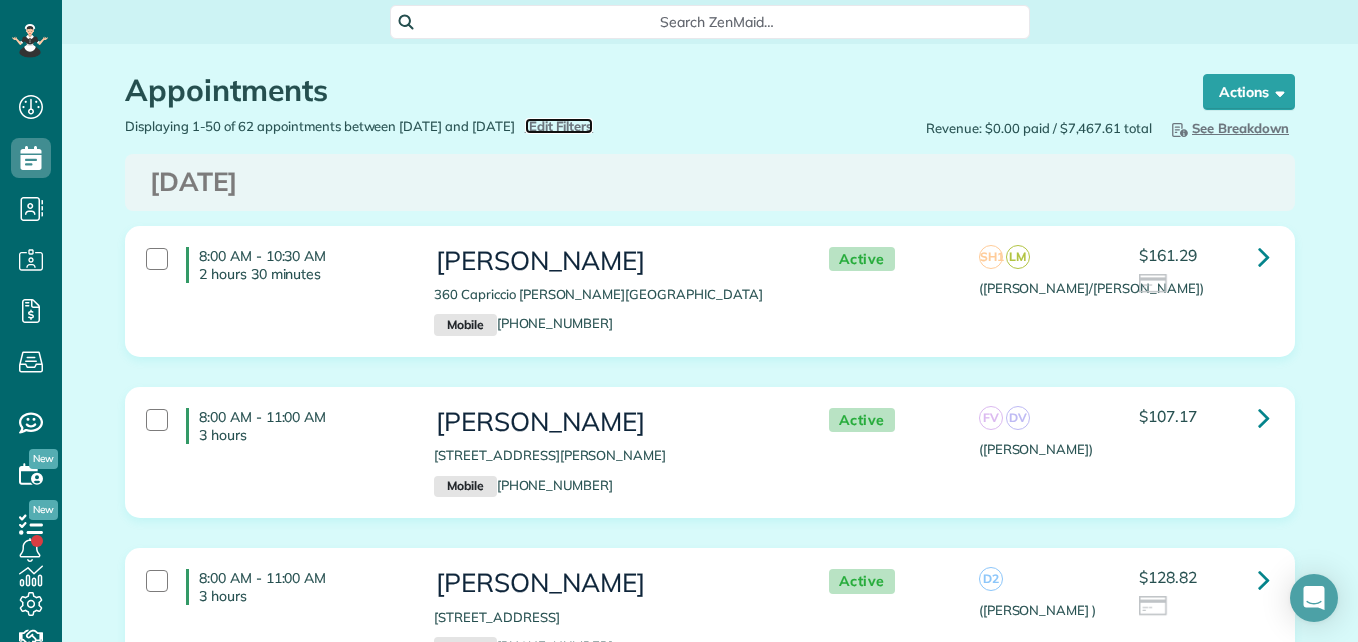 click on "Edit Filters" at bounding box center [561, 126] 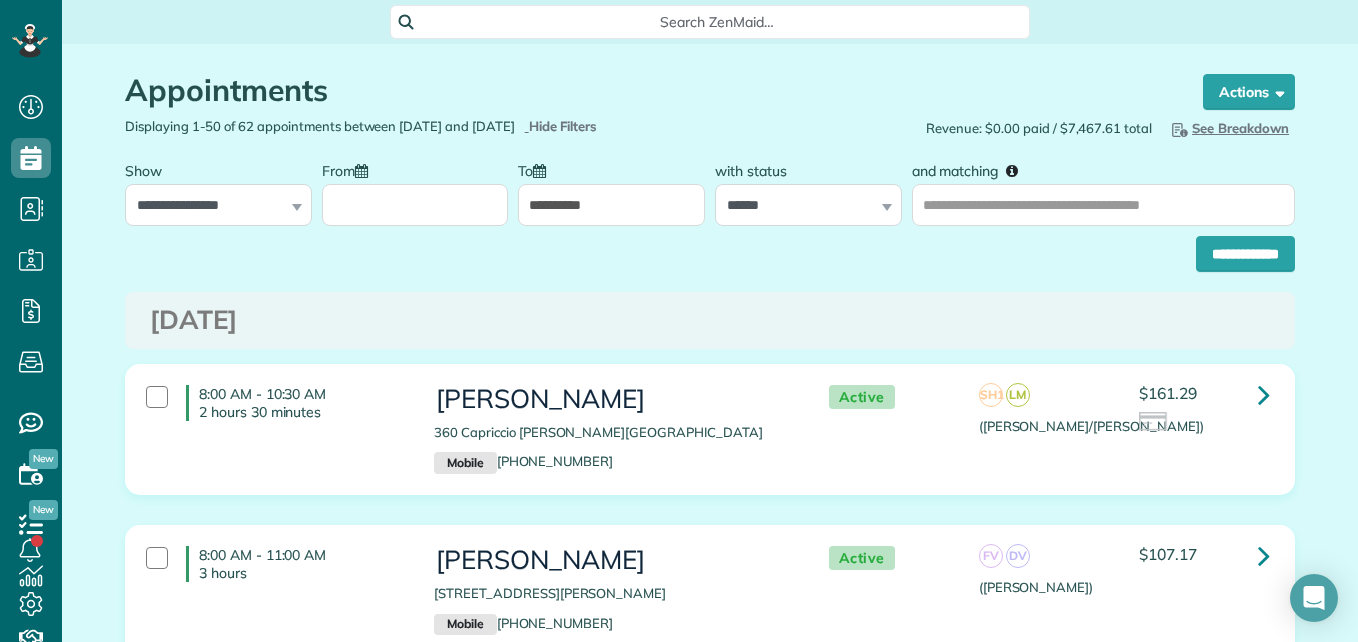 click on "From" at bounding box center (415, 205) 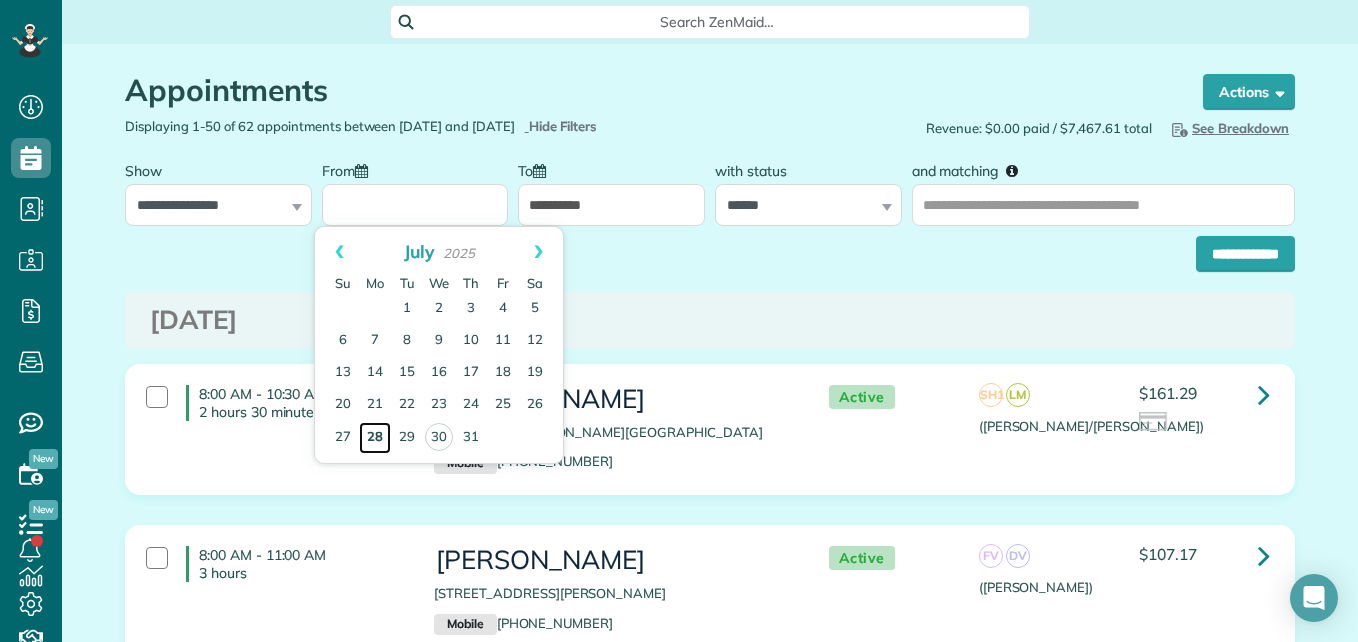 click on "28" at bounding box center [375, 438] 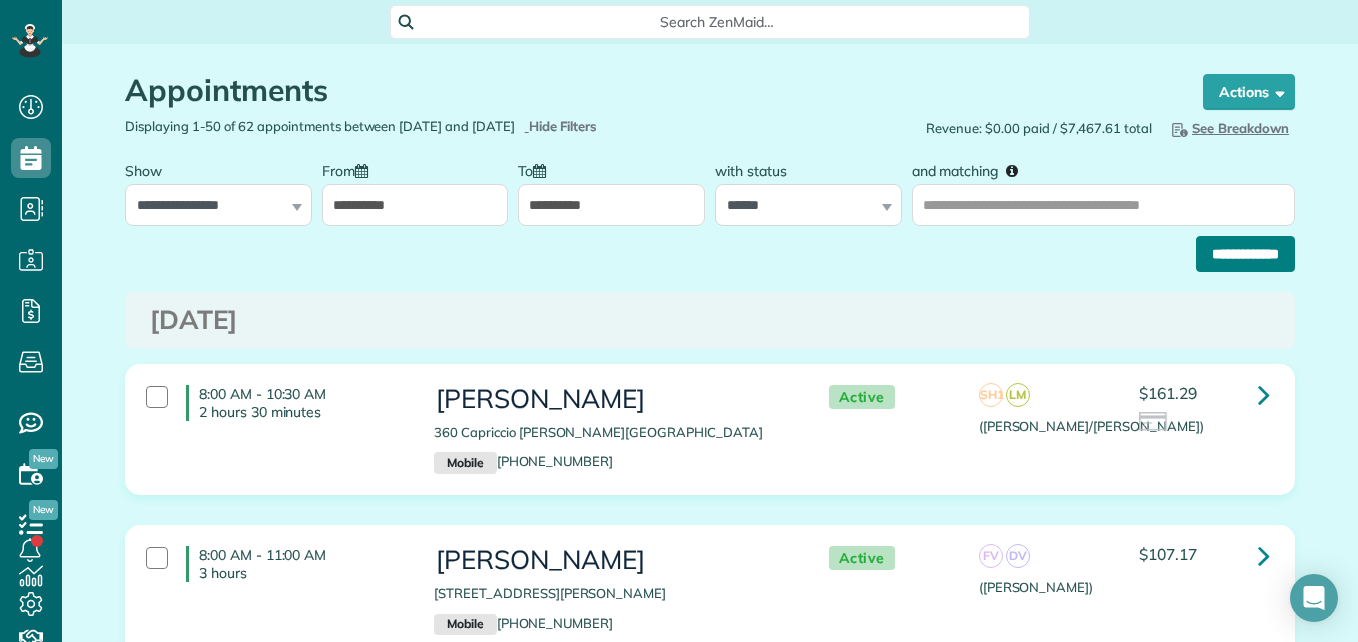 click on "**********" at bounding box center [1245, 254] 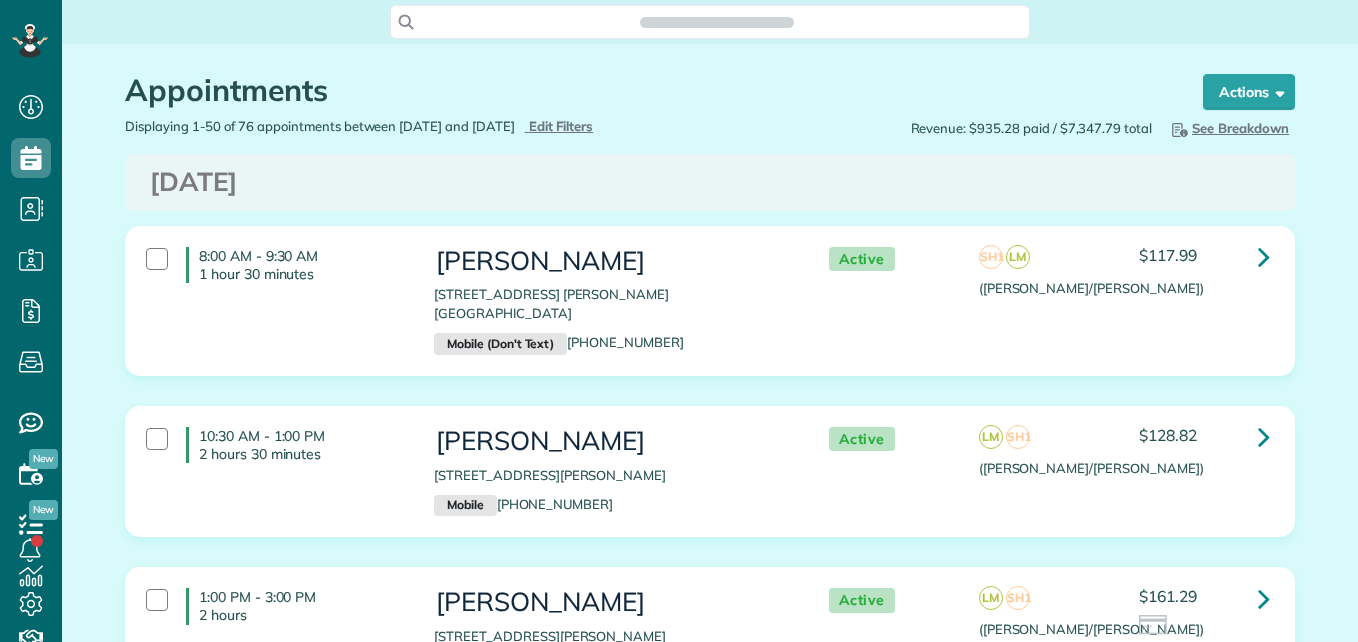 scroll, scrollTop: 0, scrollLeft: 0, axis: both 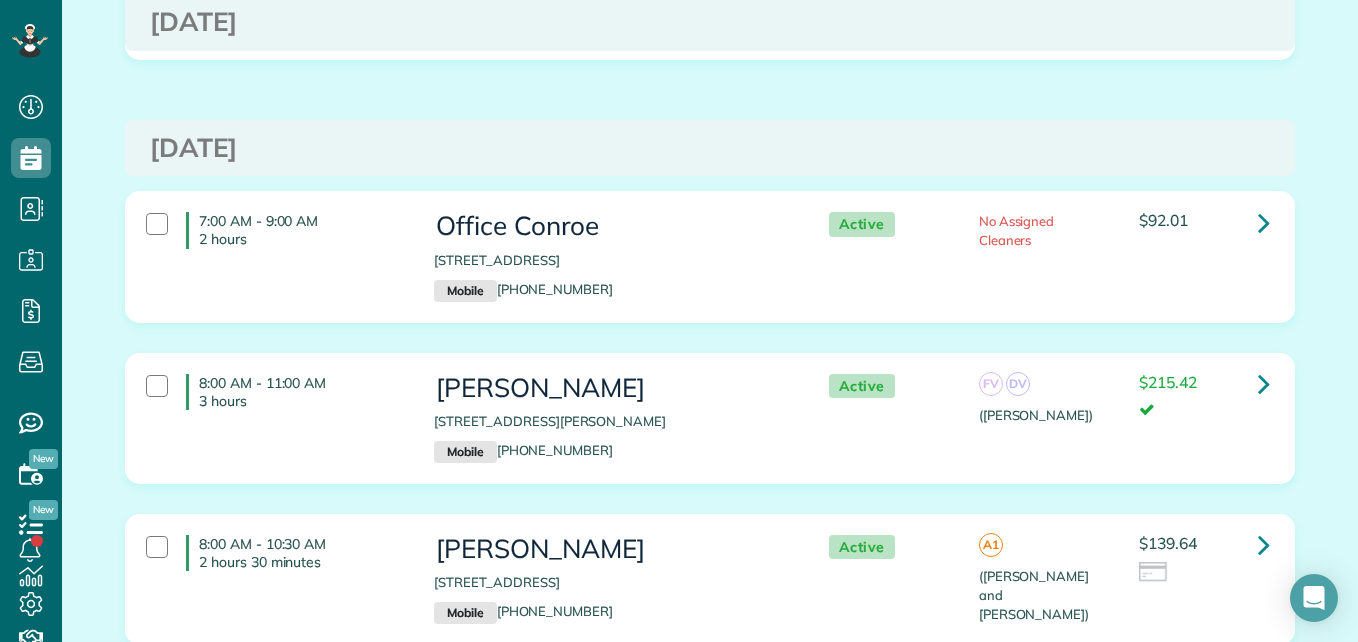 drag, startPoint x: 1340, startPoint y: 106, endPoint x: 1346, endPoint y: 133, distance: 27.658634 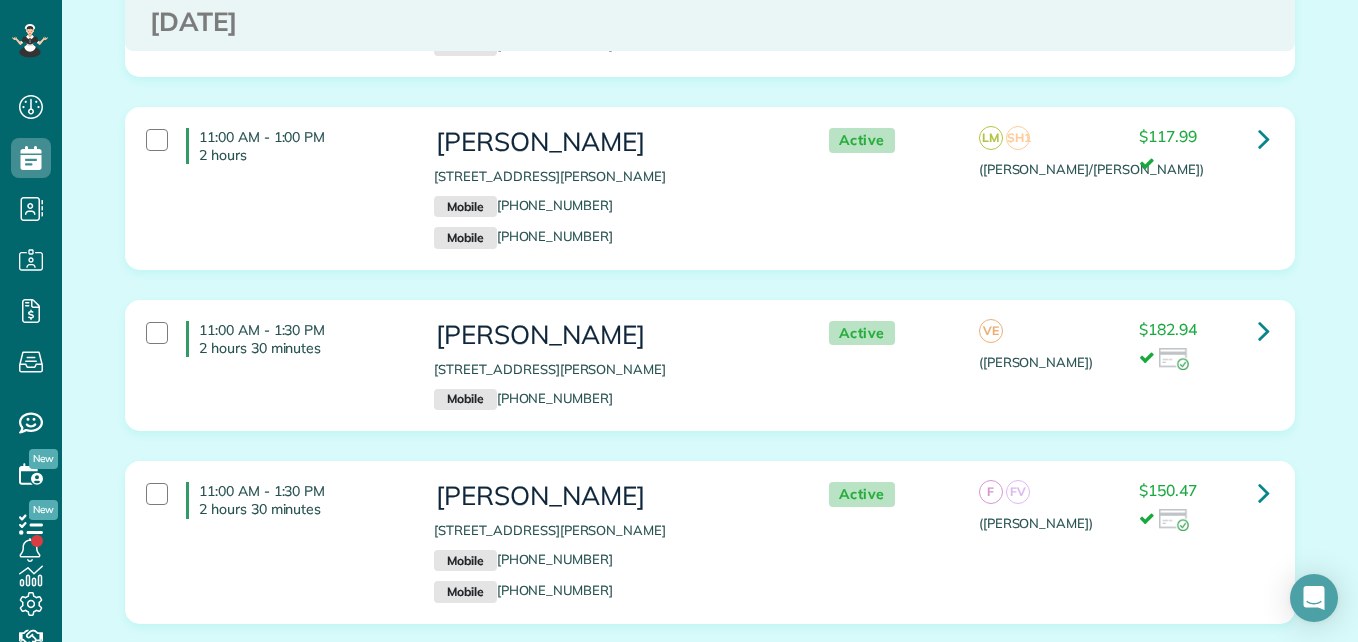 scroll, scrollTop: 1768, scrollLeft: 0, axis: vertical 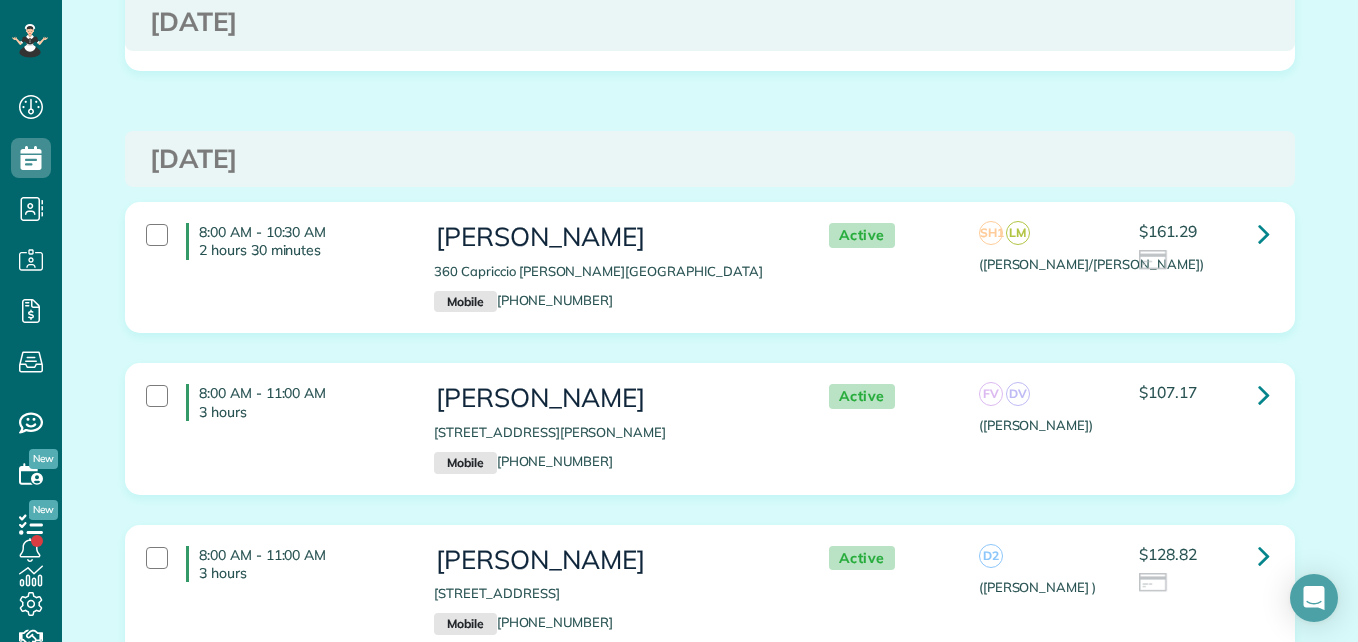 click on "8:00 AM - 10:30 AM
2 hours  30 minutes" at bounding box center (275, 241) 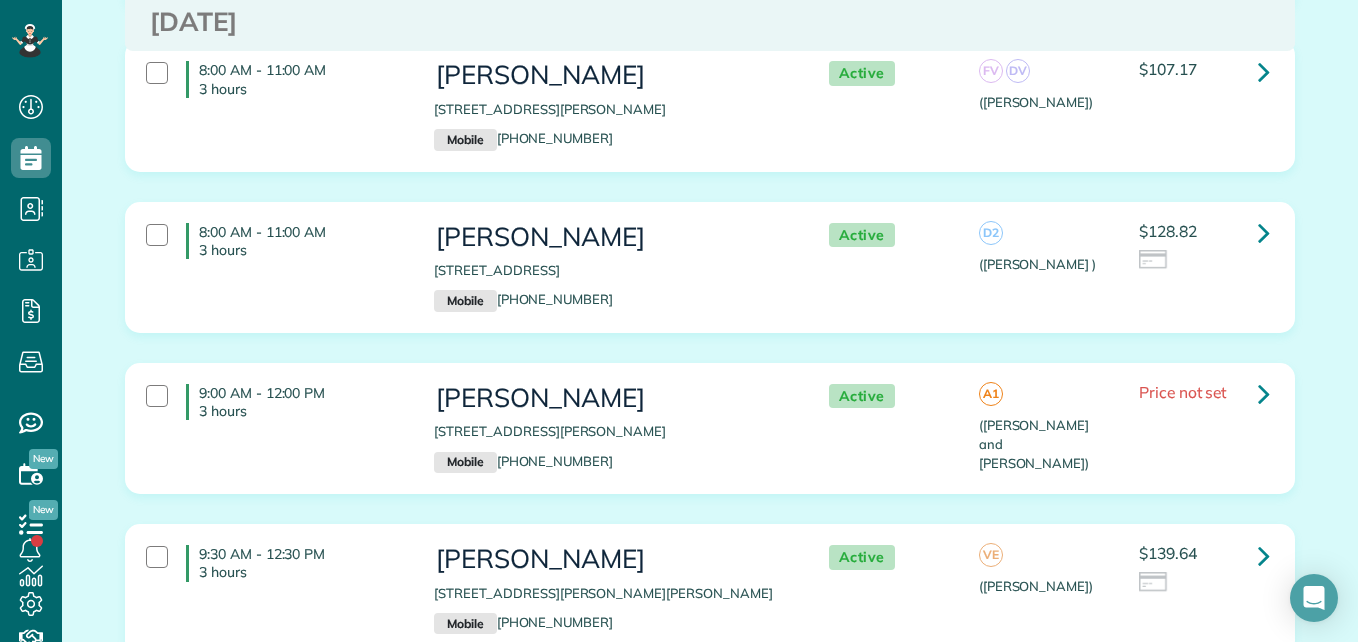 scroll, scrollTop: 2937, scrollLeft: 0, axis: vertical 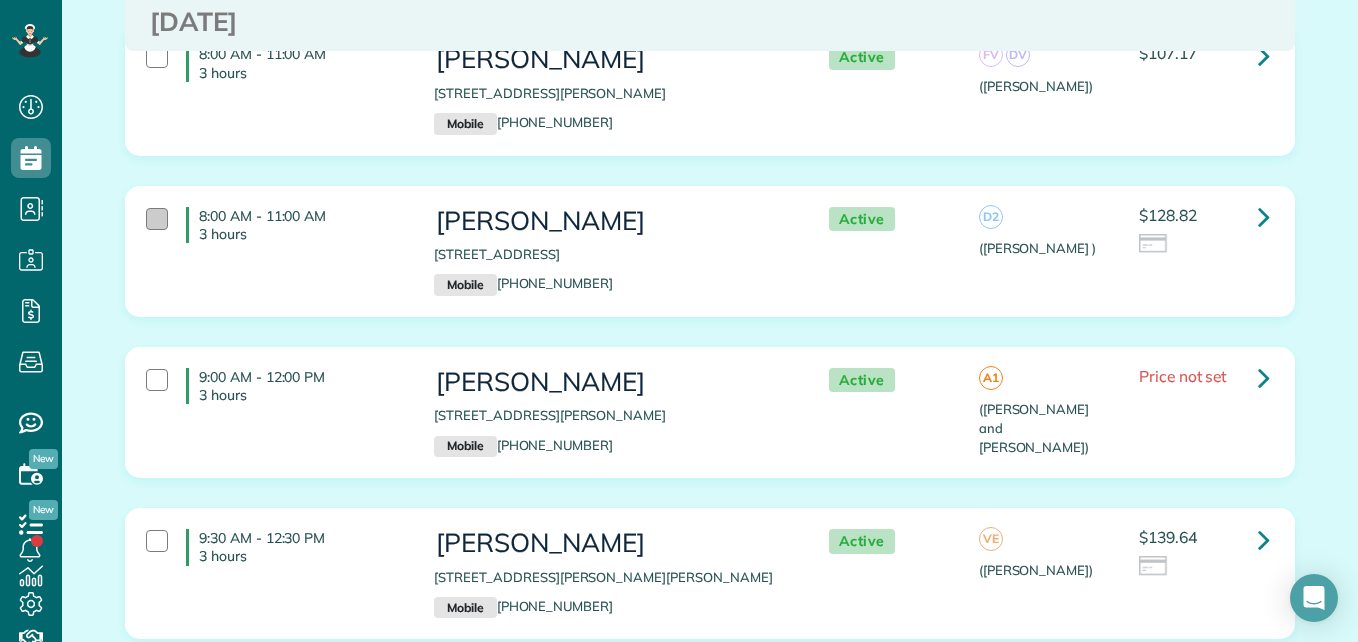 click at bounding box center (157, 219) 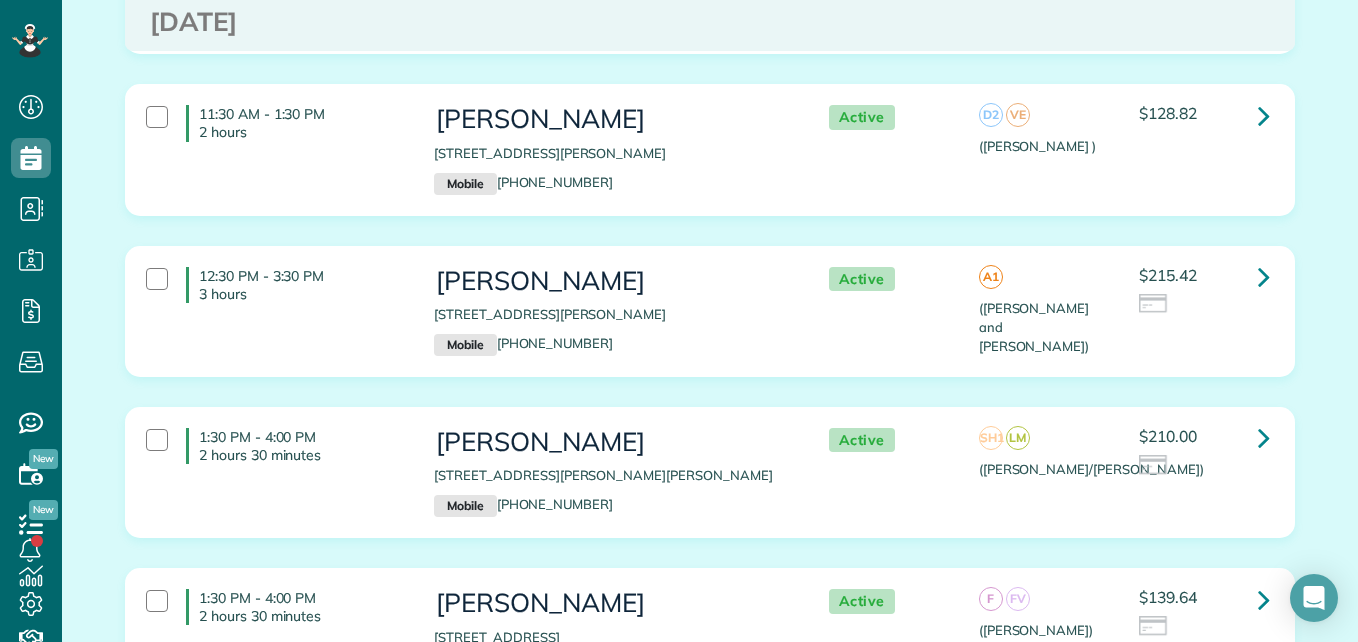 scroll, scrollTop: 3828, scrollLeft: 0, axis: vertical 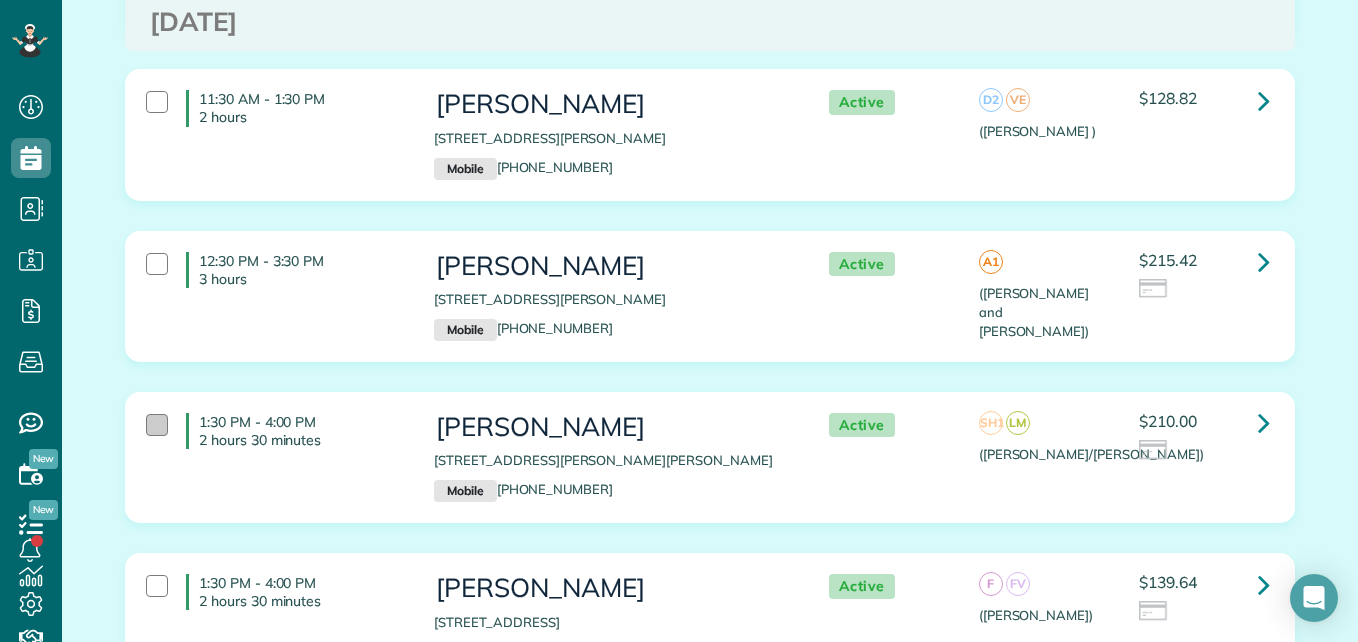 click at bounding box center (157, 425) 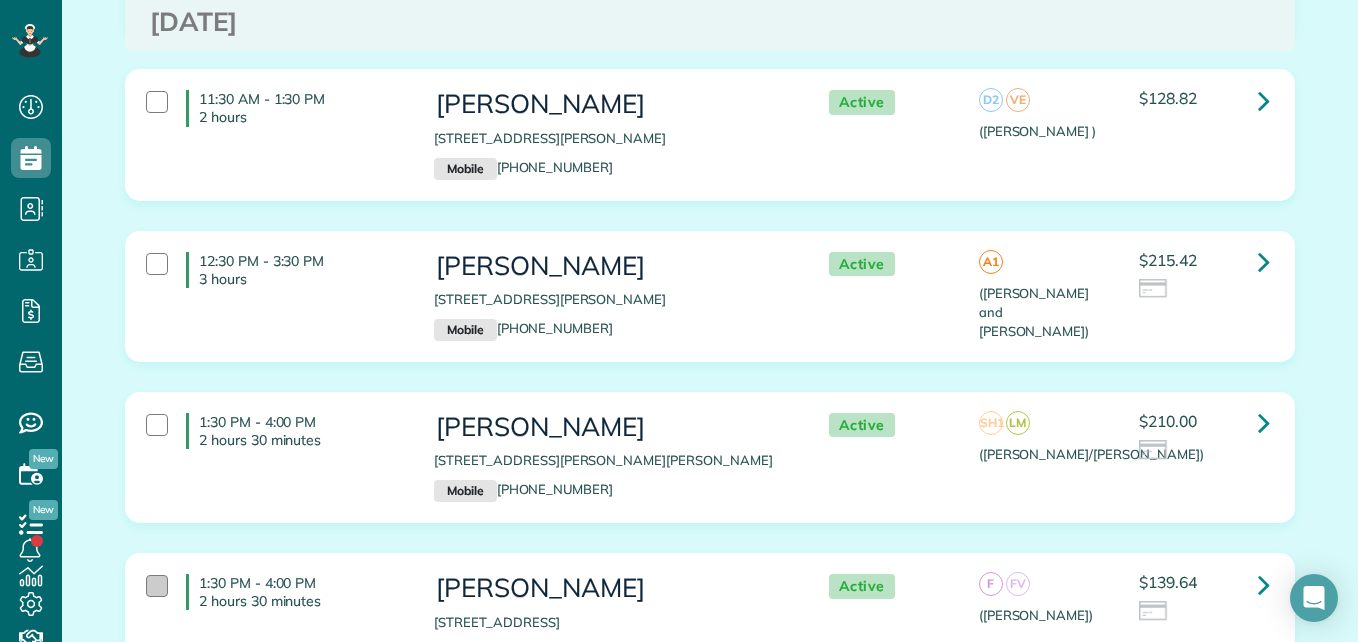 click at bounding box center [157, 586] 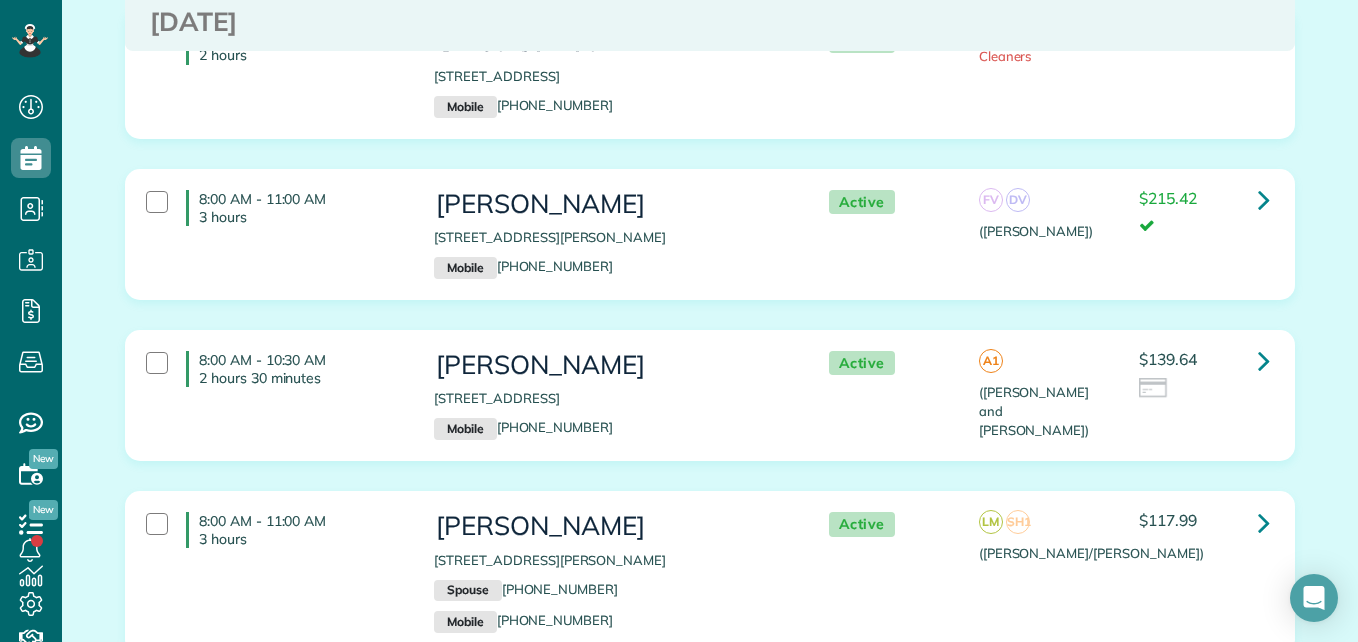 scroll, scrollTop: 0, scrollLeft: 0, axis: both 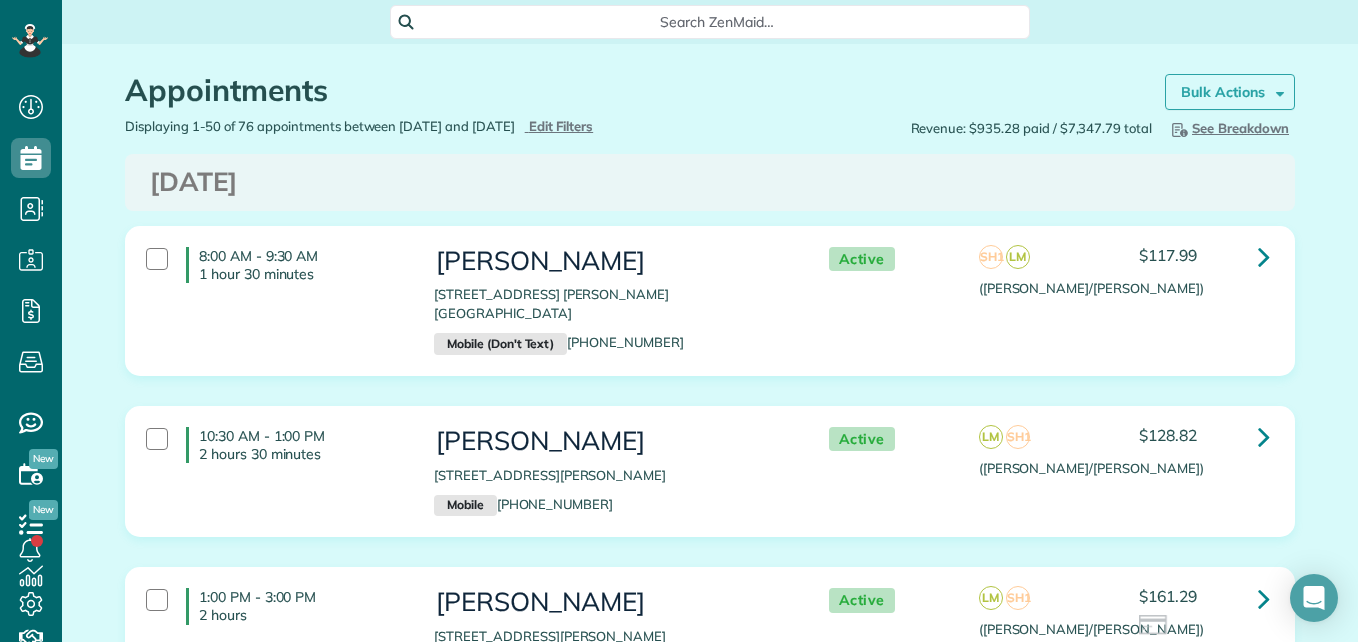 click on "Bulk Actions" at bounding box center (1223, 92) 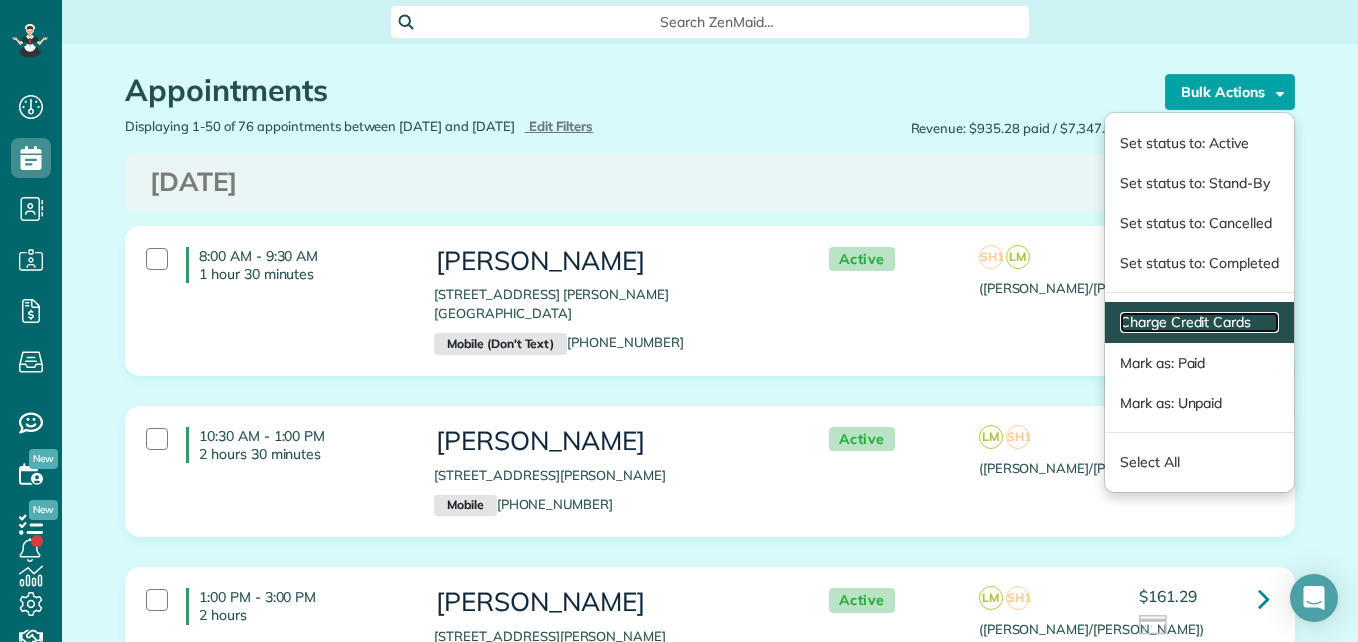 click on "Charge Credit Cards" at bounding box center (1199, 322) 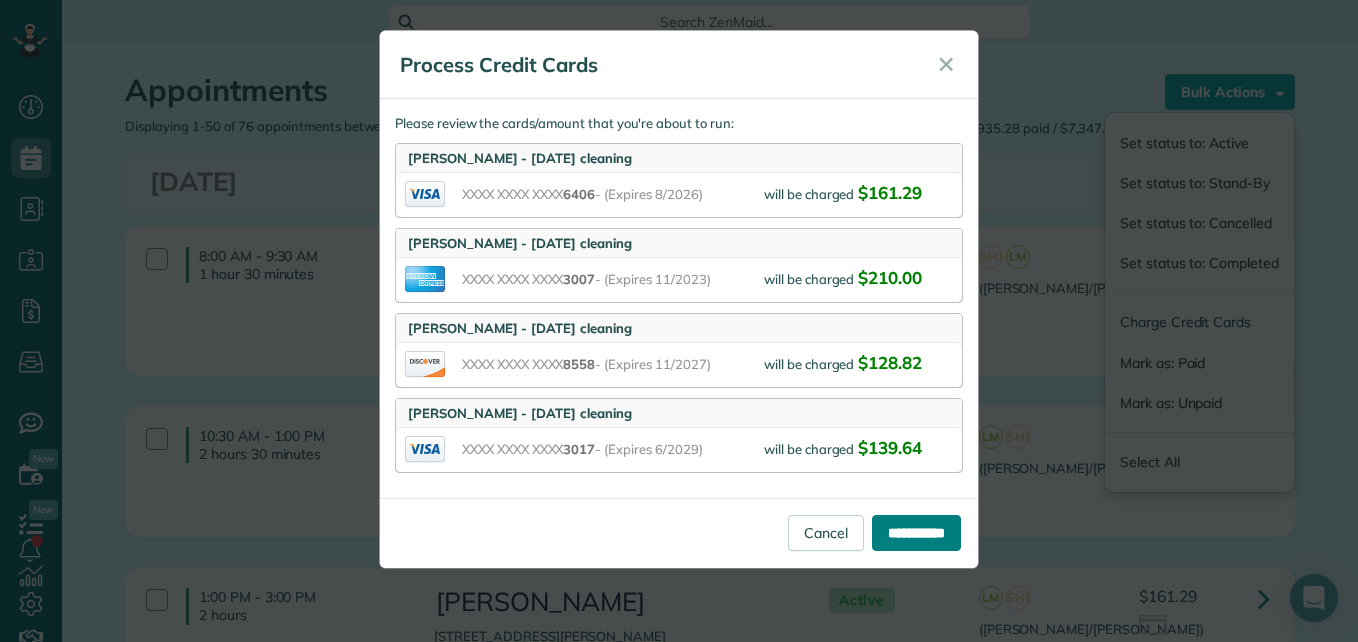 click on "**********" at bounding box center [916, 533] 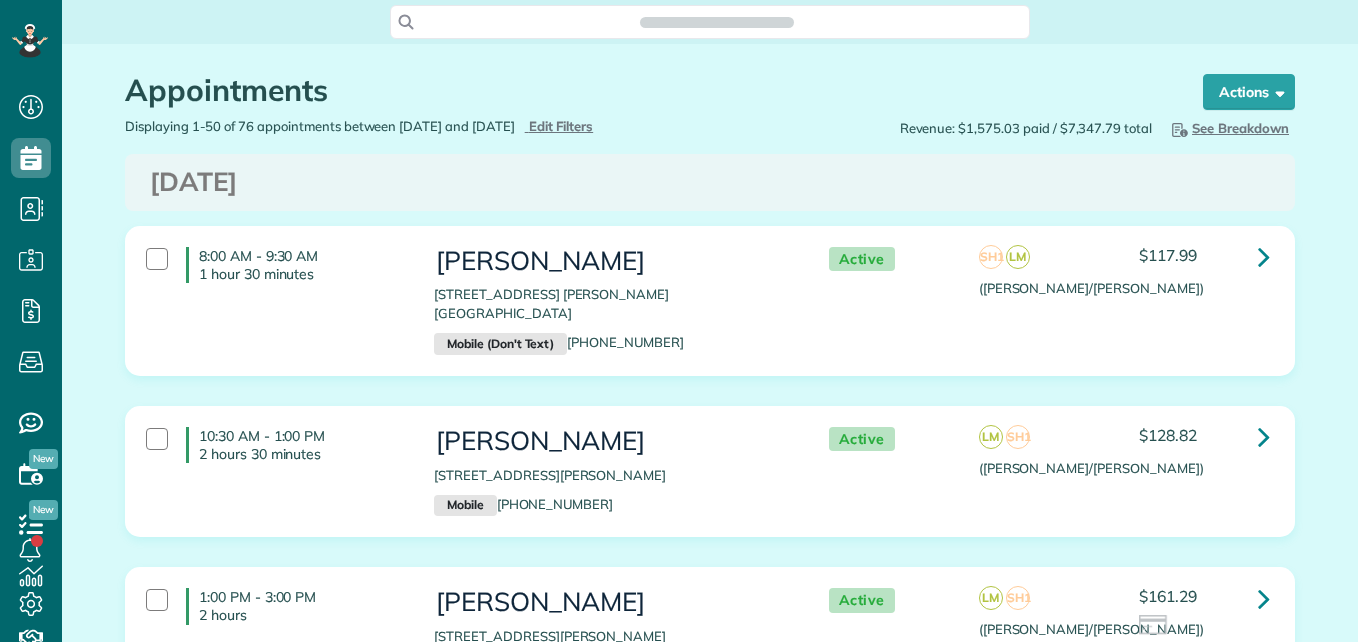scroll, scrollTop: 0, scrollLeft: 0, axis: both 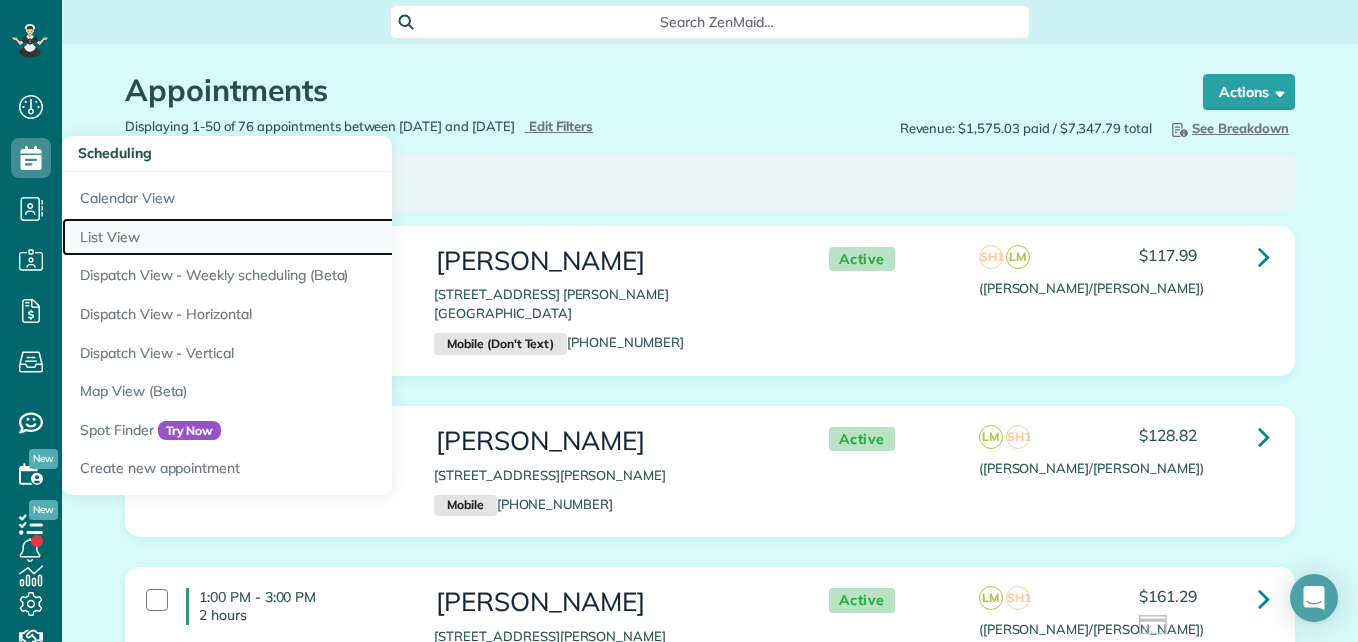 click on "List View" at bounding box center [312, 237] 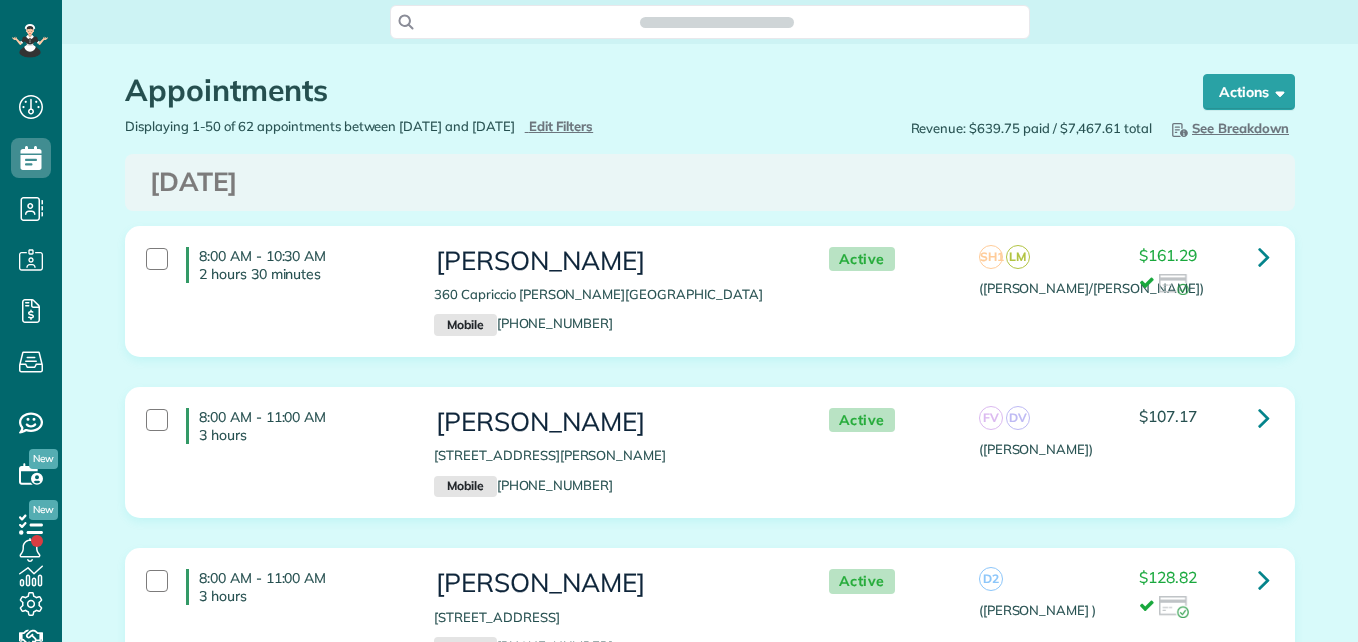 scroll, scrollTop: 0, scrollLeft: 0, axis: both 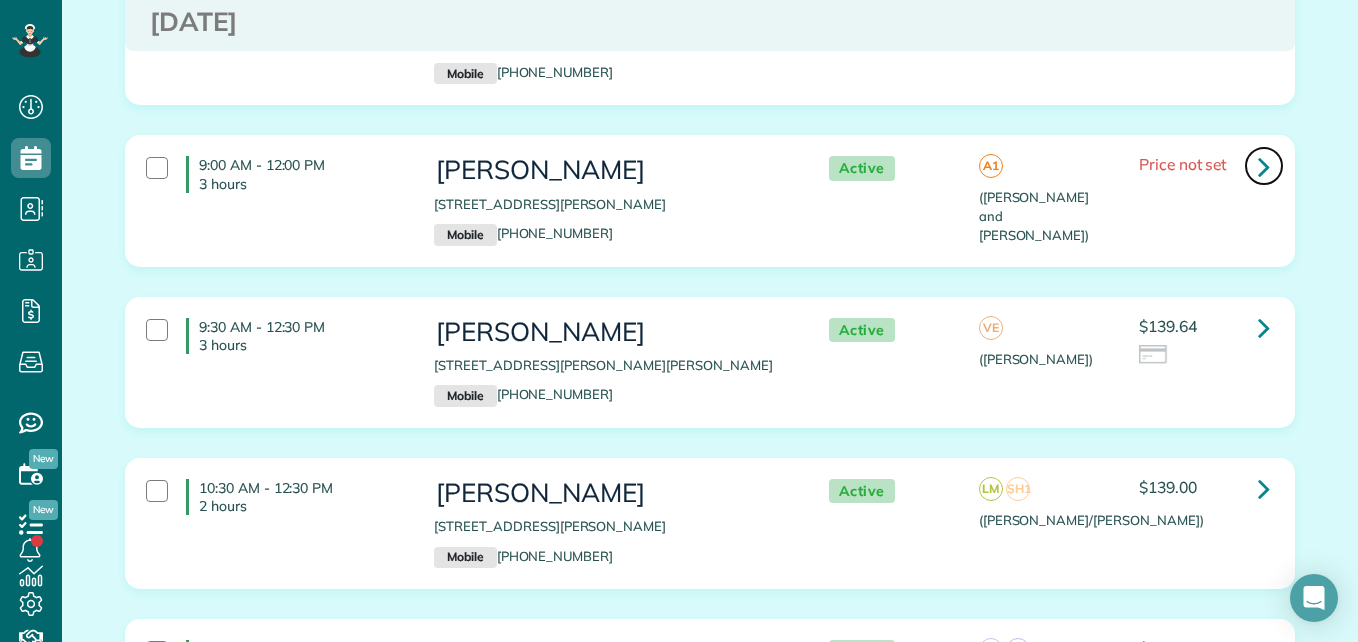 click at bounding box center [1264, 166] 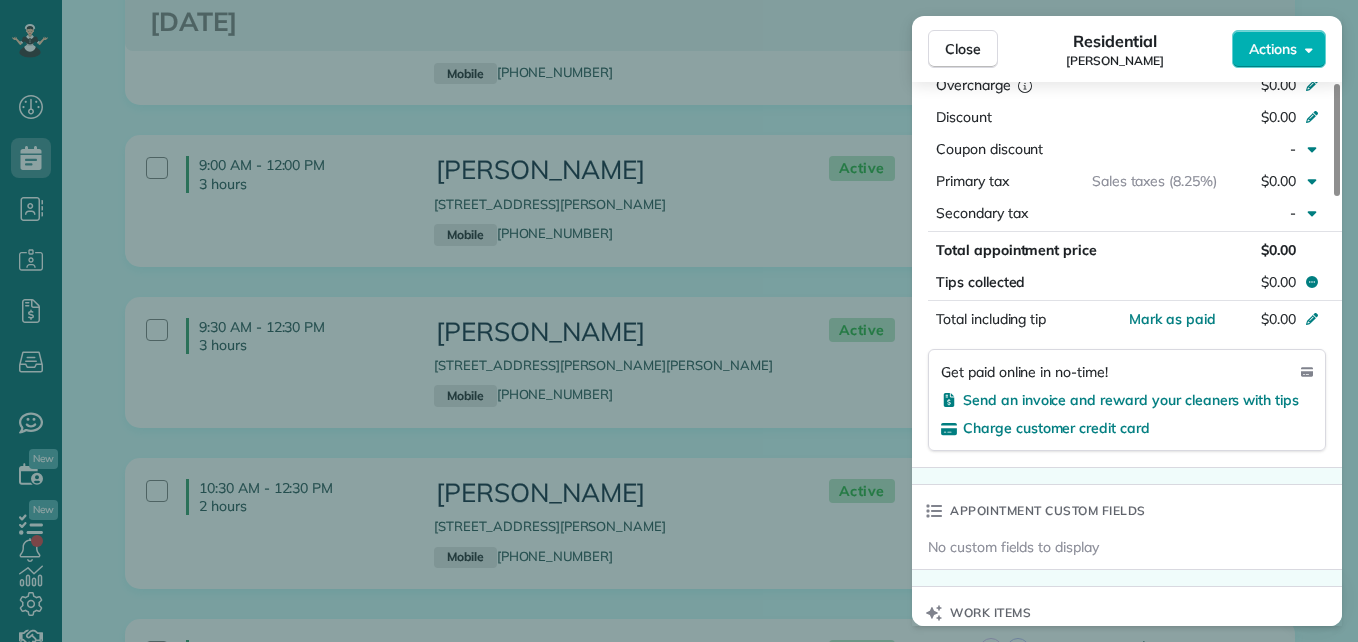 scroll, scrollTop: 1027, scrollLeft: 0, axis: vertical 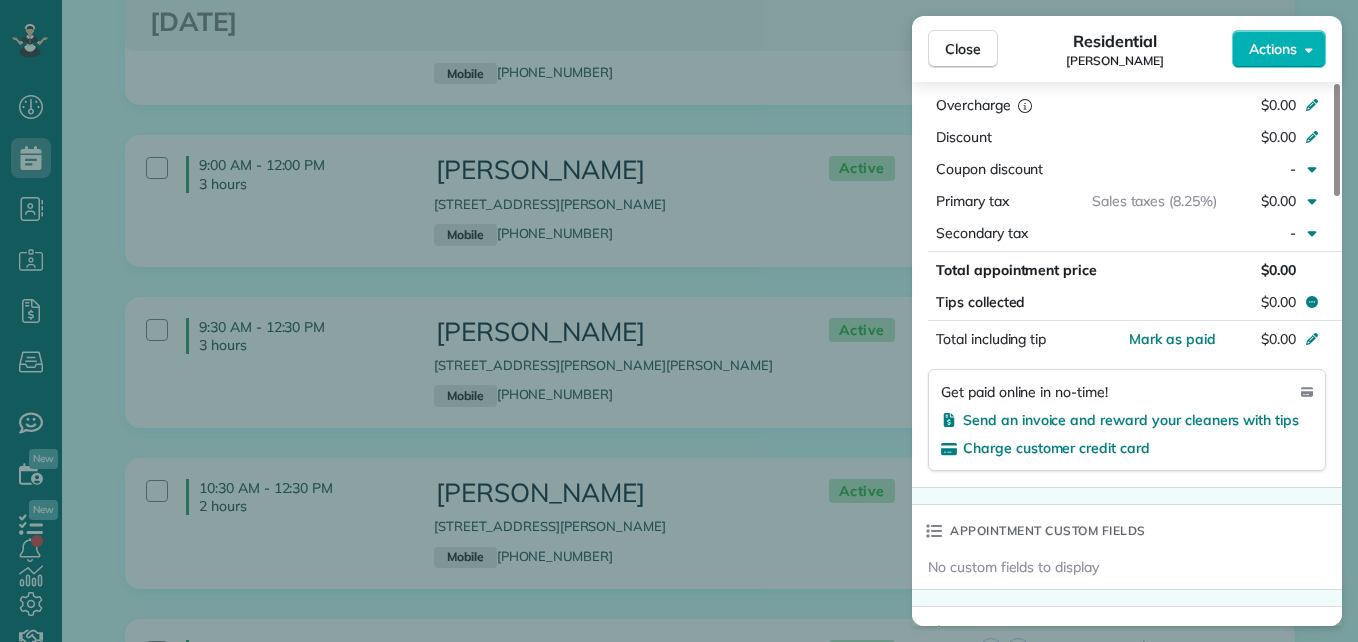 drag, startPoint x: 1336, startPoint y: 190, endPoint x: 1344, endPoint y: 401, distance: 211.15161 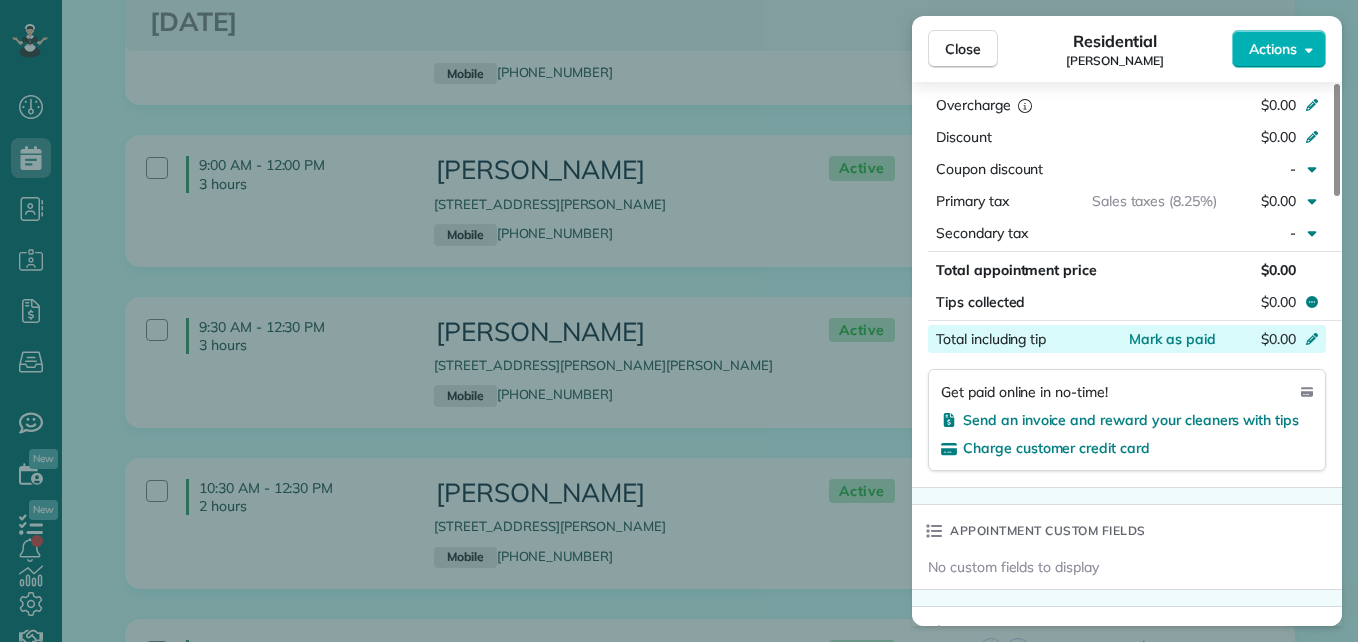 click on "$0.00" at bounding box center [1278, 339] 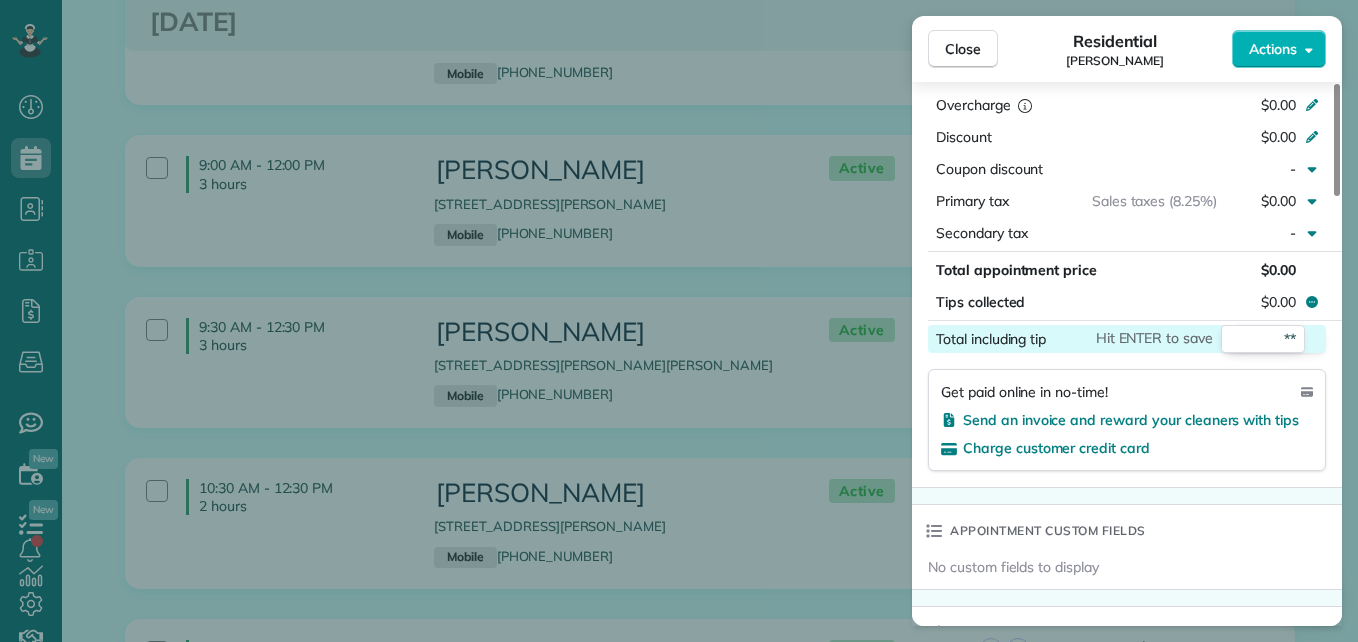 type on "***" 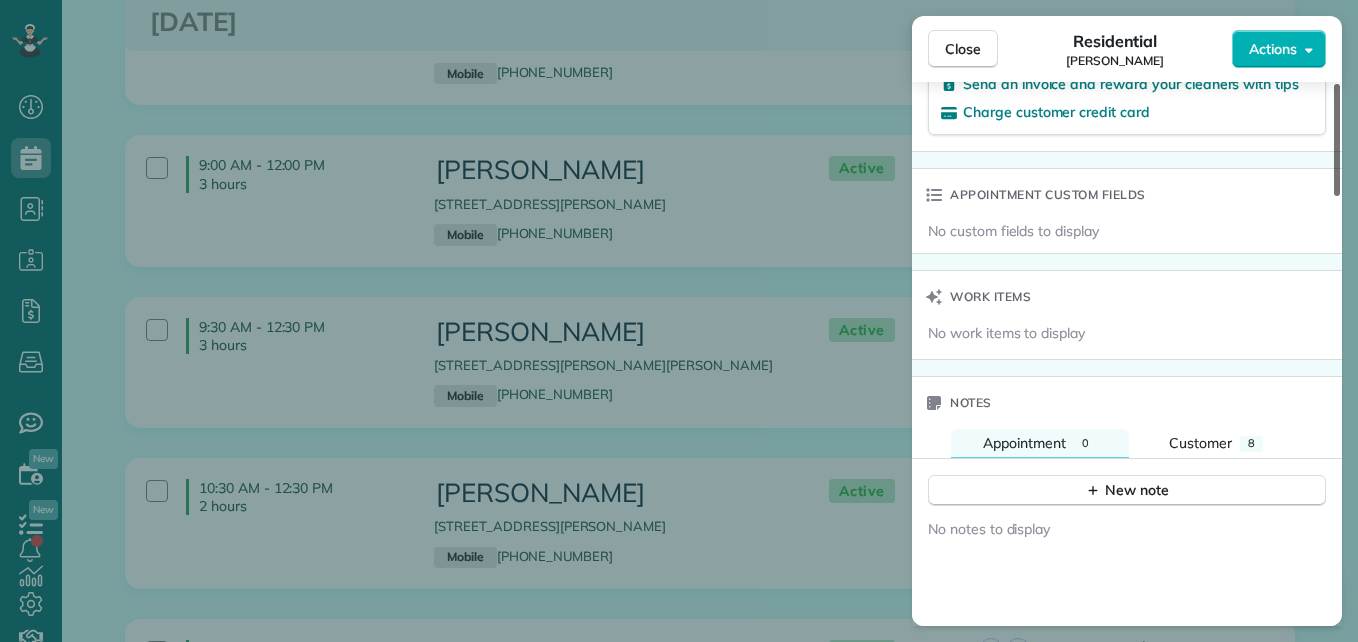 scroll, scrollTop: 1378, scrollLeft: 0, axis: vertical 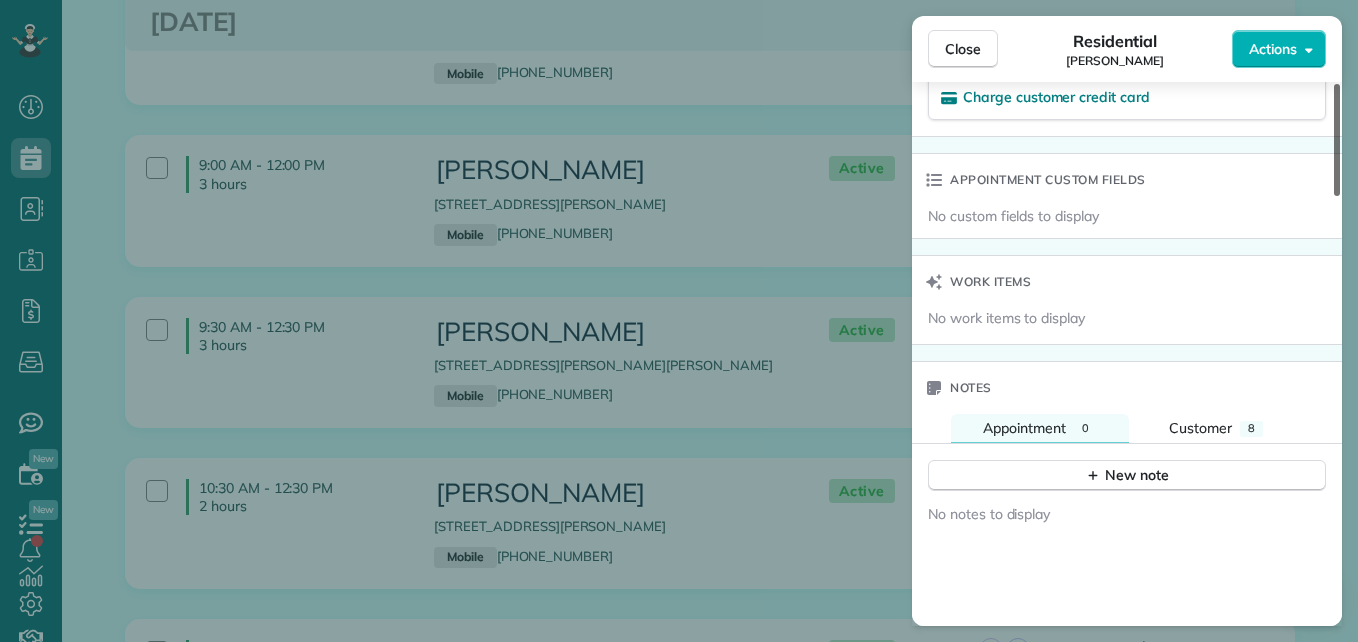 drag, startPoint x: 1333, startPoint y: 330, endPoint x: 1337, endPoint y: 402, distance: 72.11102 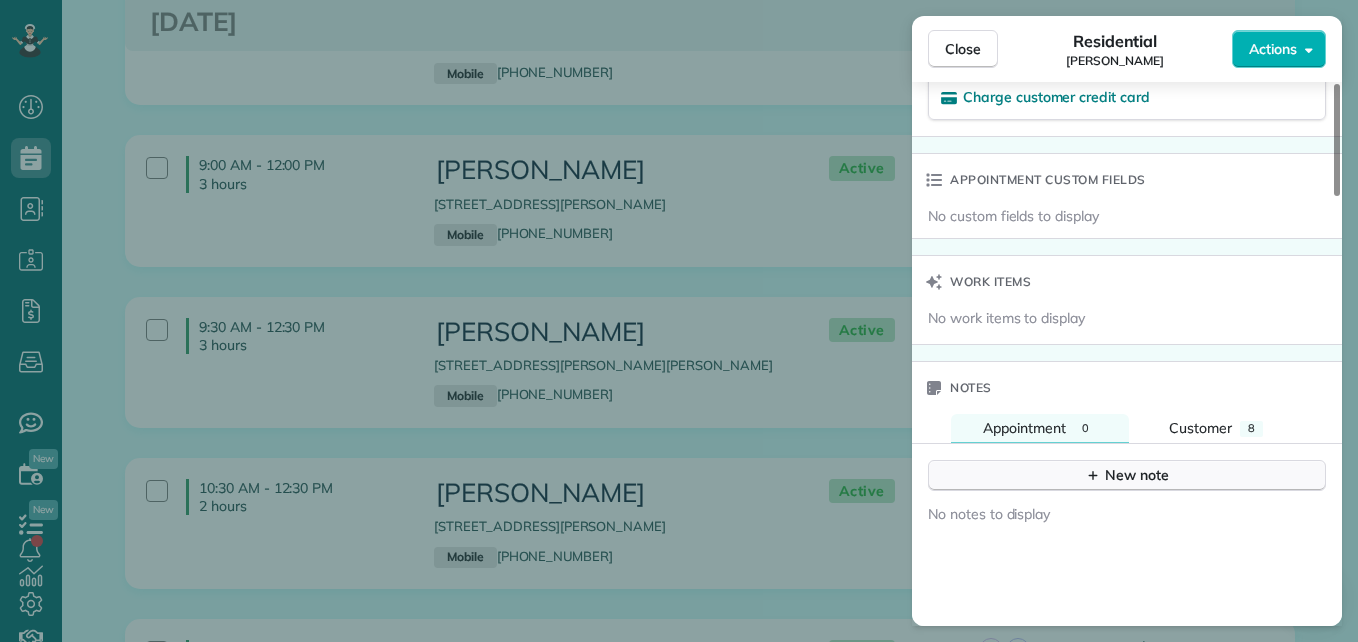 click on "New note" at bounding box center (1127, 475) 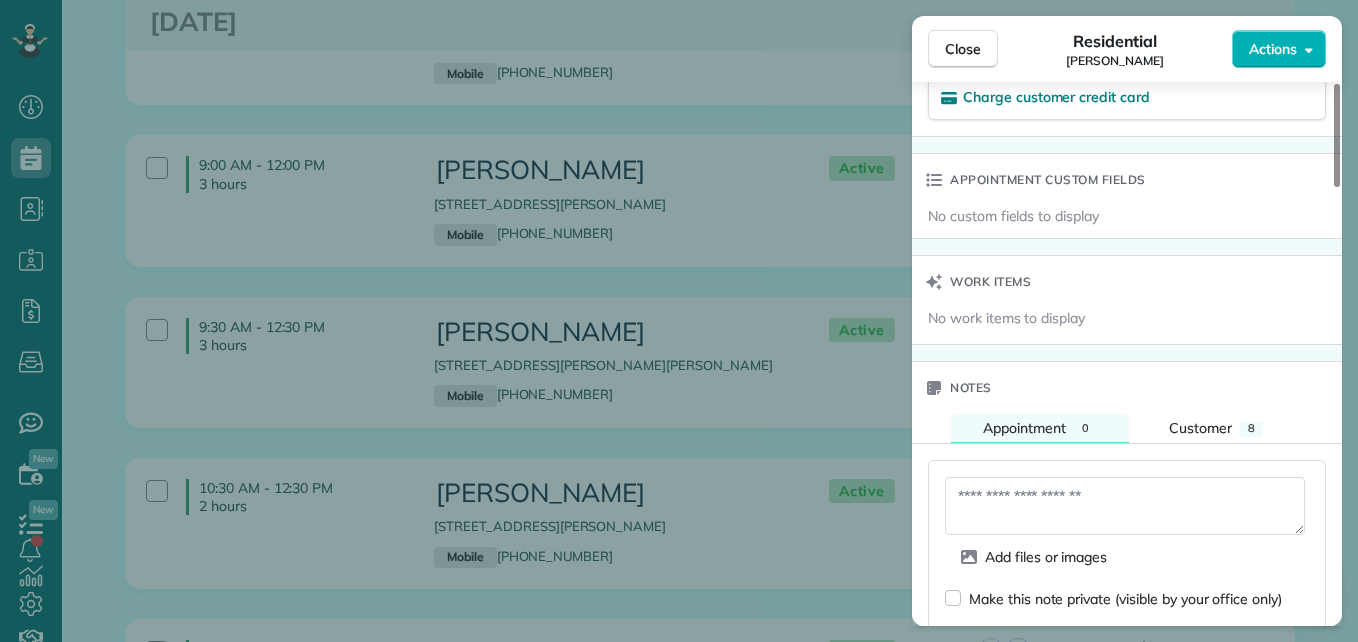 click on "Add files or images Make this note private (visible by your office only) Cleaners must read this note before starting the appointment ZenMaid will display this note in the appointments list within the cleaners’ mobile app, ensuring they read it before accessing the appointment details. Cancel Save" at bounding box center [1127, 624] 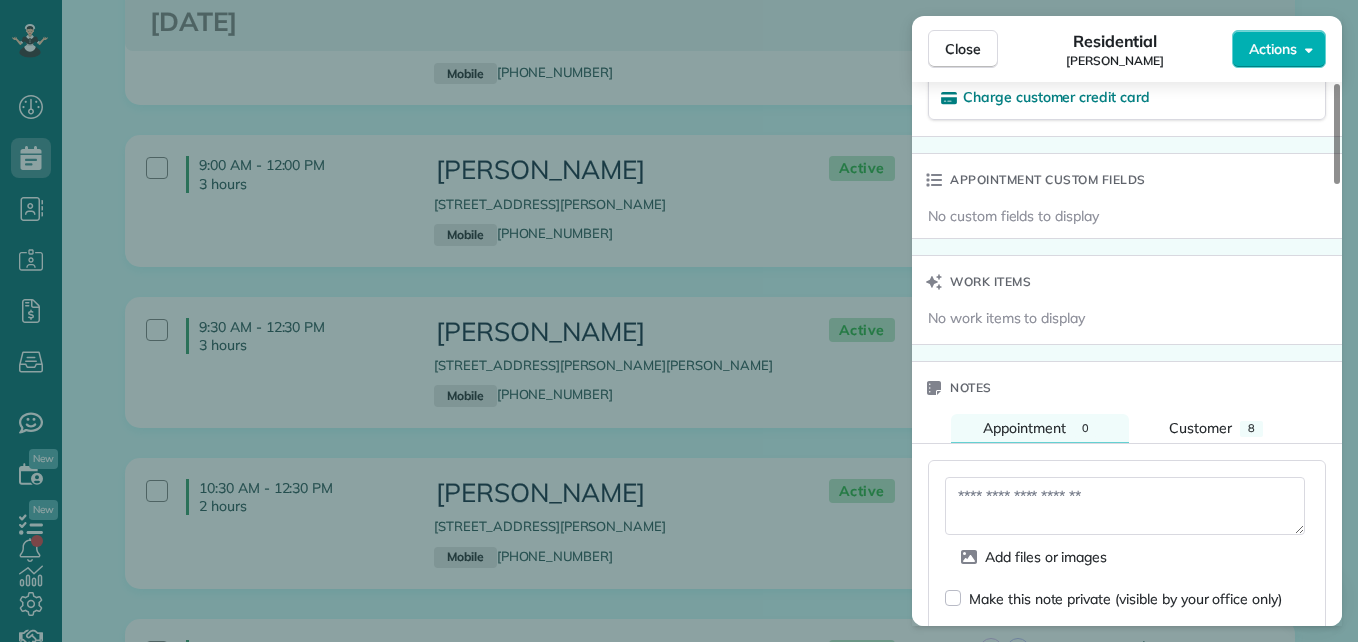 click at bounding box center [1125, 506] 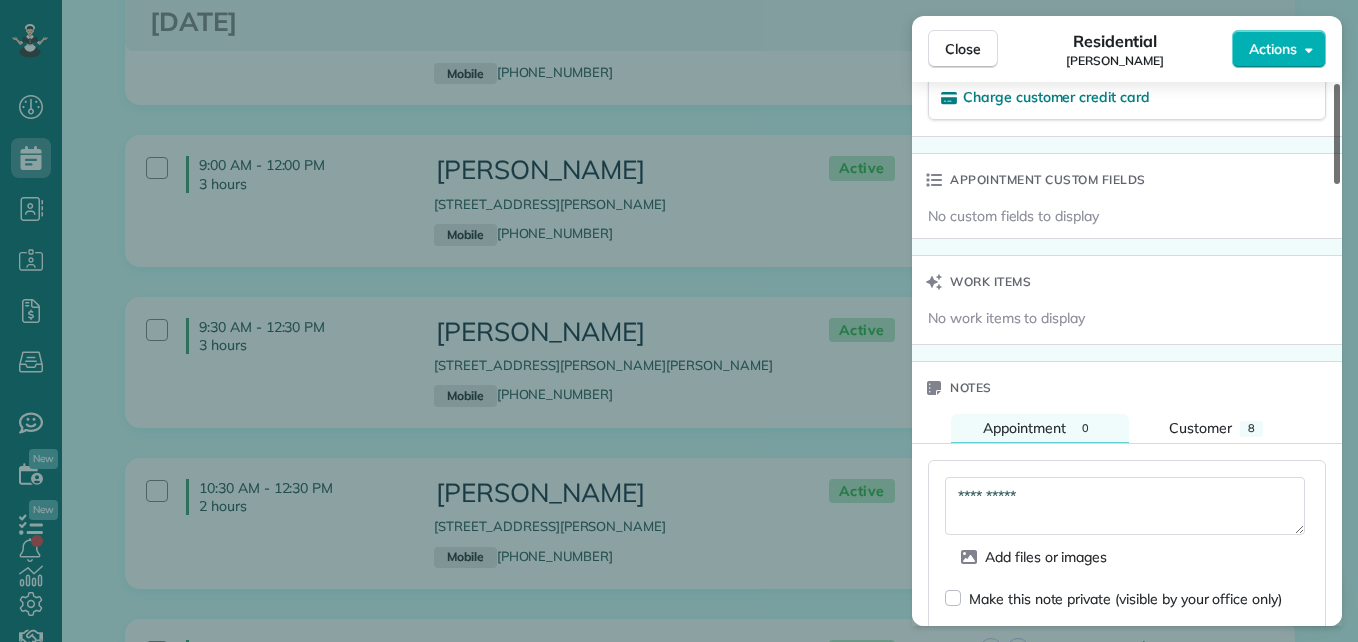 type on "**********" 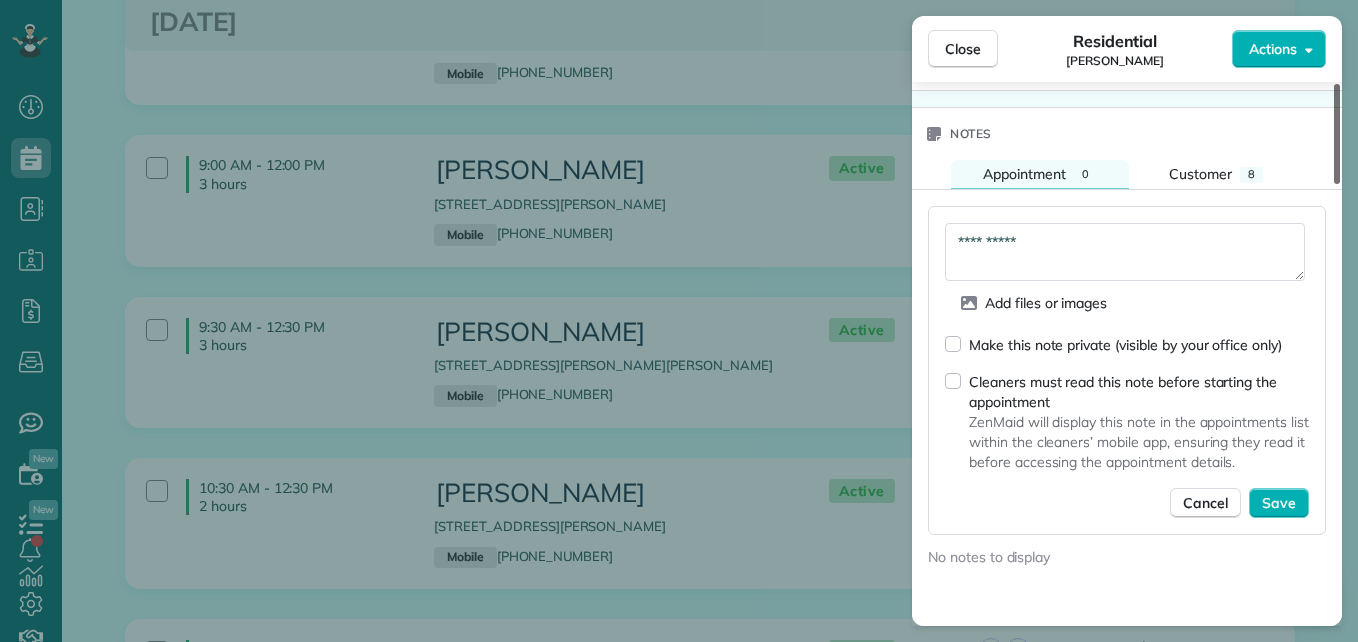 scroll, scrollTop: 1665, scrollLeft: 0, axis: vertical 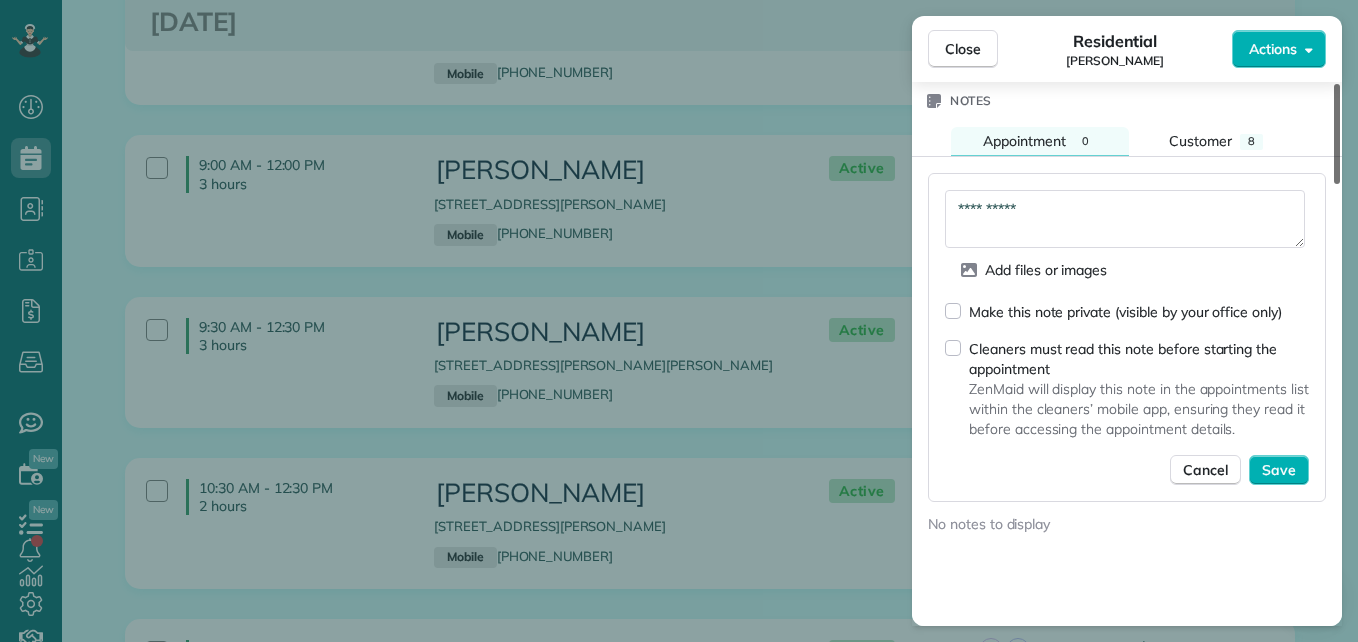 drag, startPoint x: 1335, startPoint y: 403, endPoint x: 1339, endPoint y: 456, distance: 53.15073 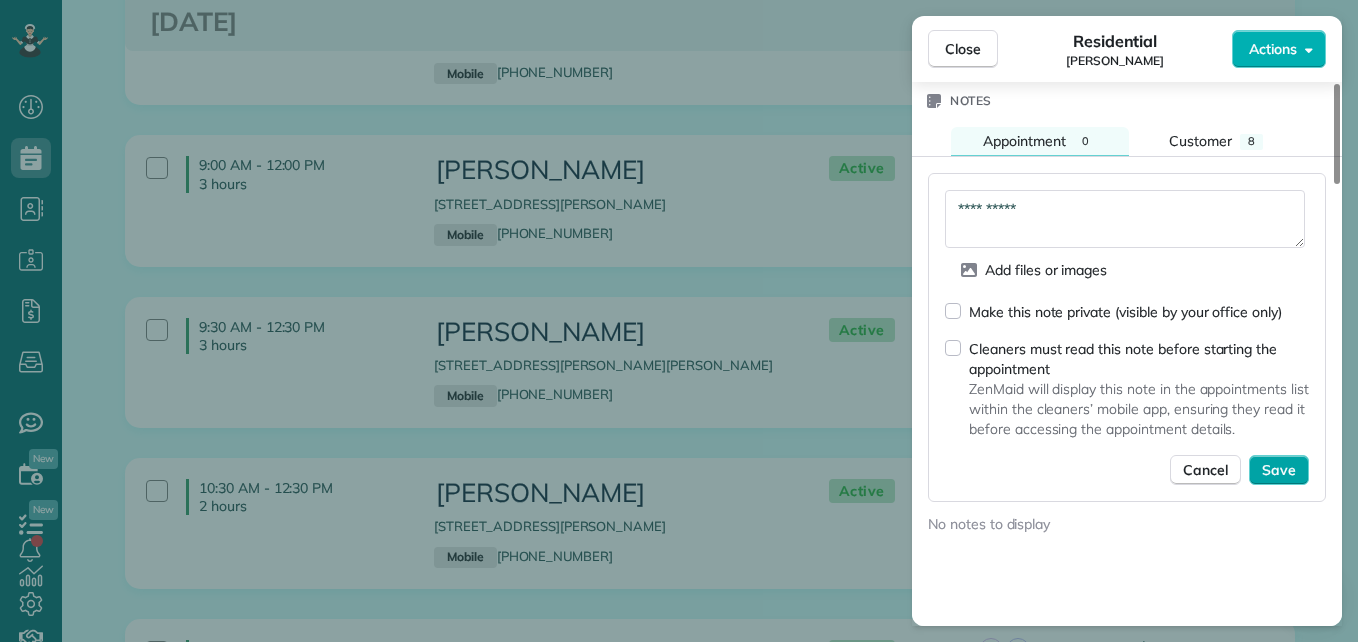 click on "Save" at bounding box center (1279, 470) 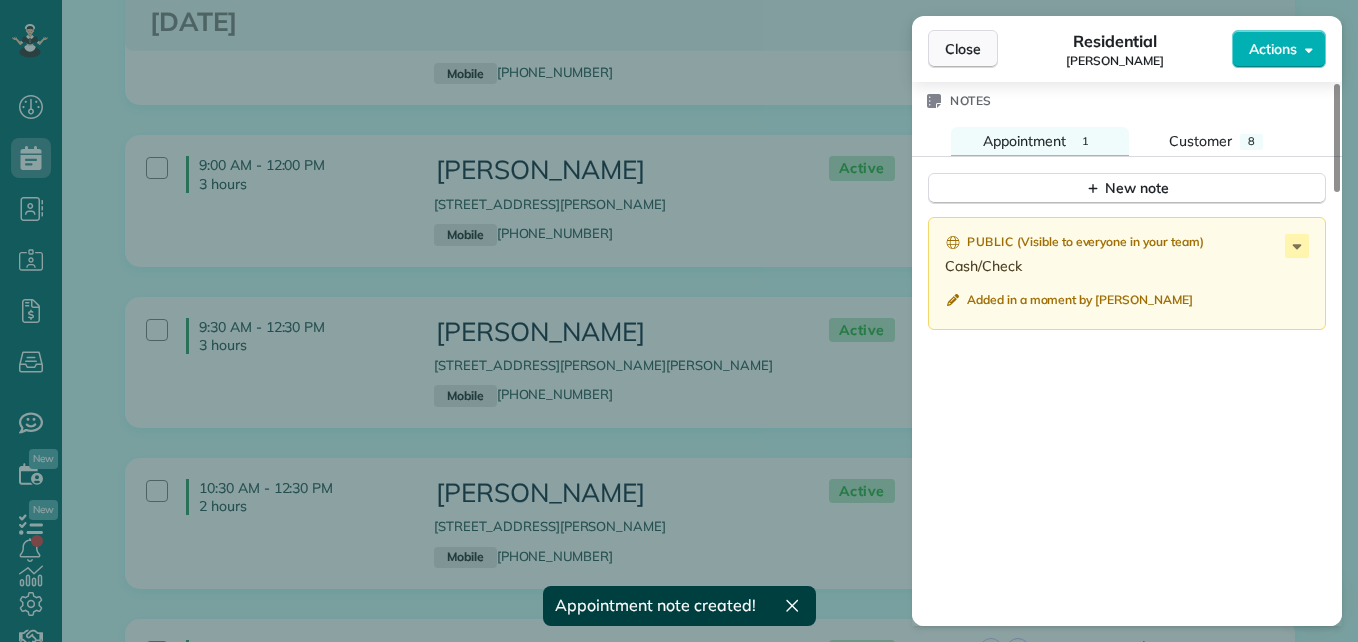 click on "Close" at bounding box center [963, 49] 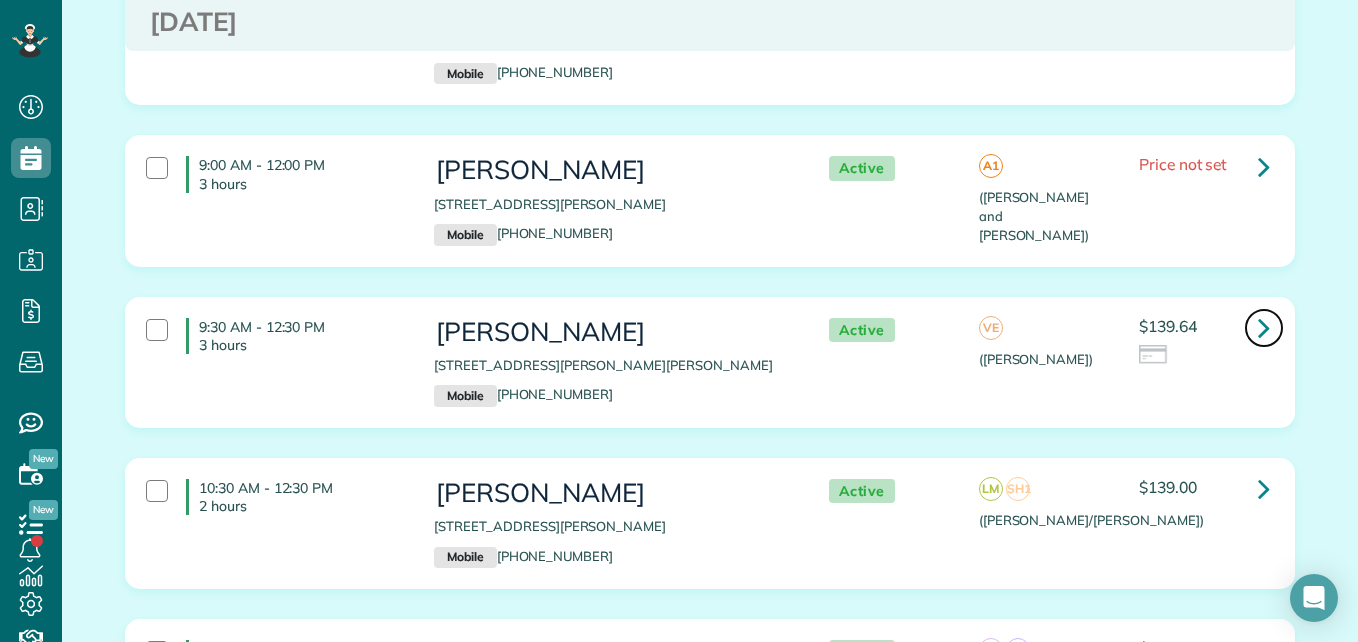 click at bounding box center (1264, 327) 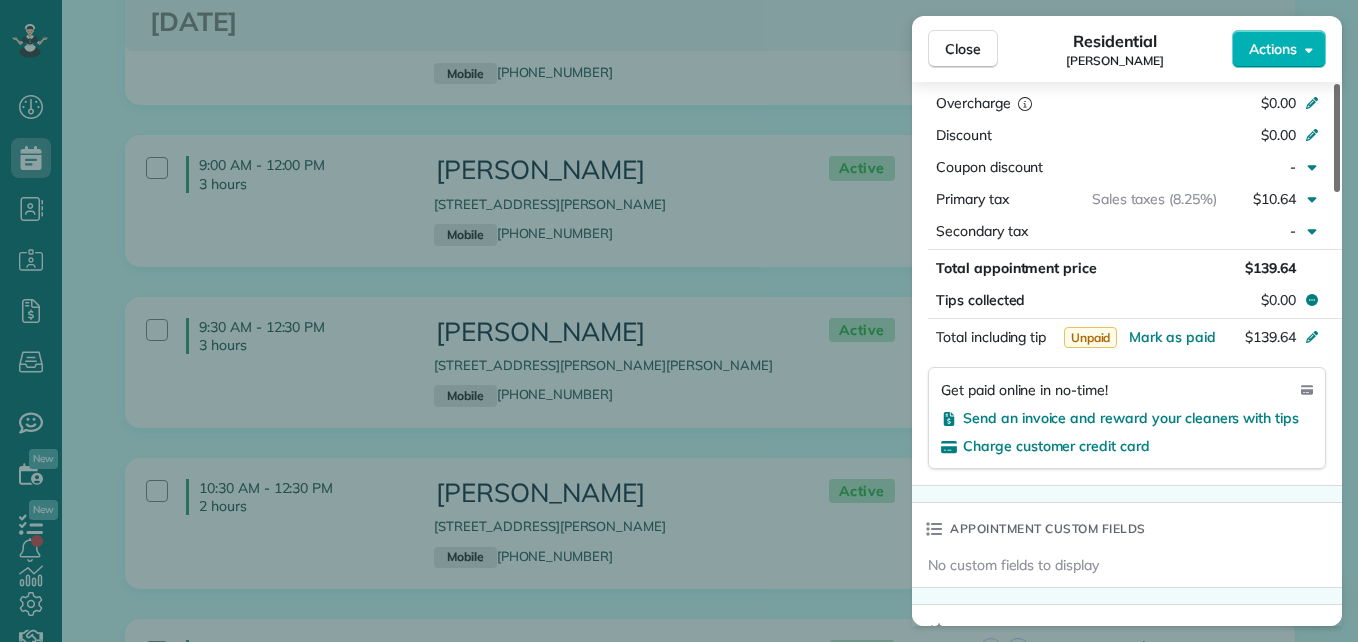 scroll, scrollTop: 1082, scrollLeft: 0, axis: vertical 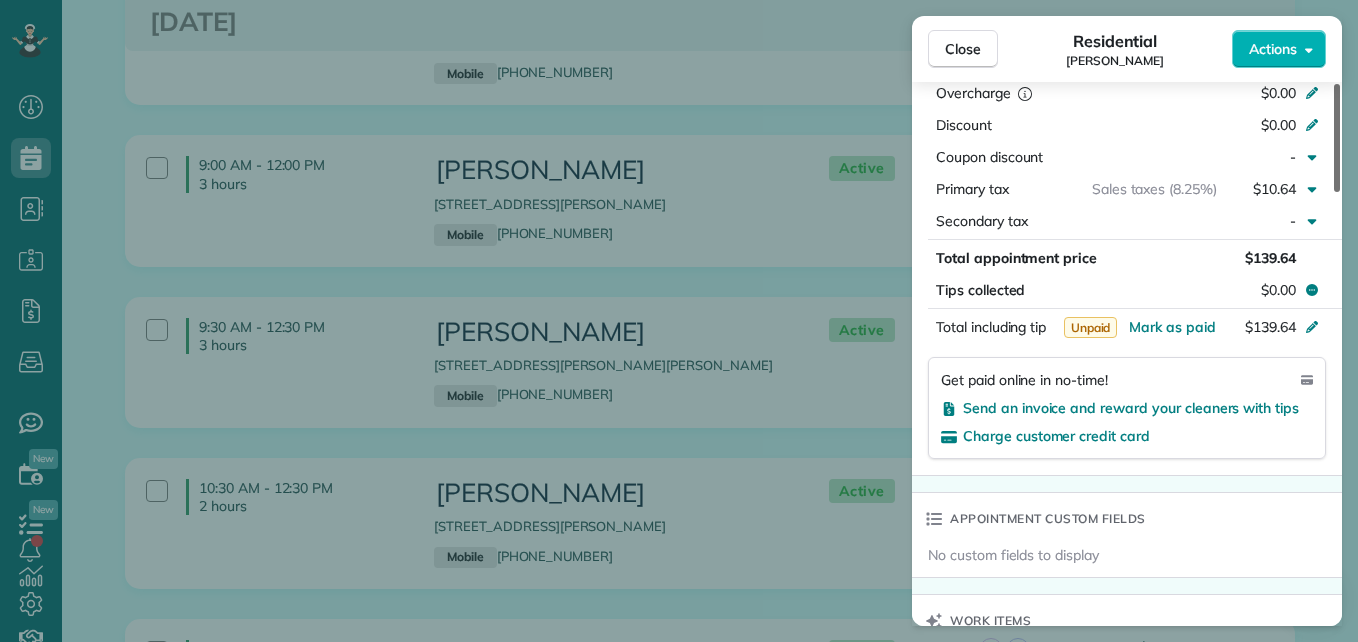 drag, startPoint x: 1337, startPoint y: 153, endPoint x: 1361, endPoint y: 368, distance: 216.33539 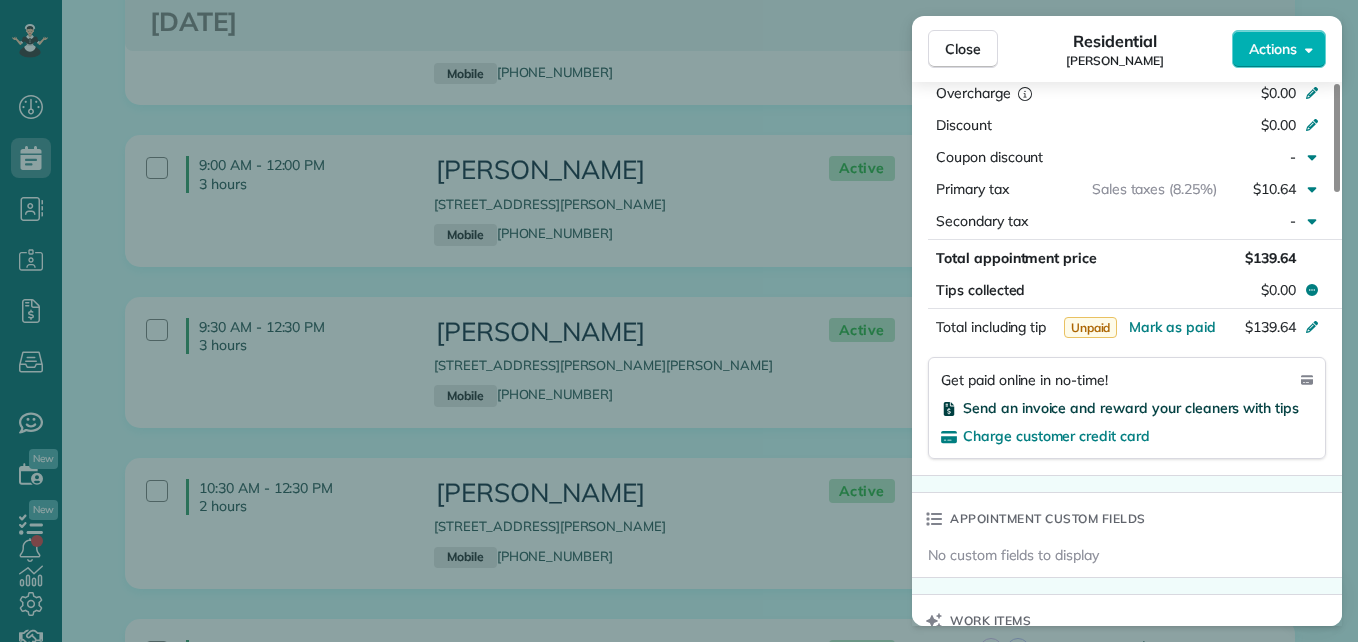 click on "Send an invoice and reward your cleaners with tips" at bounding box center (1131, 408) 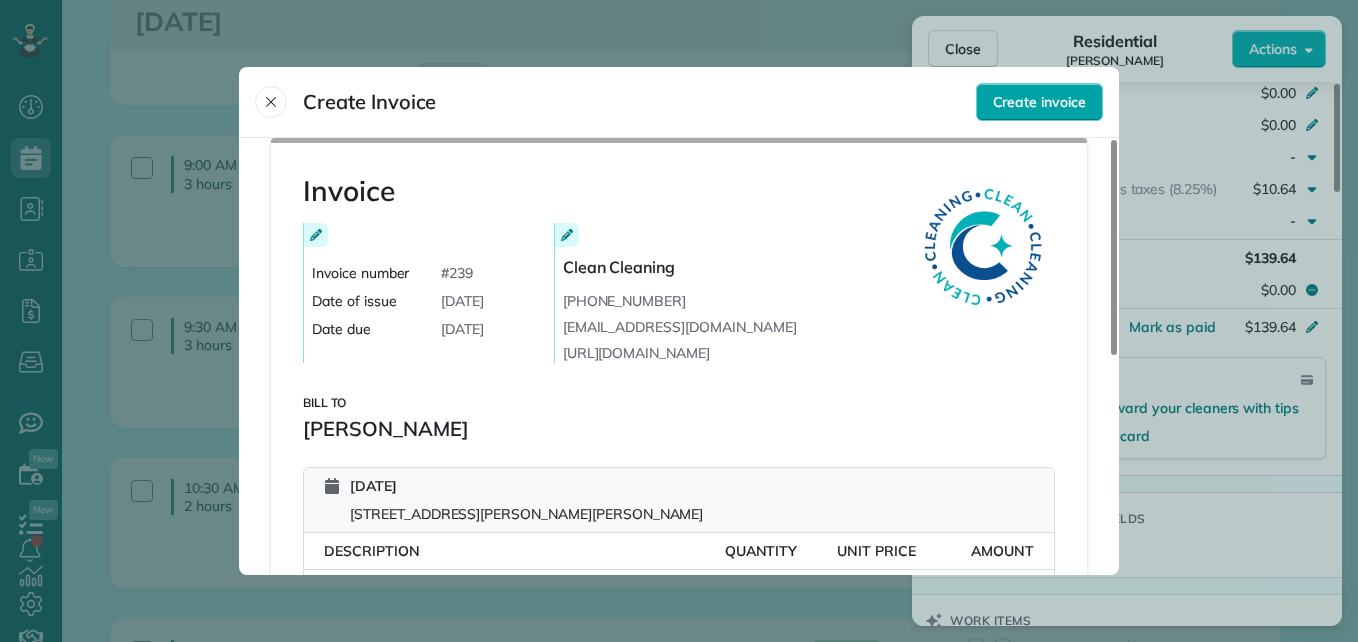 click on "Create invoice" at bounding box center [1039, 102] 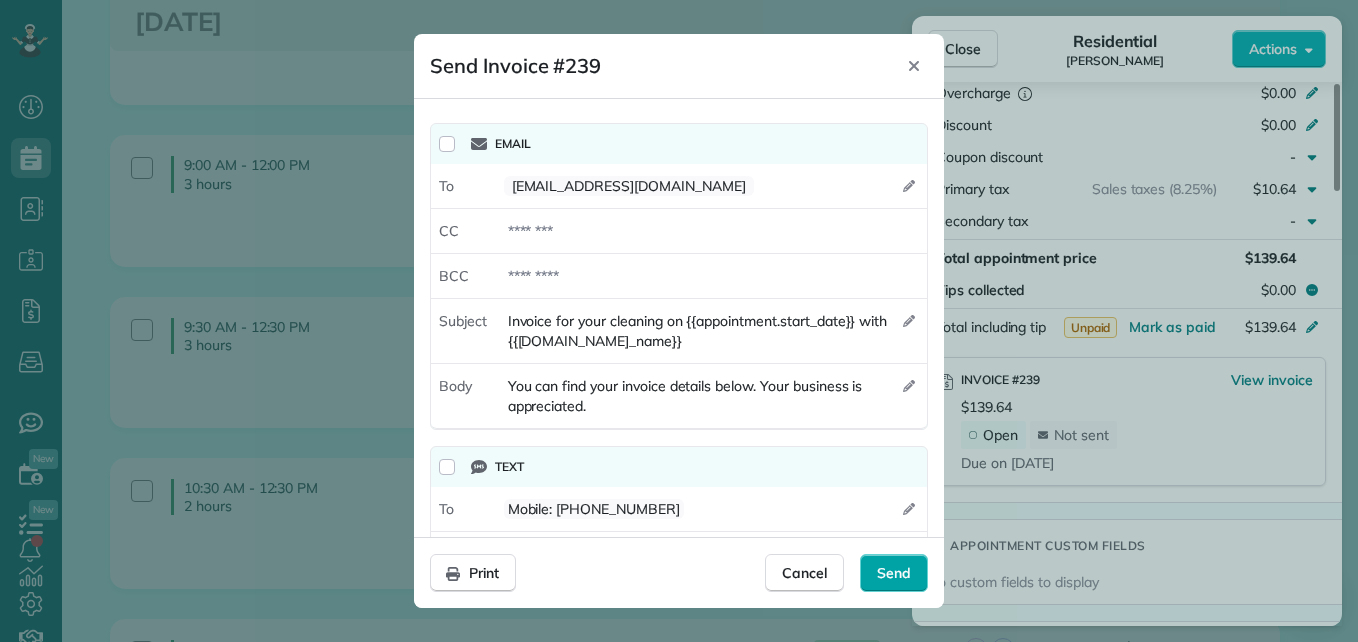 click on "Send" at bounding box center [894, 573] 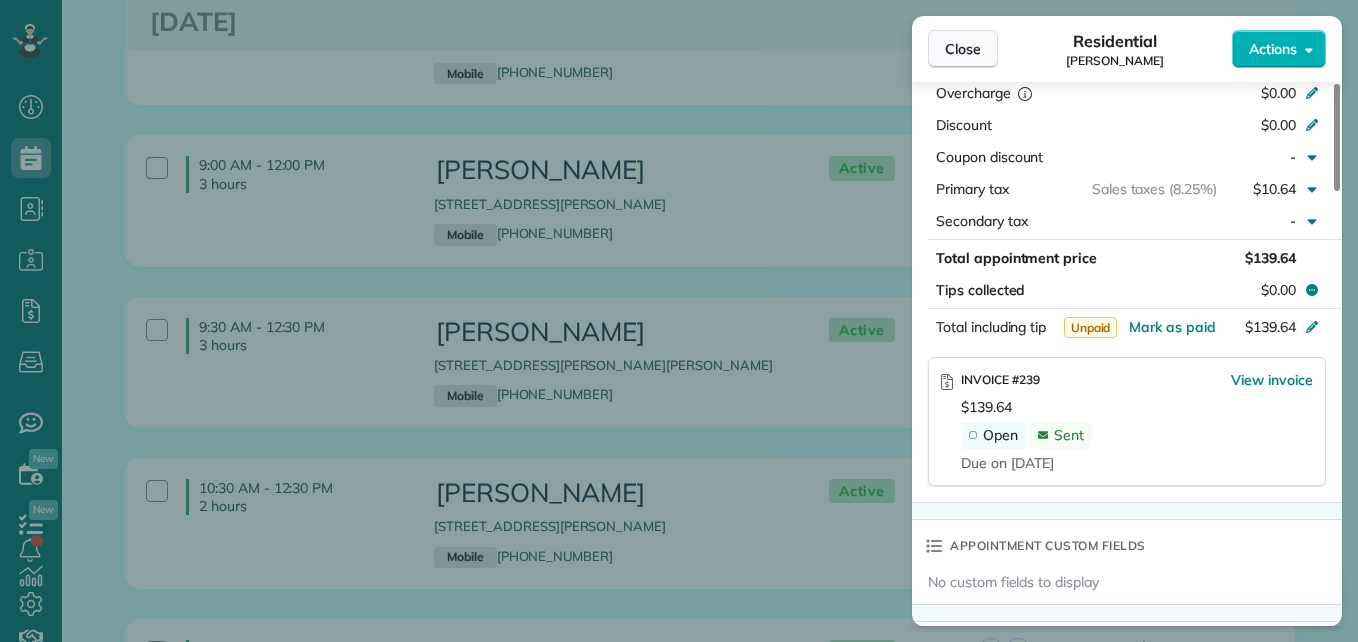 click on "Close" at bounding box center [963, 49] 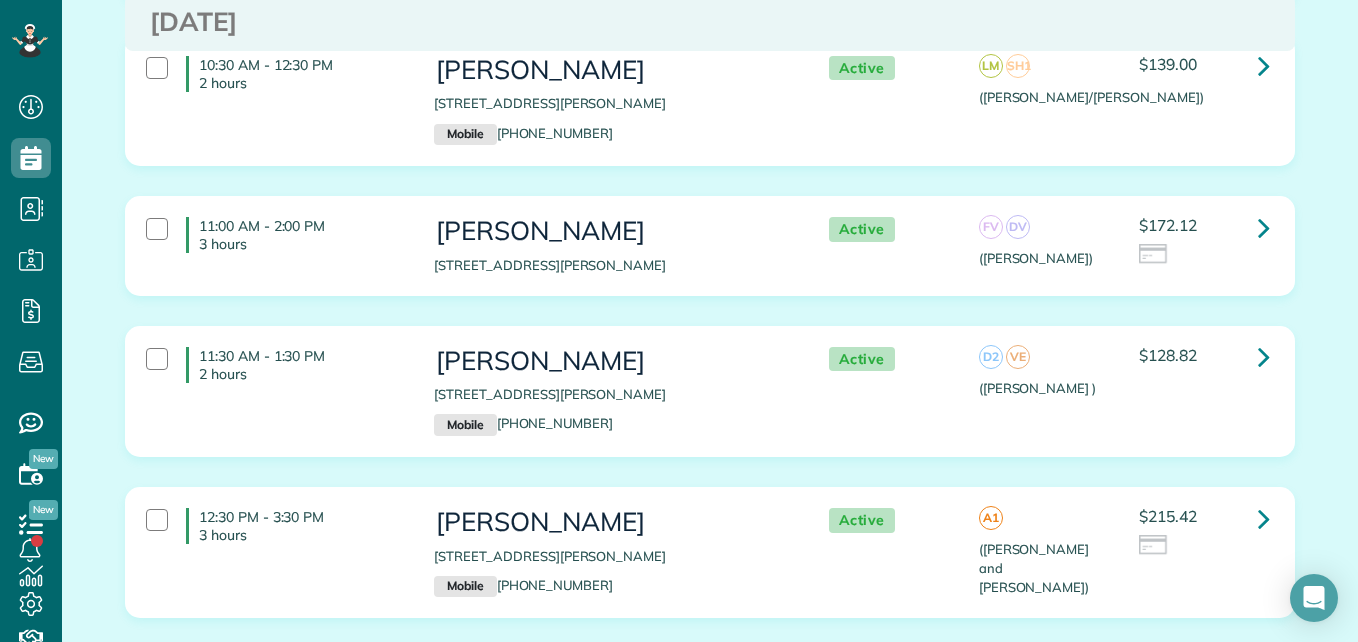 scroll, scrollTop: 1012, scrollLeft: 0, axis: vertical 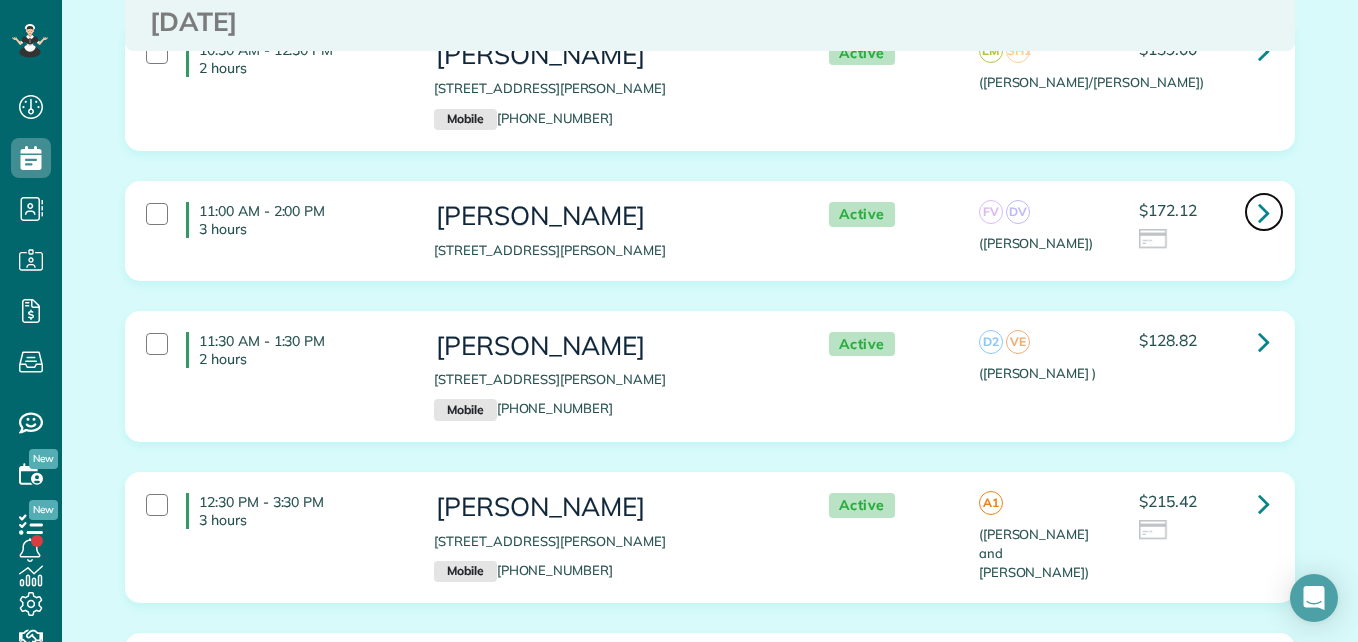 click at bounding box center [1264, 212] 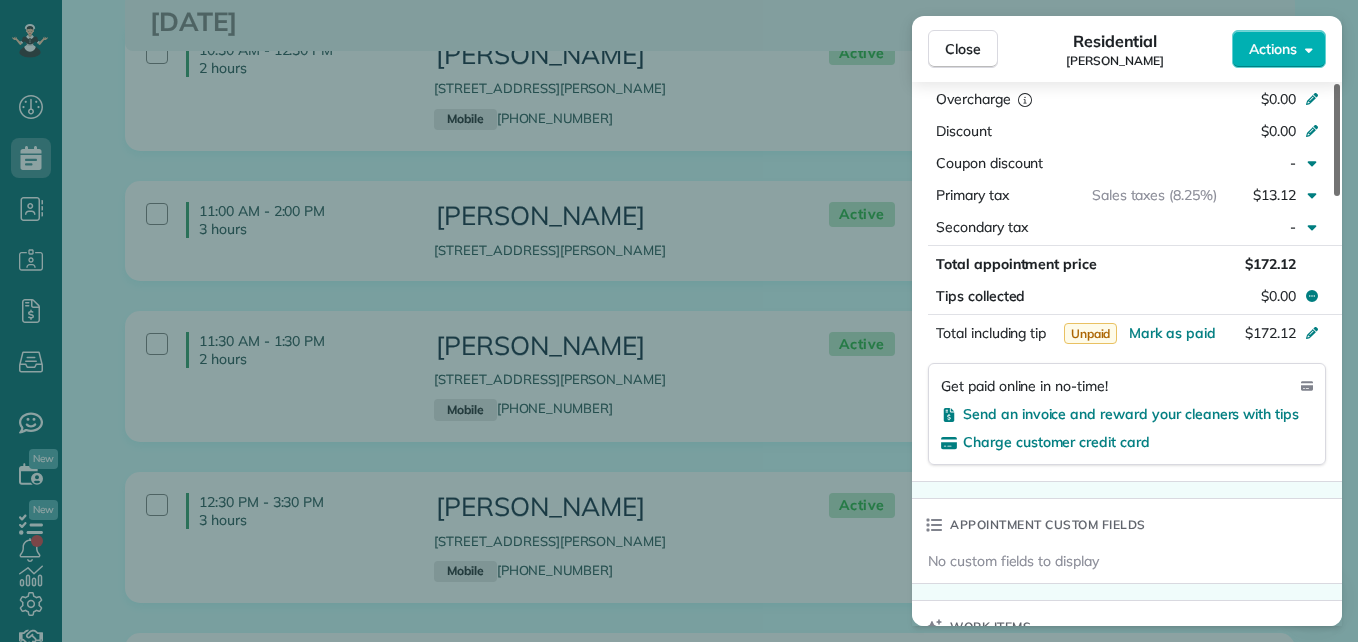 scroll, scrollTop: 1153, scrollLeft: 0, axis: vertical 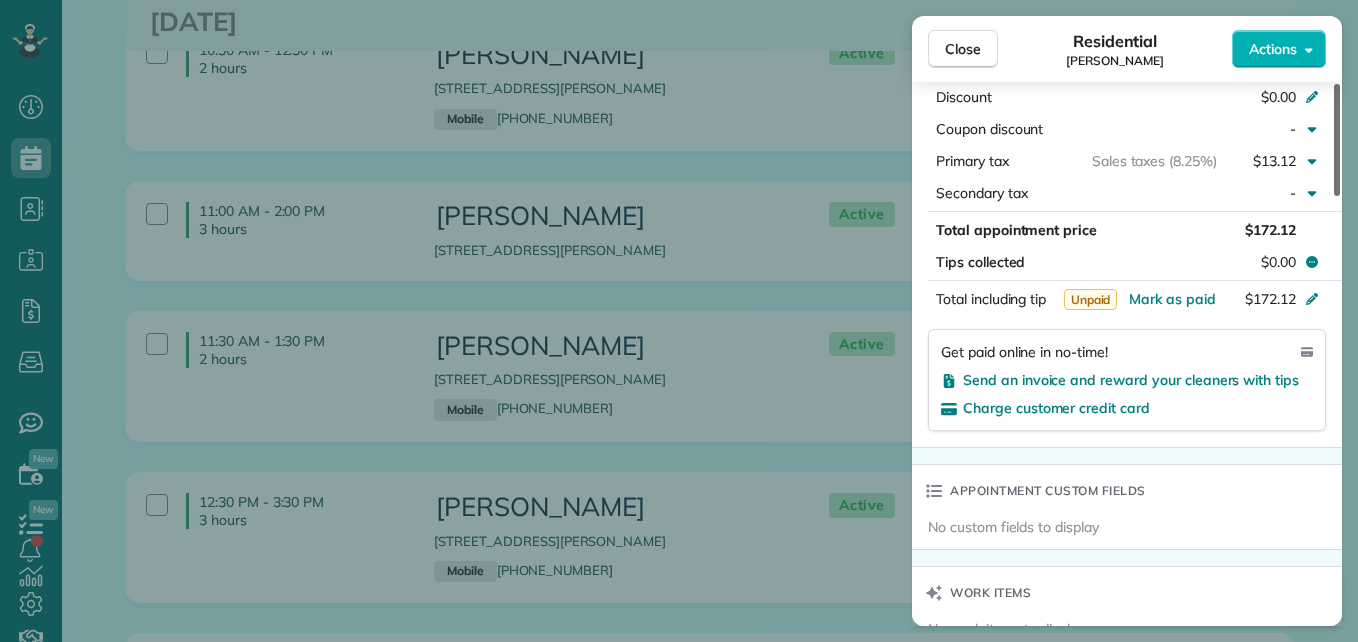 drag, startPoint x: 1334, startPoint y: 137, endPoint x: 1361, endPoint y: 375, distance: 239.52661 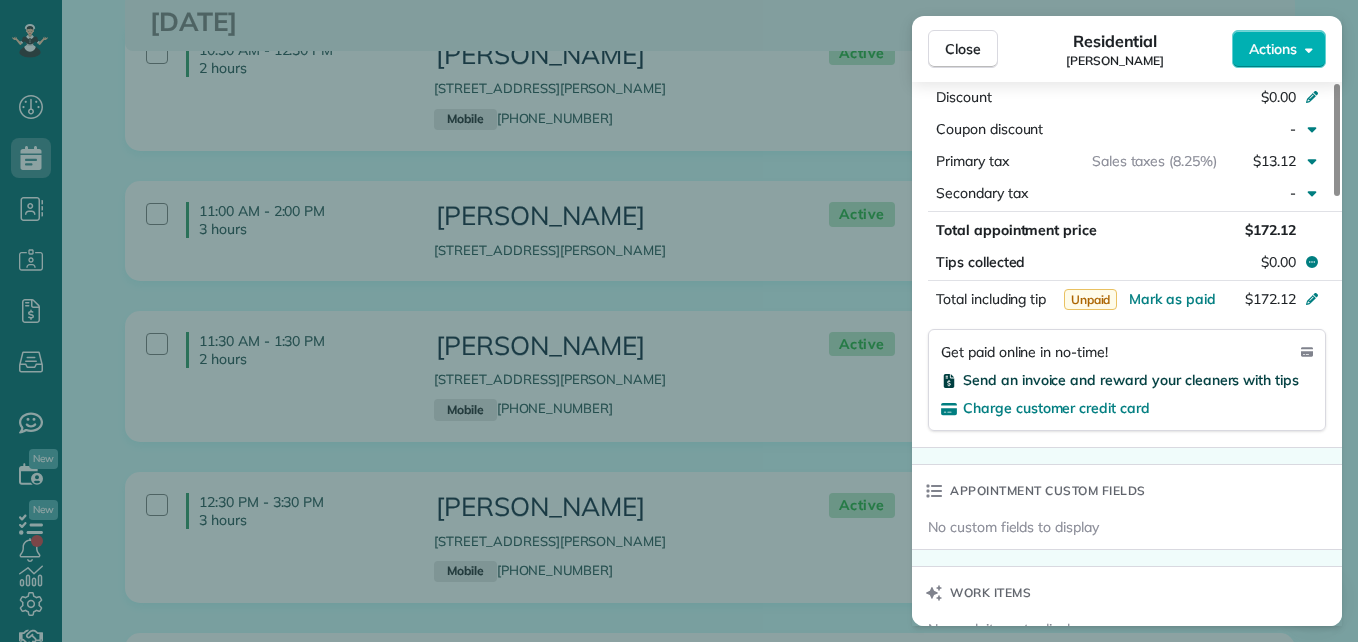 click on "Send an invoice and reward your cleaners with tips" at bounding box center (1131, 380) 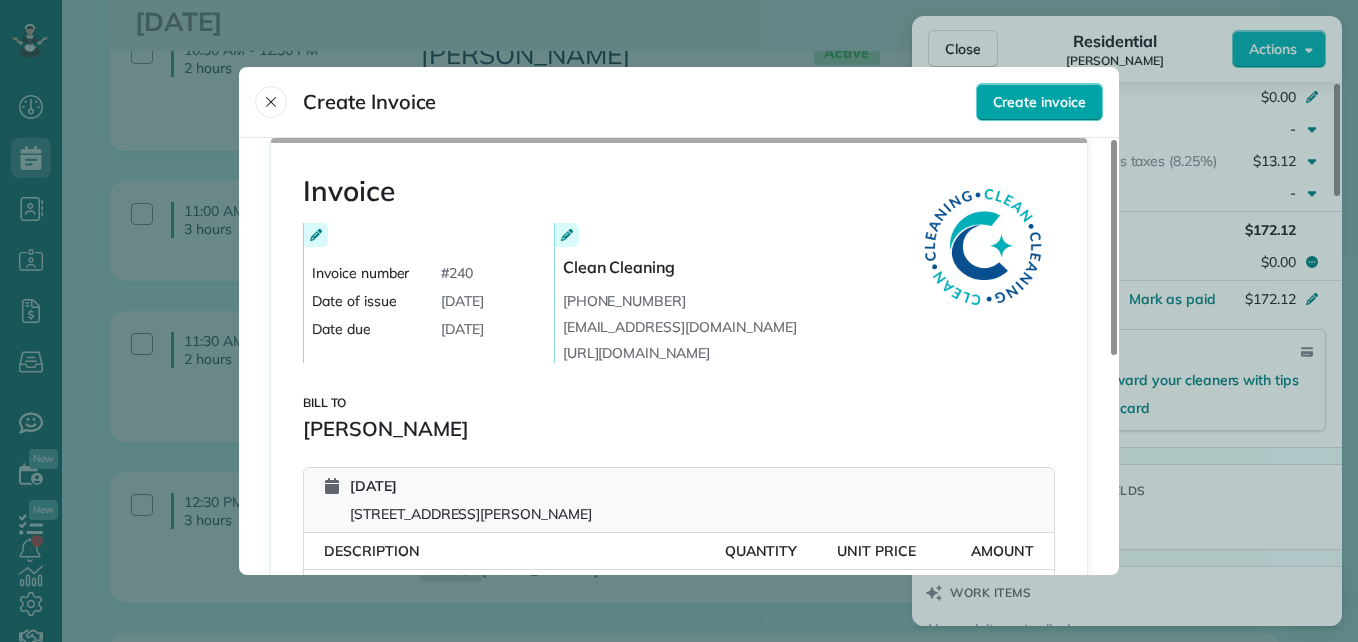 click on "Create invoice" at bounding box center [1039, 102] 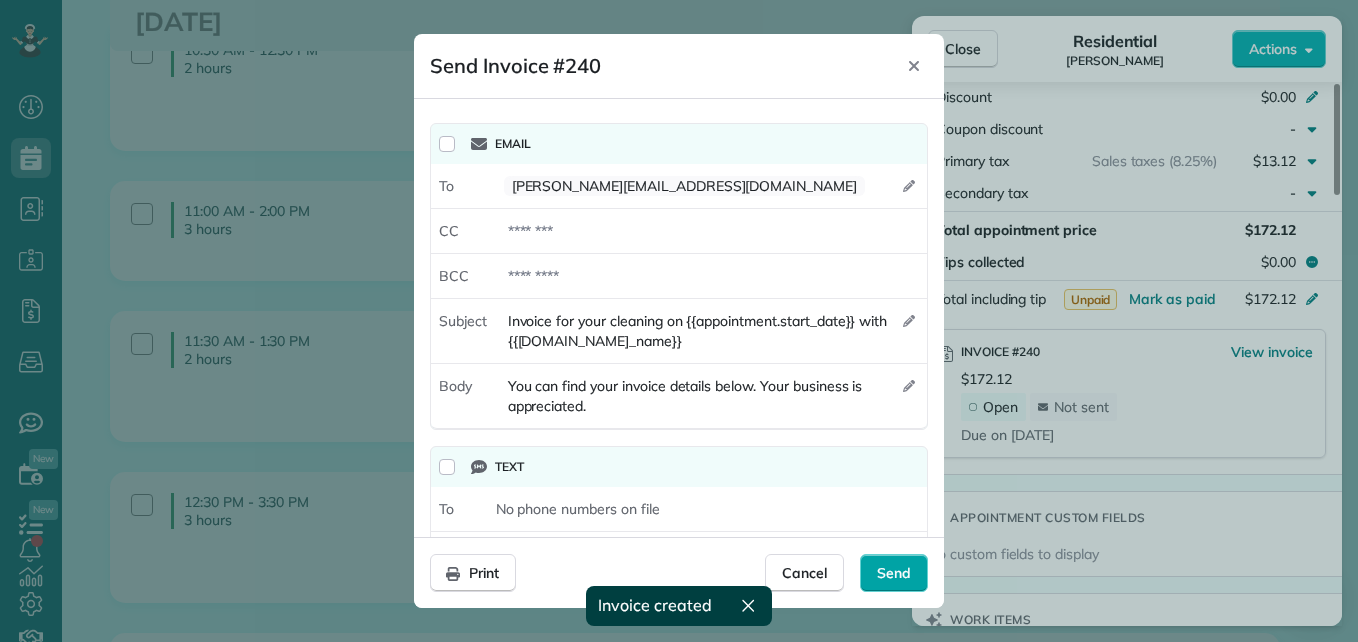 click on "Send" at bounding box center (894, 573) 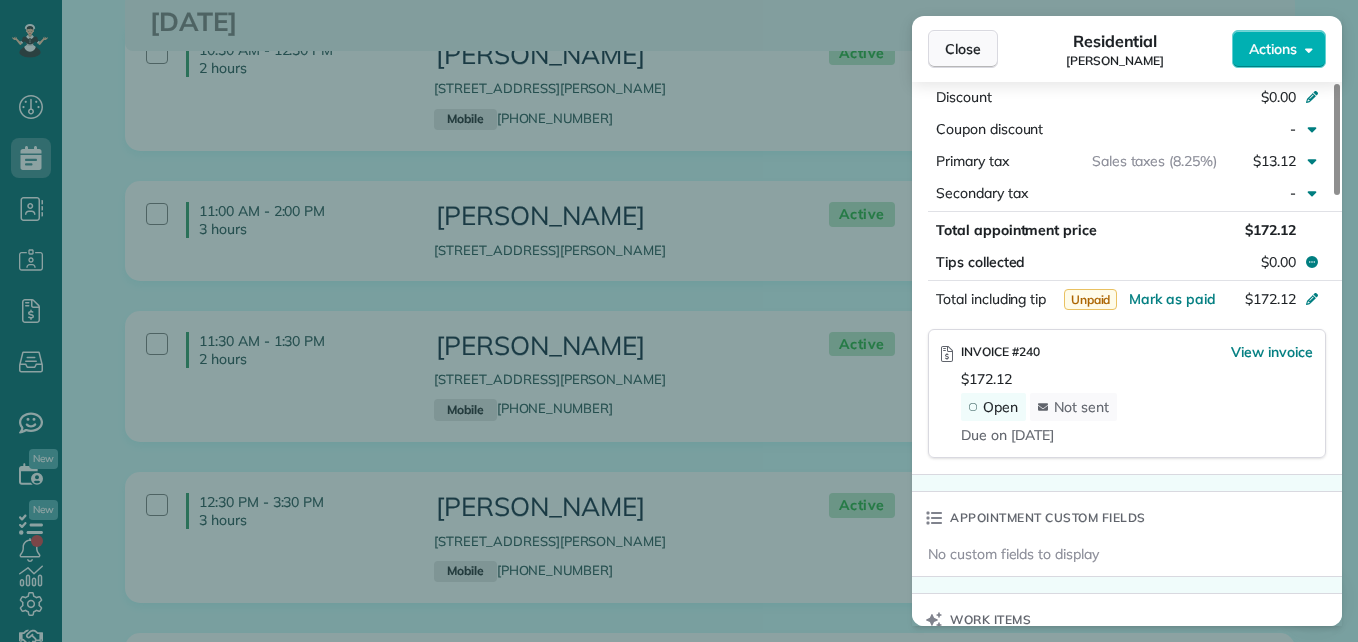 click on "Close" at bounding box center [963, 49] 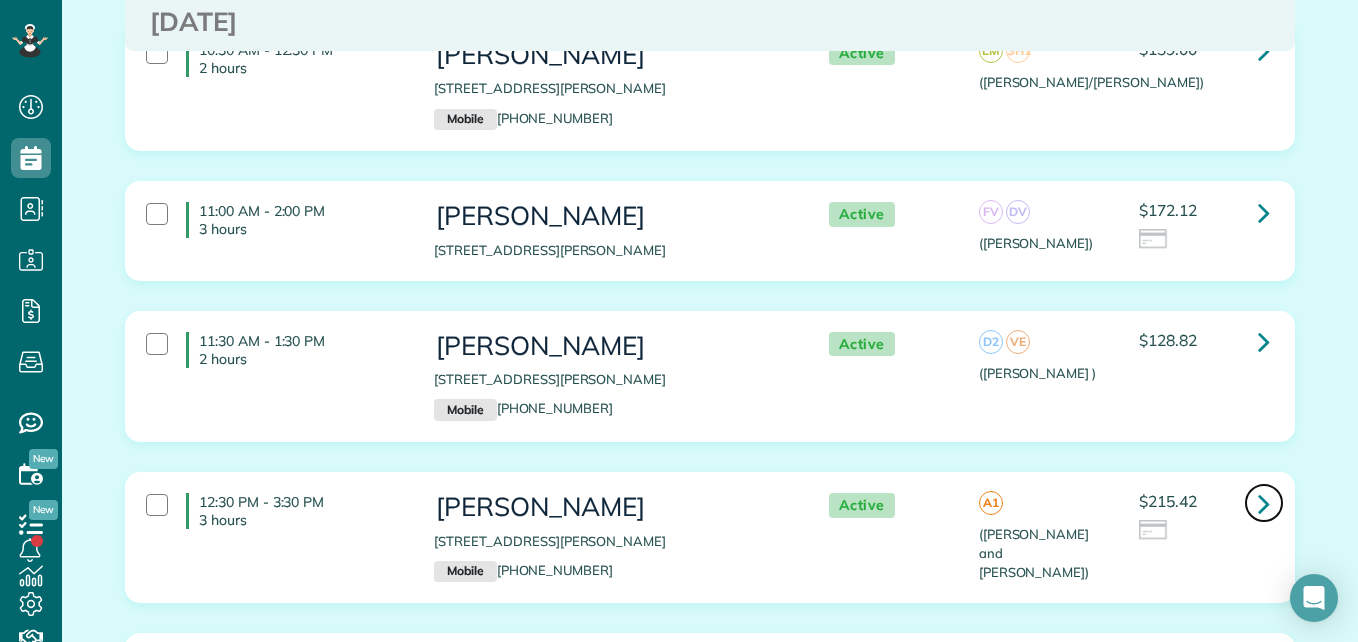 click at bounding box center (1264, 503) 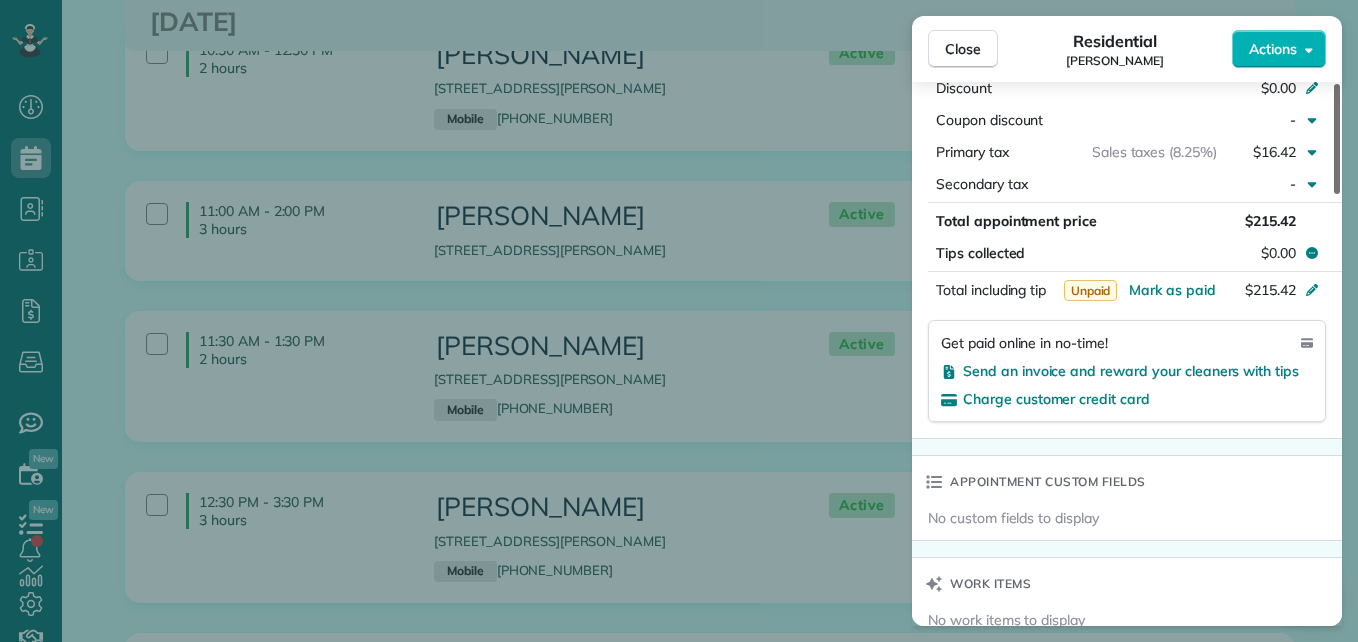 scroll, scrollTop: 1104, scrollLeft: 0, axis: vertical 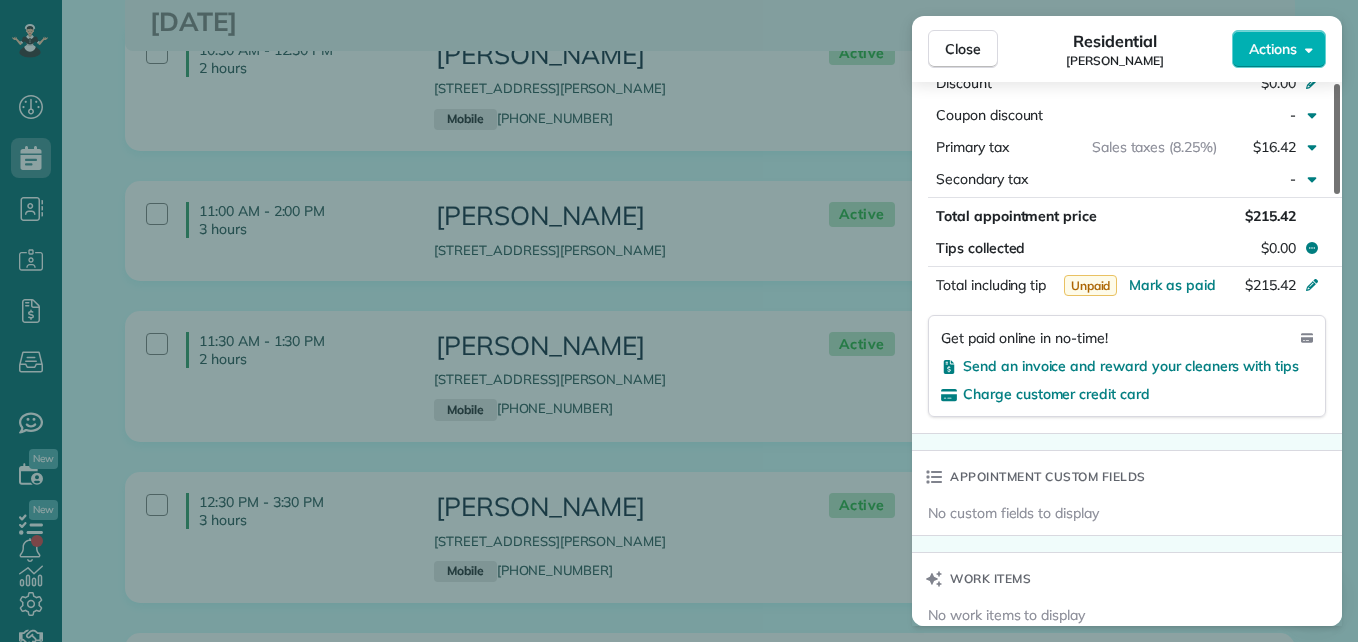 drag, startPoint x: 1336, startPoint y: 165, endPoint x: 1356, endPoint y: 389, distance: 224.89108 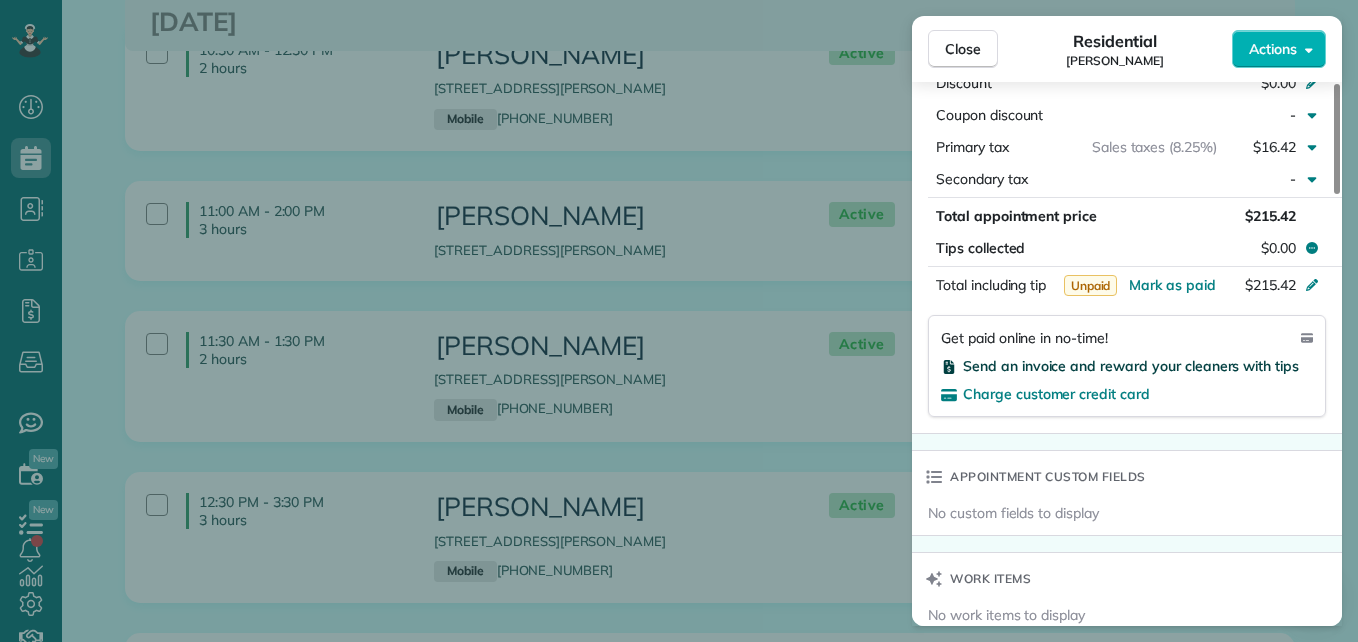 click on "Send an invoice and reward your cleaners with tips" at bounding box center [1131, 366] 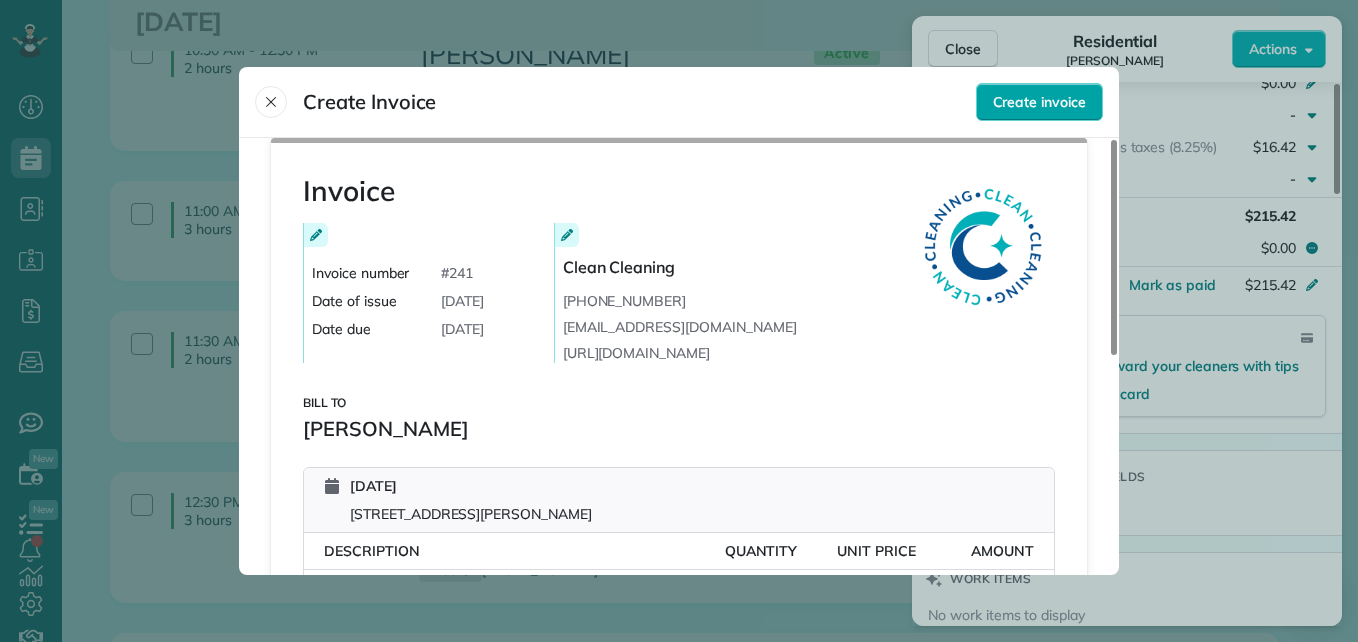 click on "Create invoice" at bounding box center [1039, 102] 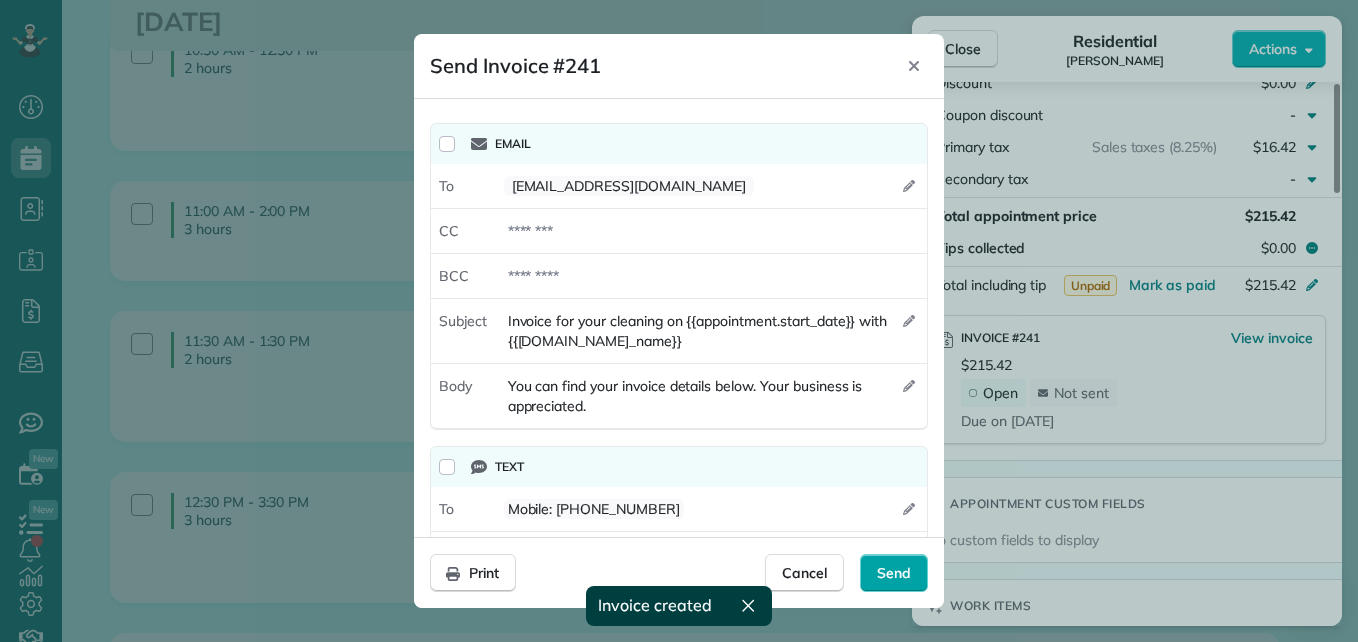 click on "Send" at bounding box center (894, 573) 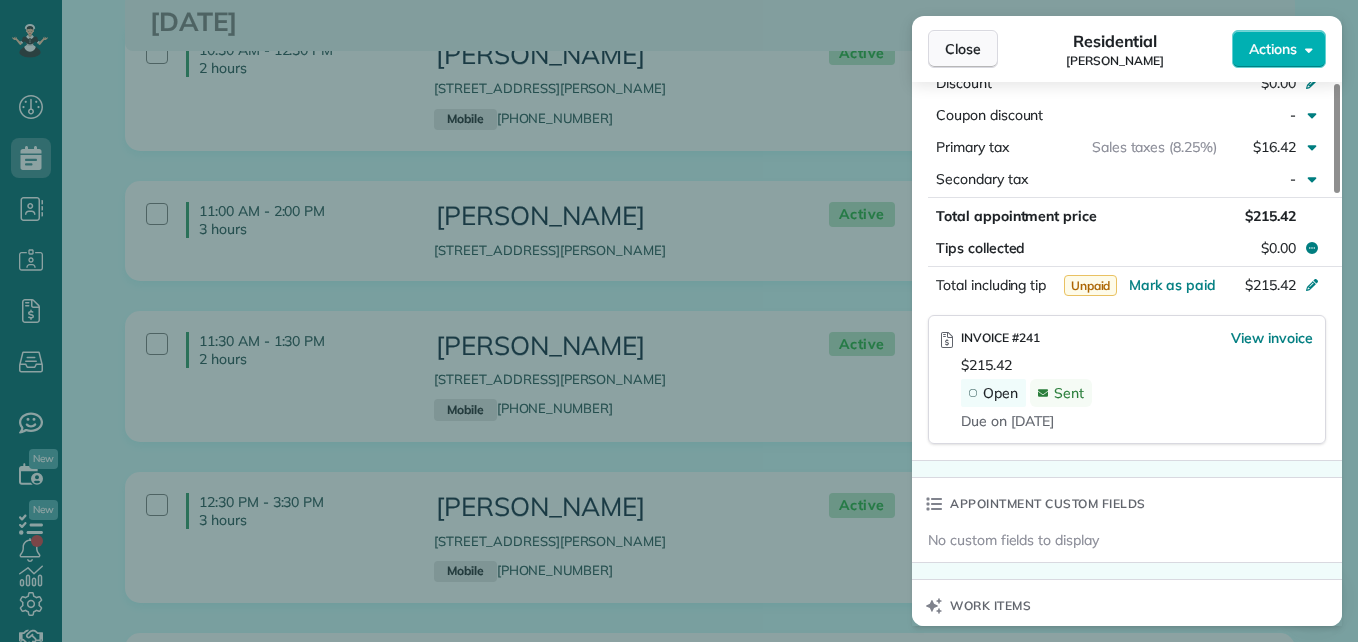 click on "Close" at bounding box center [963, 49] 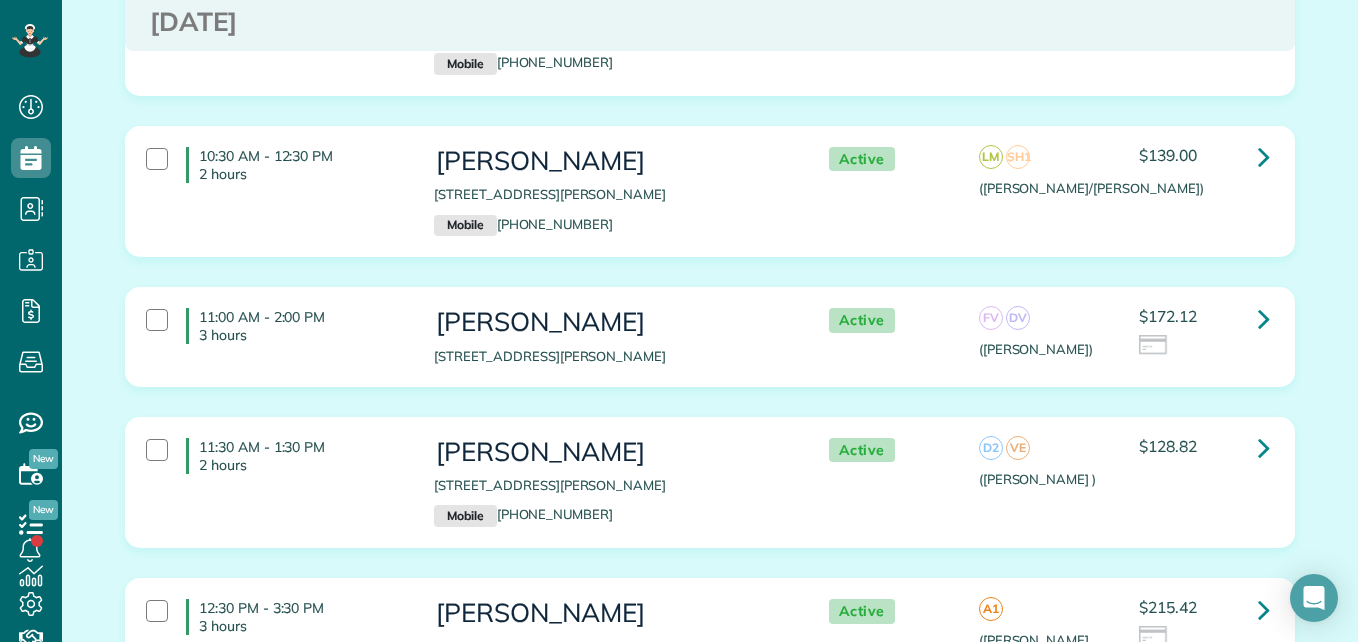 scroll, scrollTop: 876, scrollLeft: 0, axis: vertical 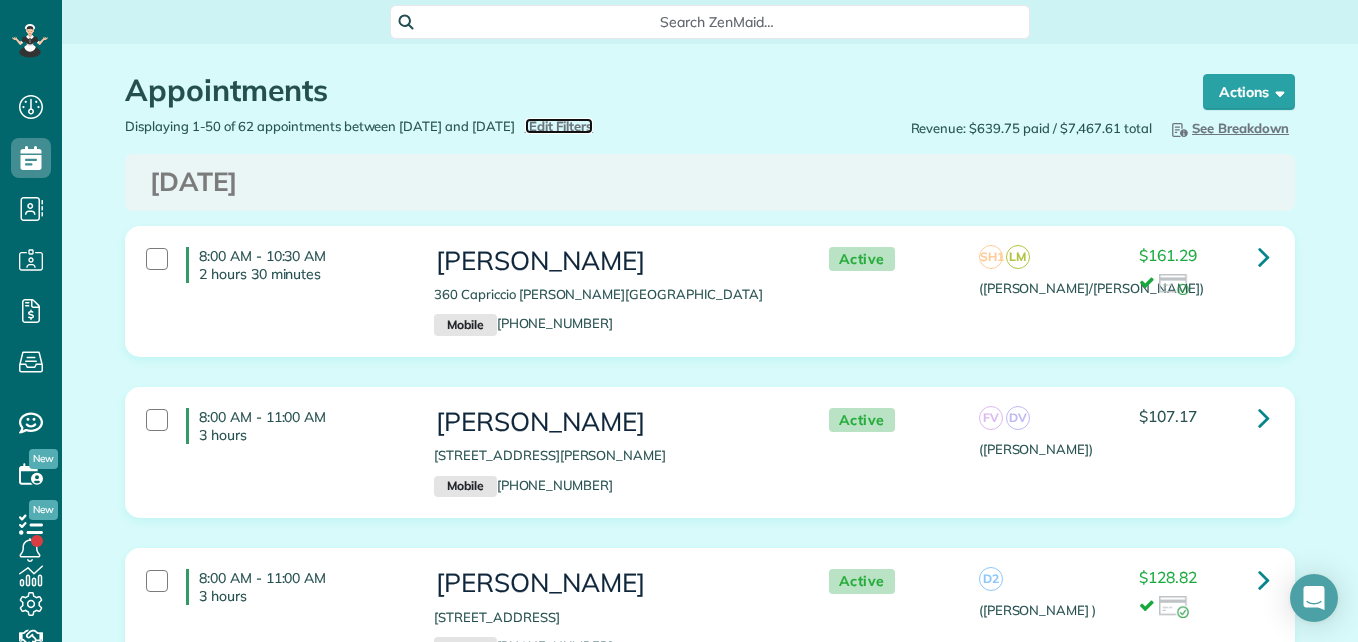 click on "Edit Filters" at bounding box center (561, 126) 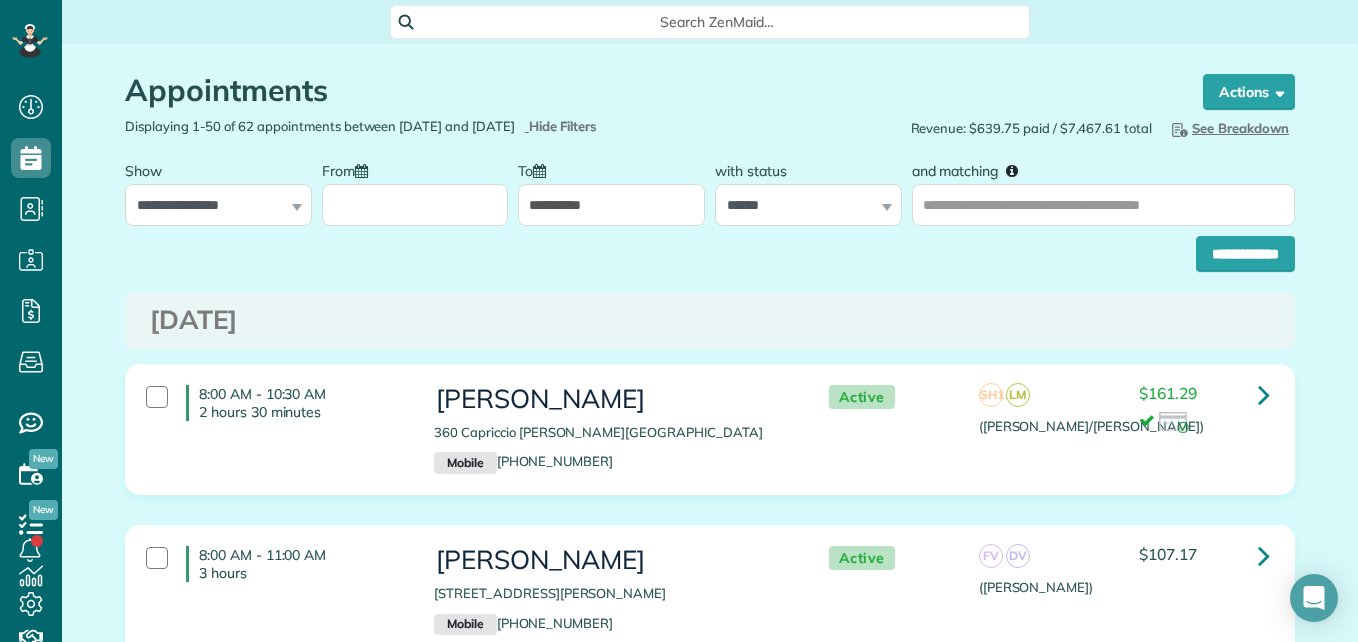 click on "From" at bounding box center [415, 205] 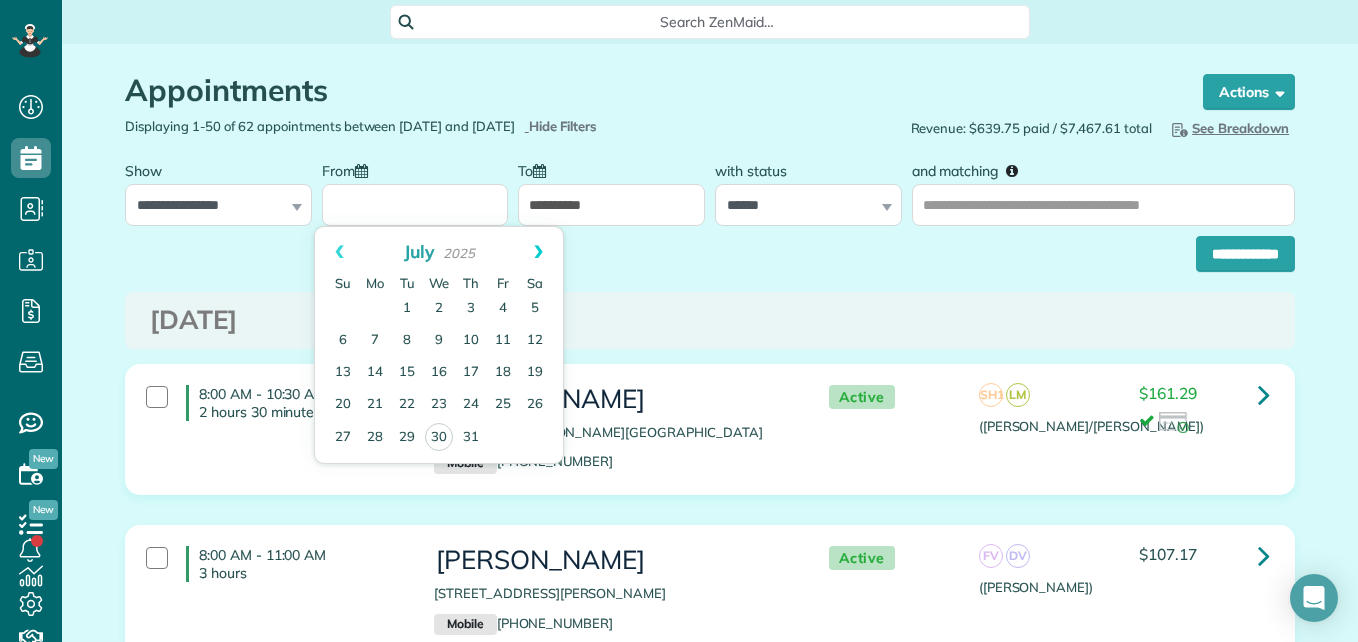 click on "Next" at bounding box center (538, 252) 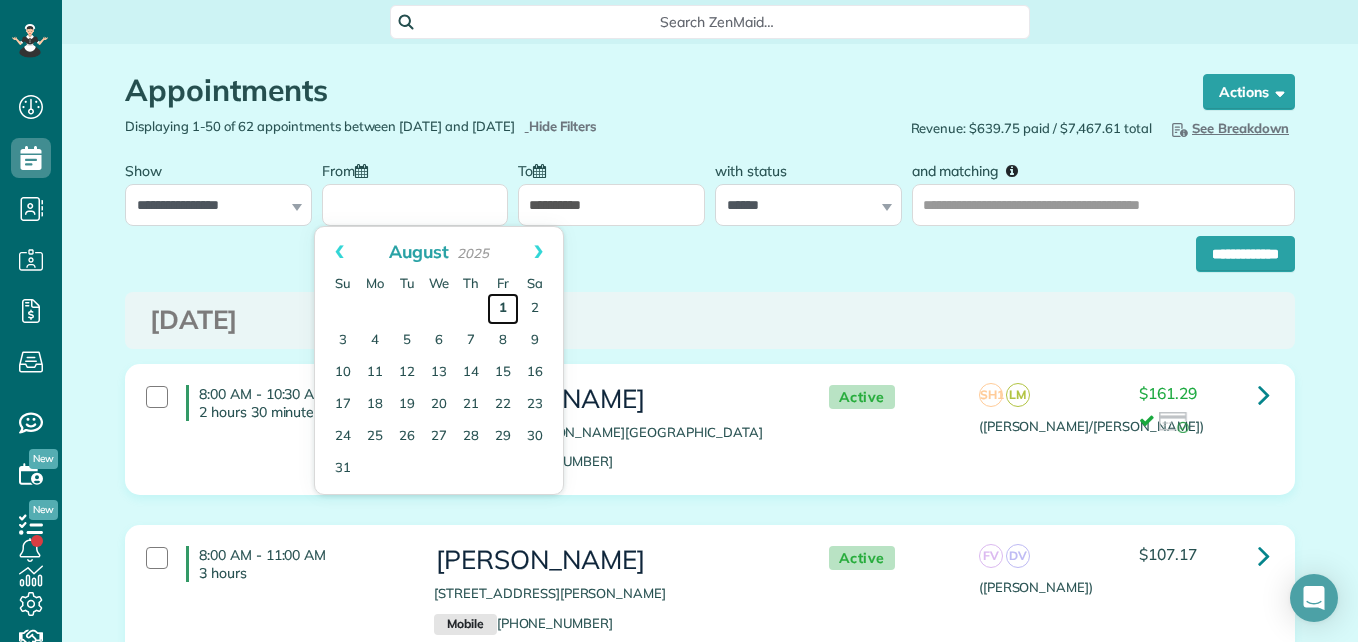 click on "1" at bounding box center [503, 309] 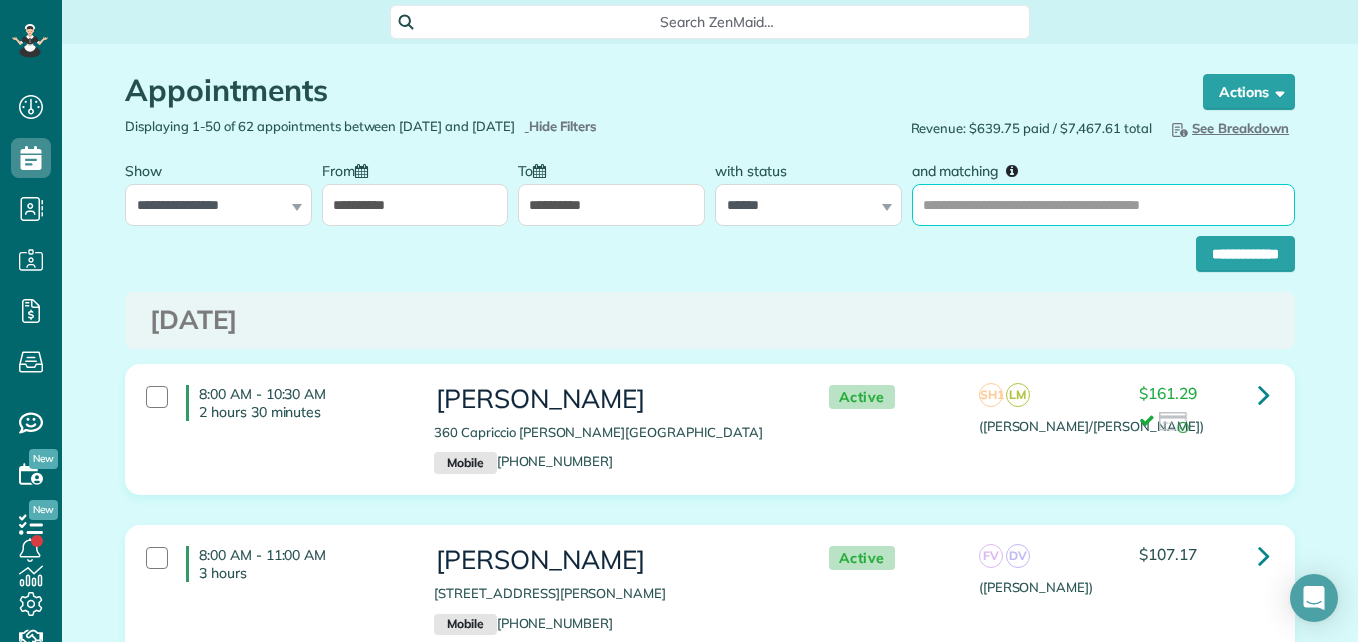 click on "and matching" at bounding box center [1103, 205] 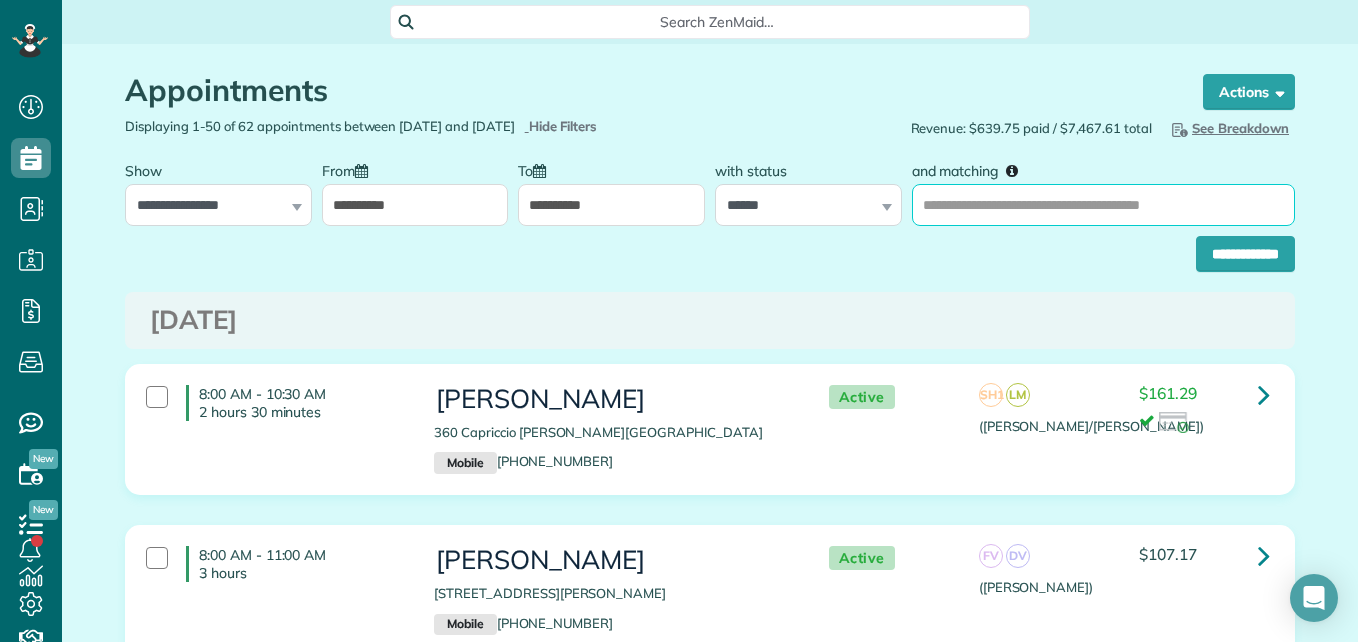 type on "**********" 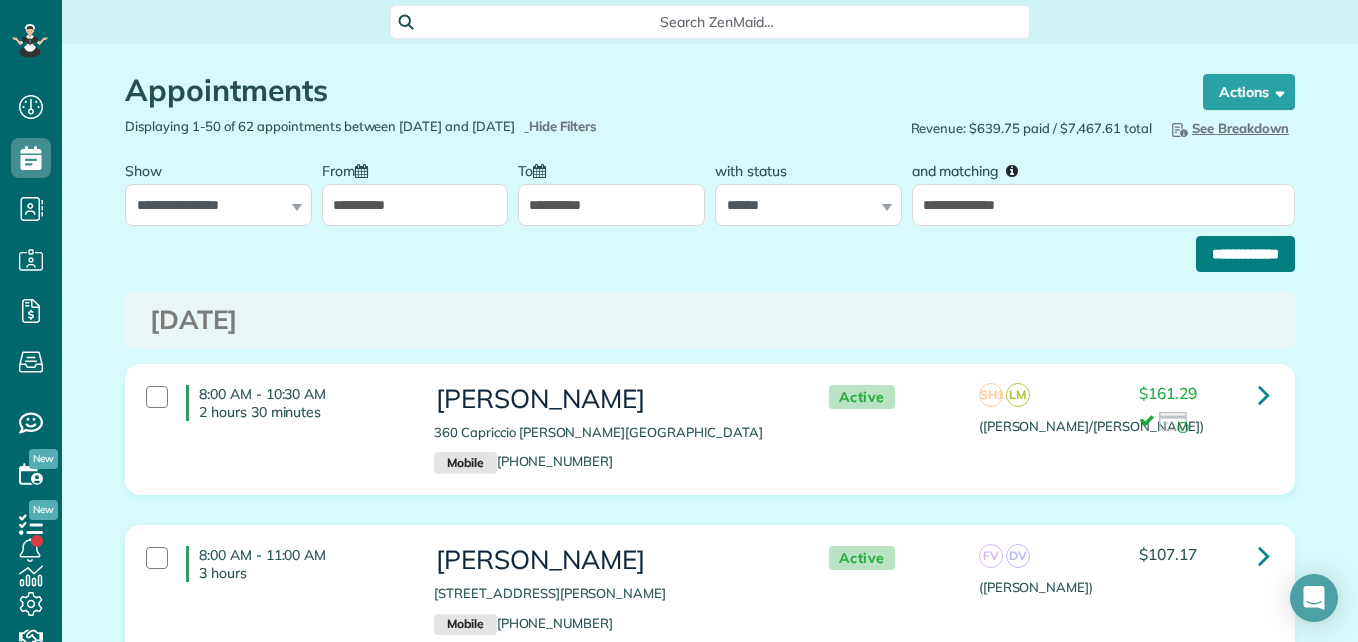 click on "**********" at bounding box center (1245, 254) 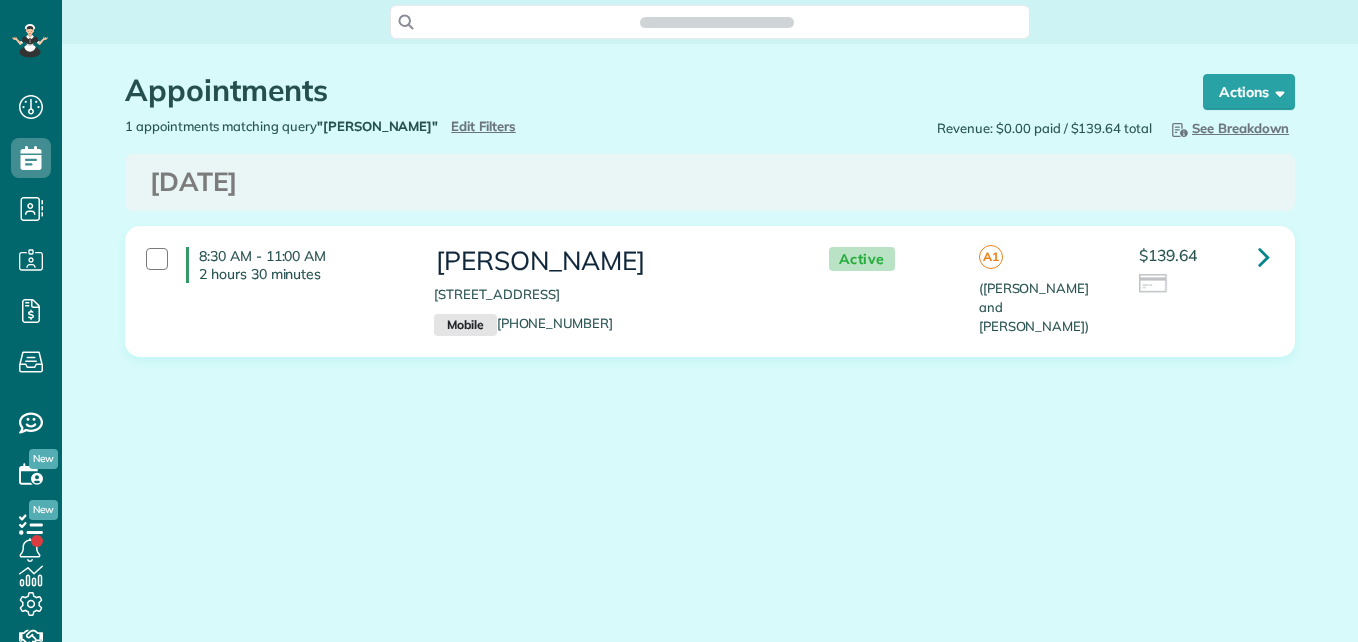 scroll, scrollTop: 0, scrollLeft: 0, axis: both 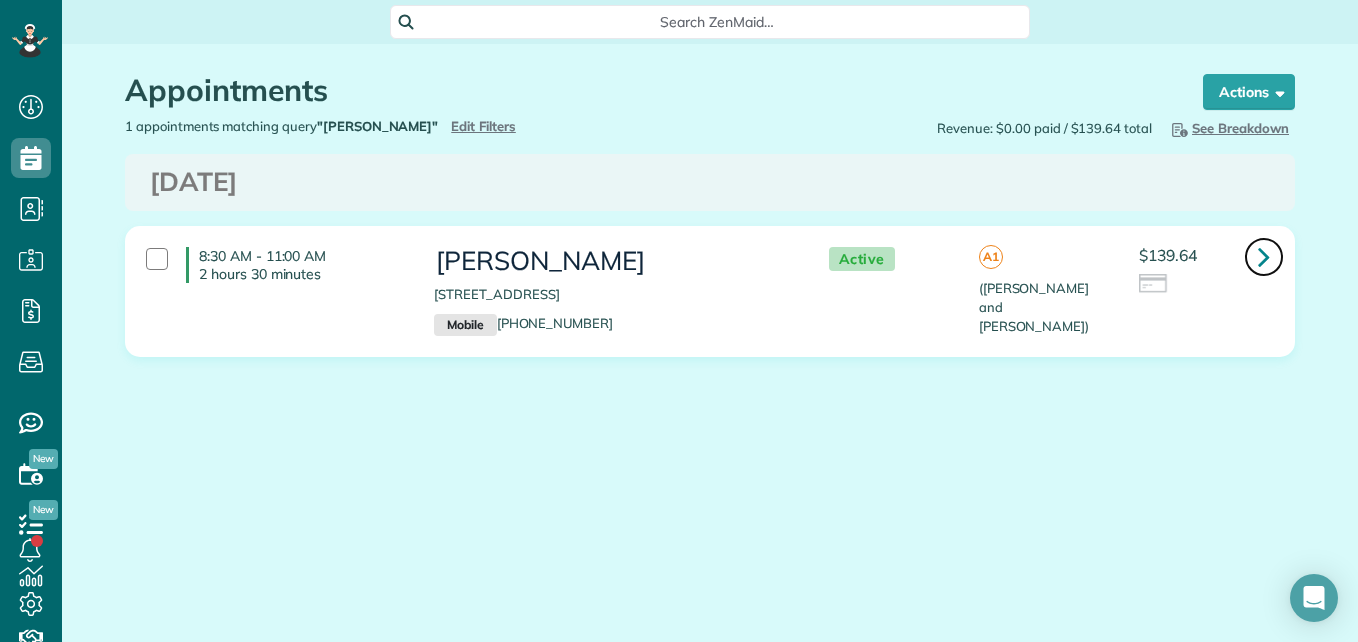 click at bounding box center (1264, 256) 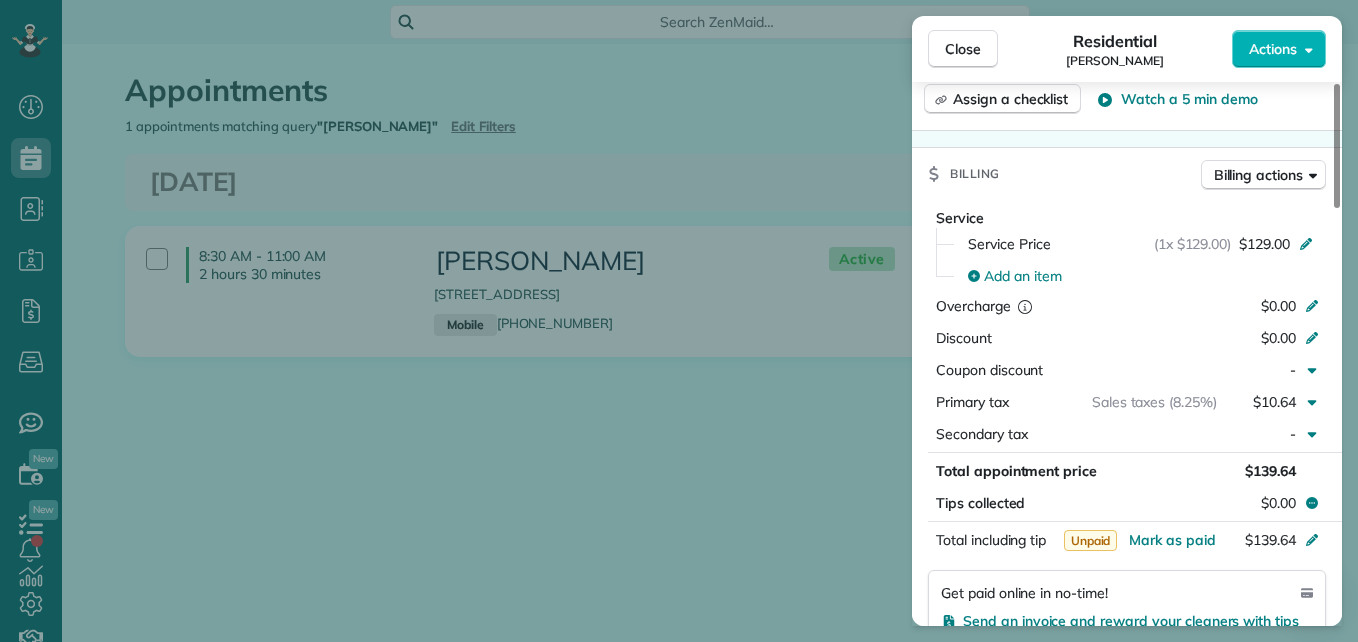 drag, startPoint x: 1332, startPoint y: 162, endPoint x: 1357, endPoint y: 360, distance: 199.57204 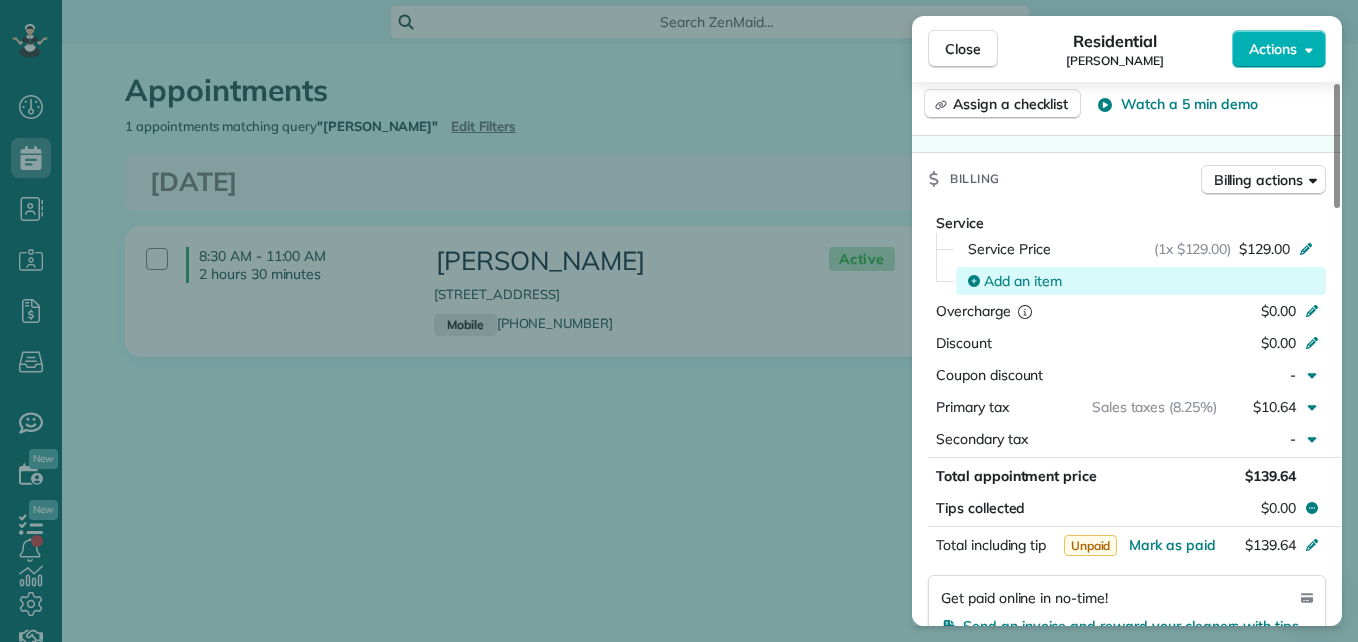 click on "Add an item" at bounding box center (1023, 281) 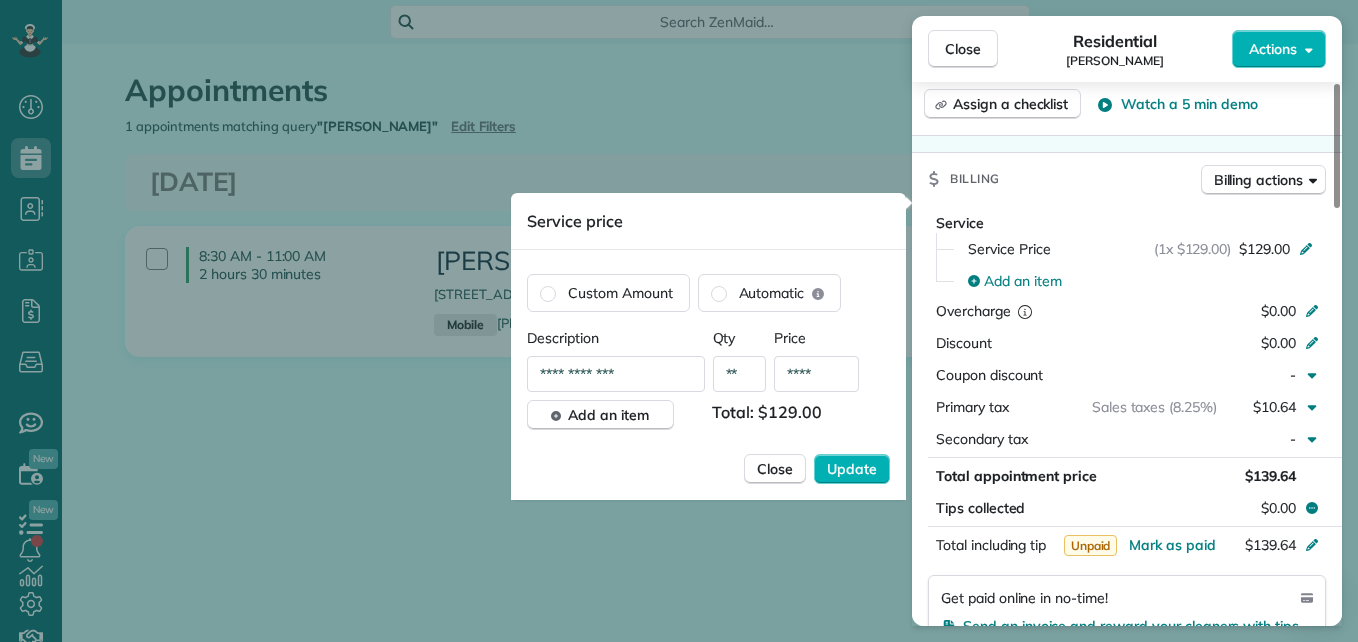 click on "Close" at bounding box center [775, 469] 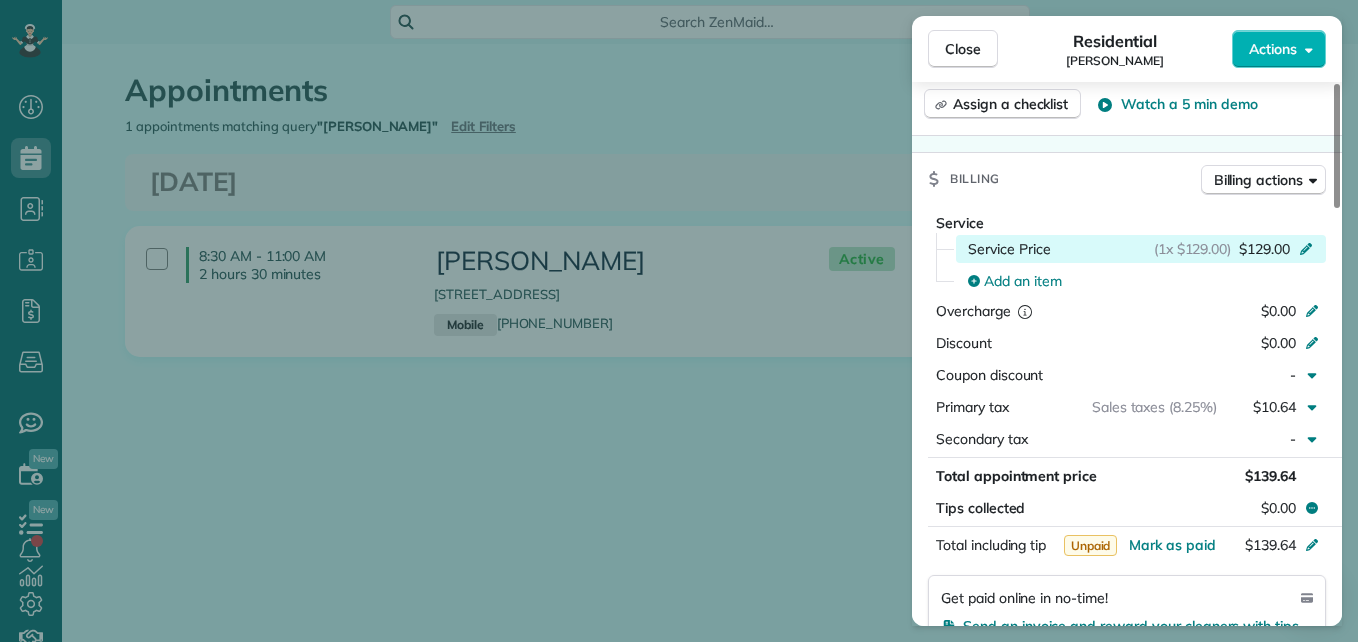 click on "Service Price" at bounding box center (1009, 249) 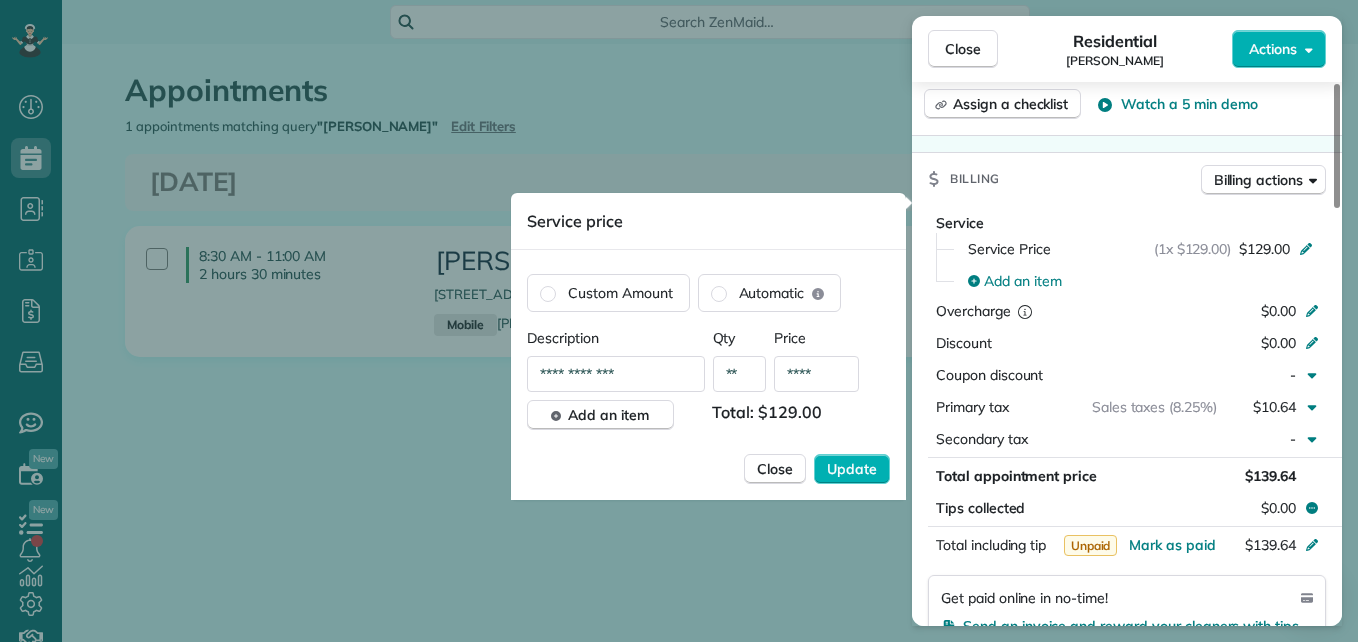 drag, startPoint x: 641, startPoint y: 377, endPoint x: 517, endPoint y: 377, distance: 124 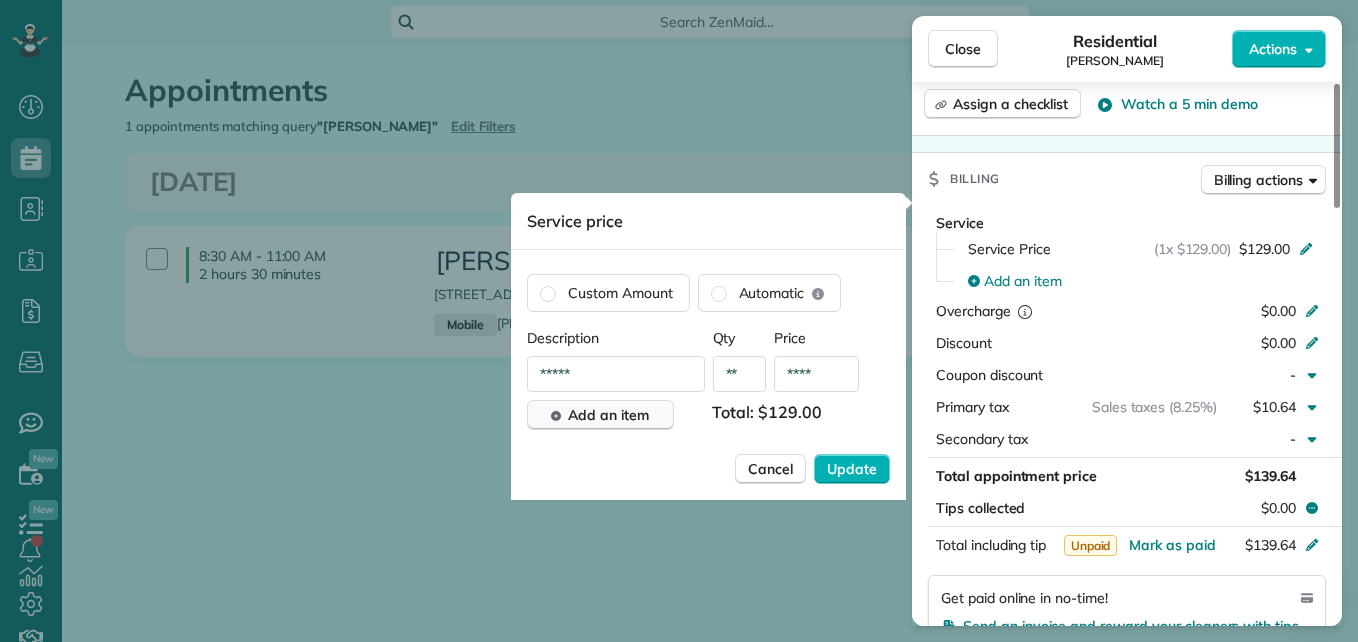 type on "*****" 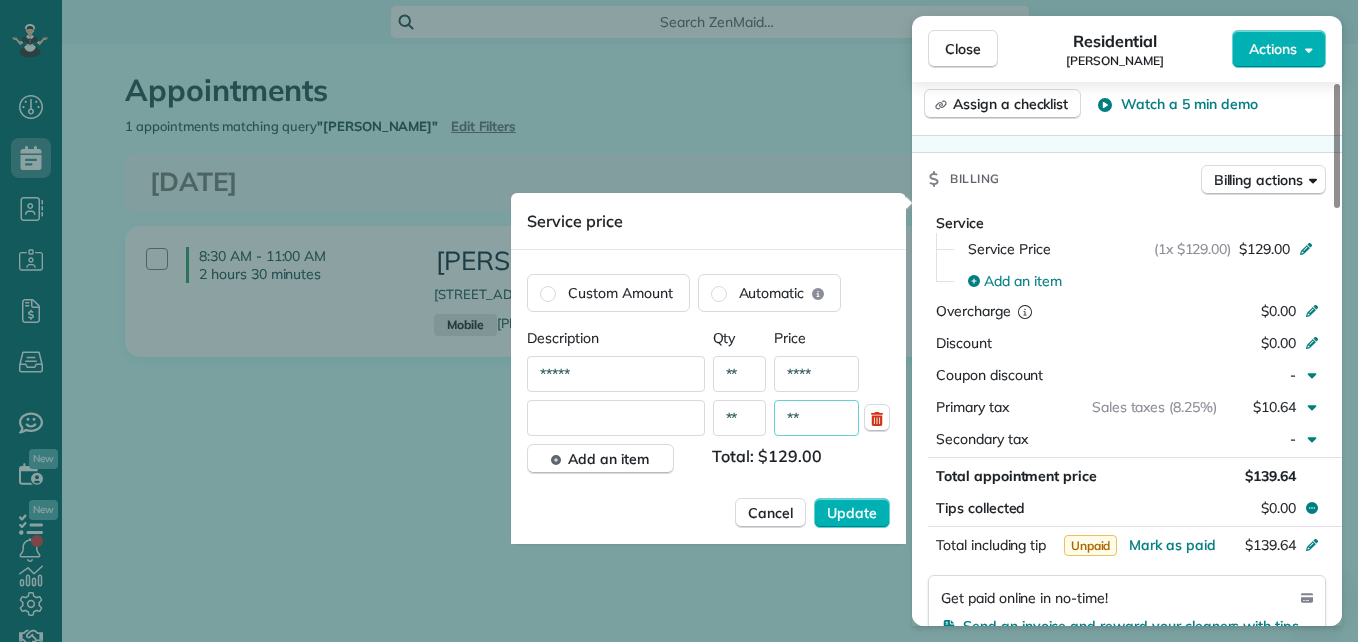 click at bounding box center (616, 418) 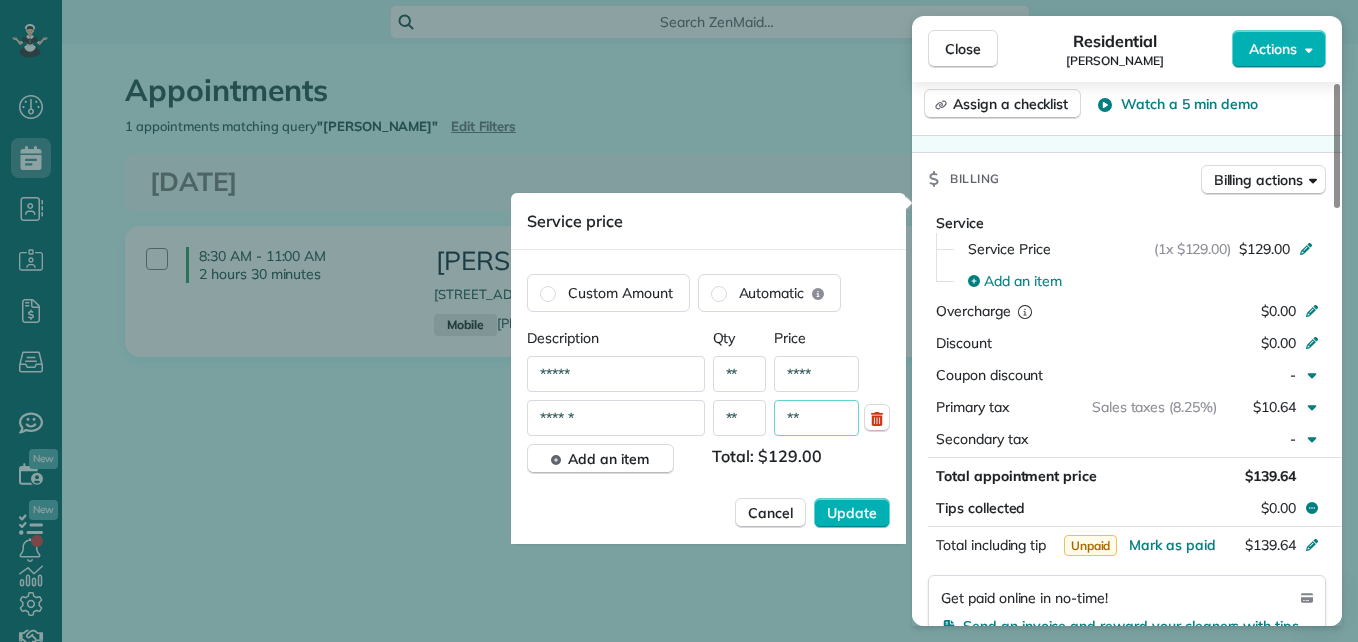 type on "******" 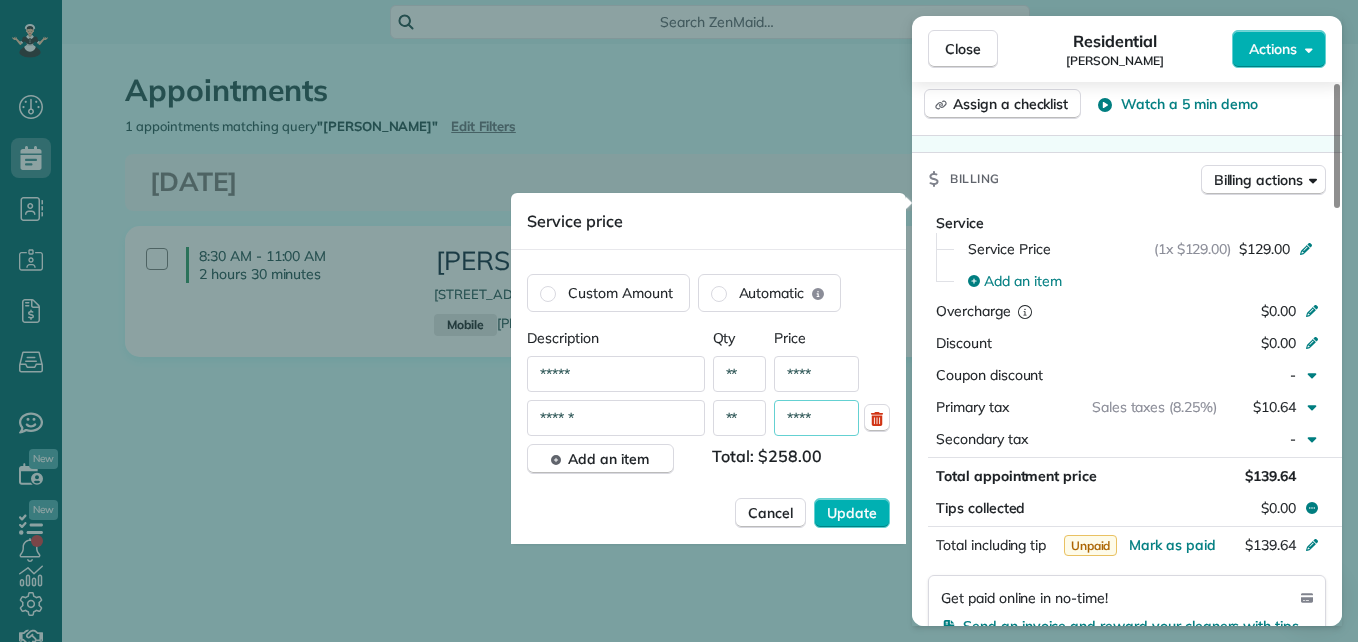 type on "****" 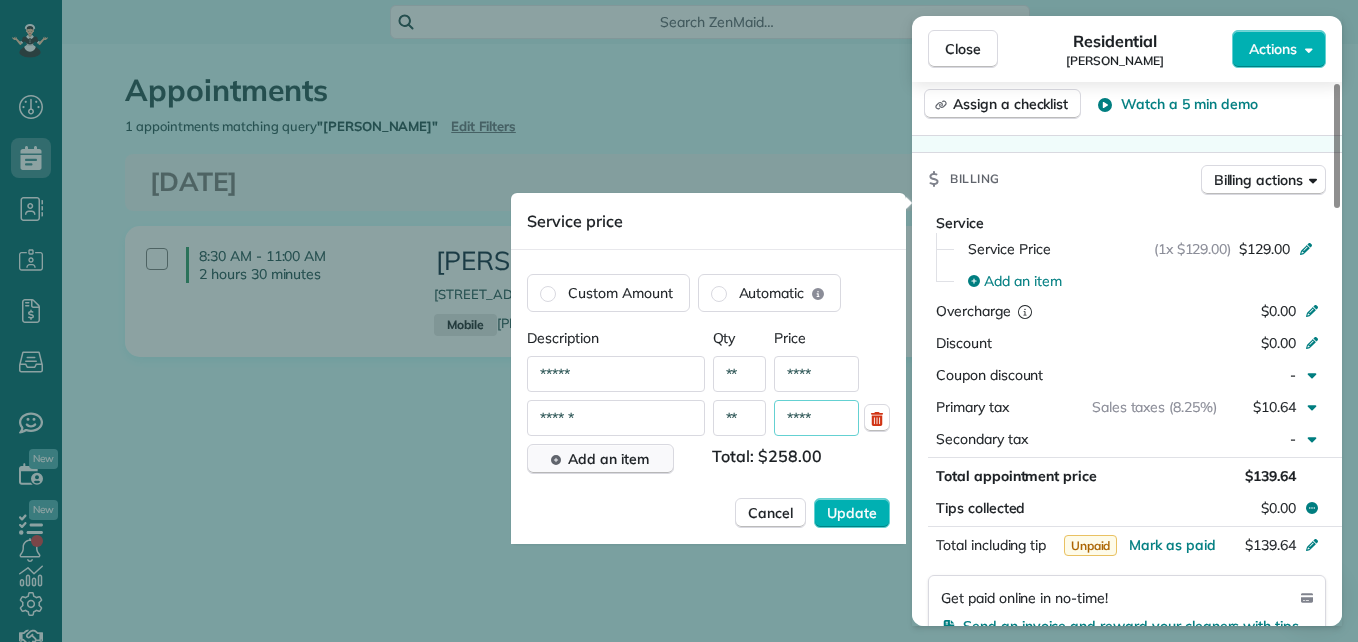 click on "Add an item" at bounding box center (608, 459) 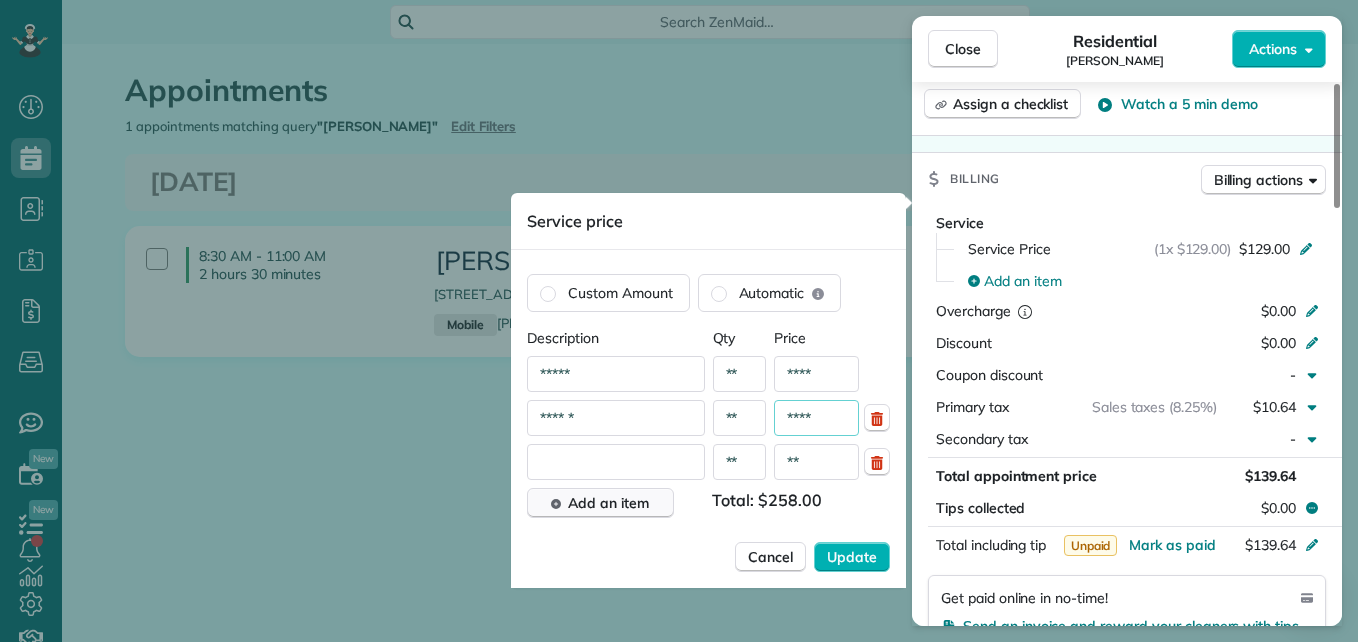 click at bounding box center [616, 462] 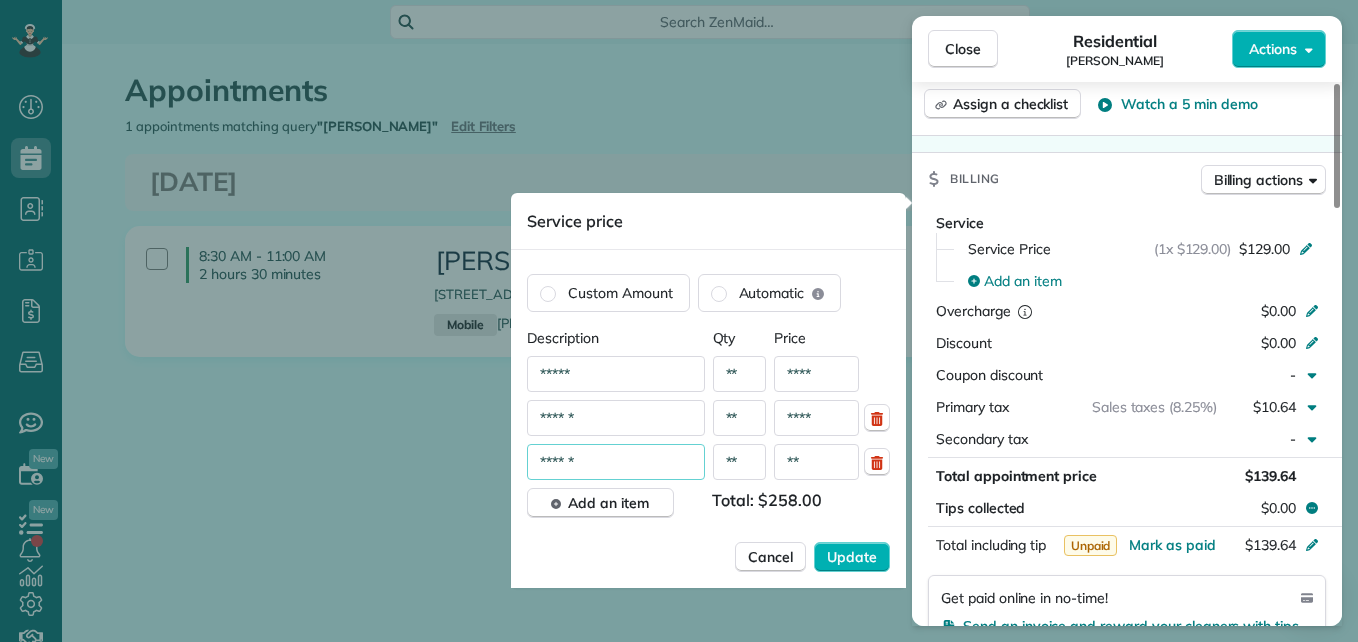 type on "******" 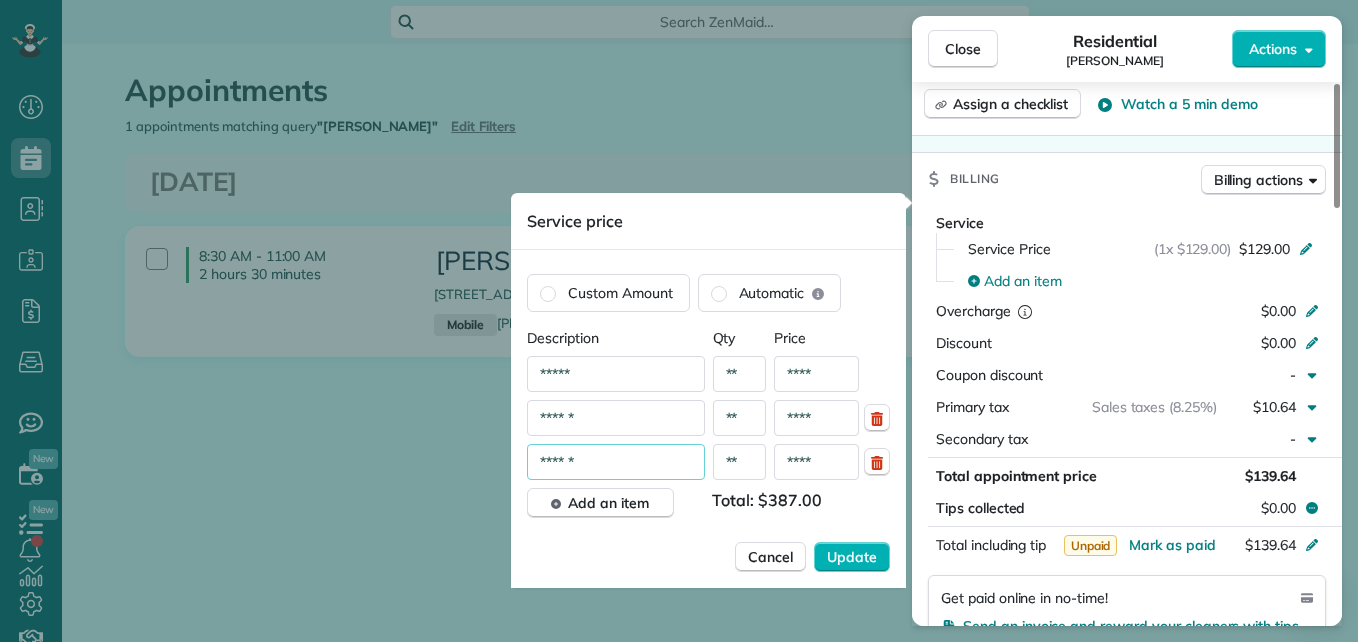 type on "****" 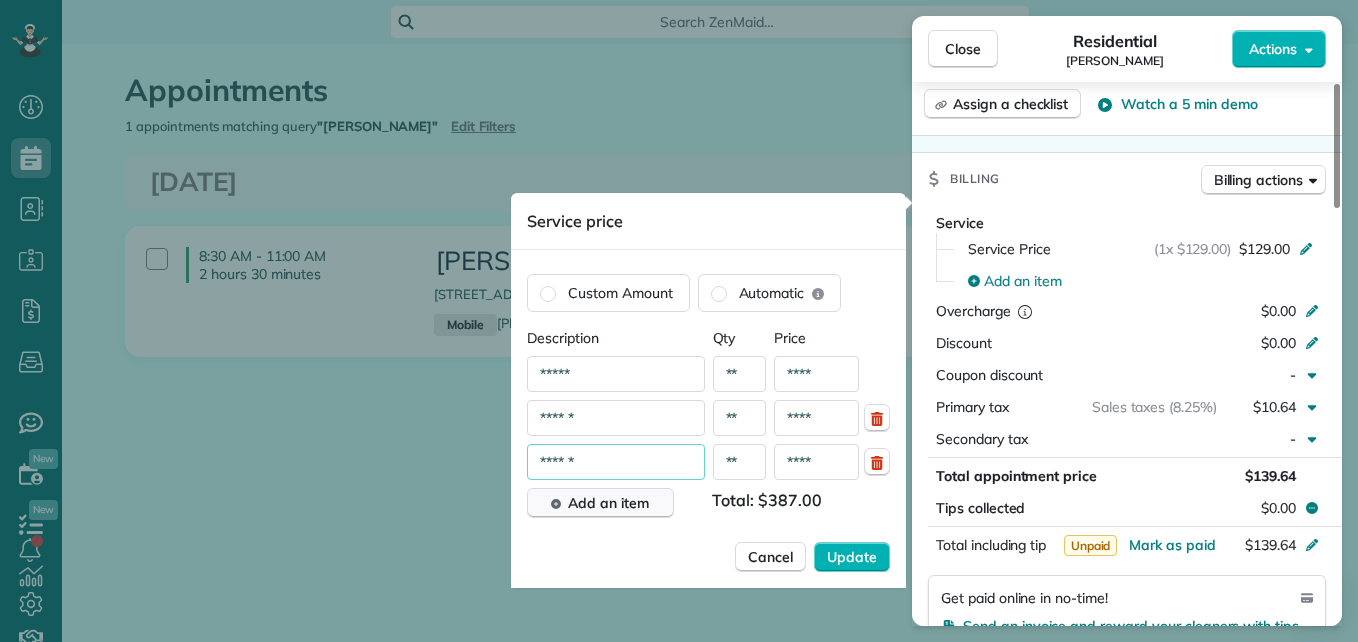 click on "Add an item" at bounding box center [608, 503] 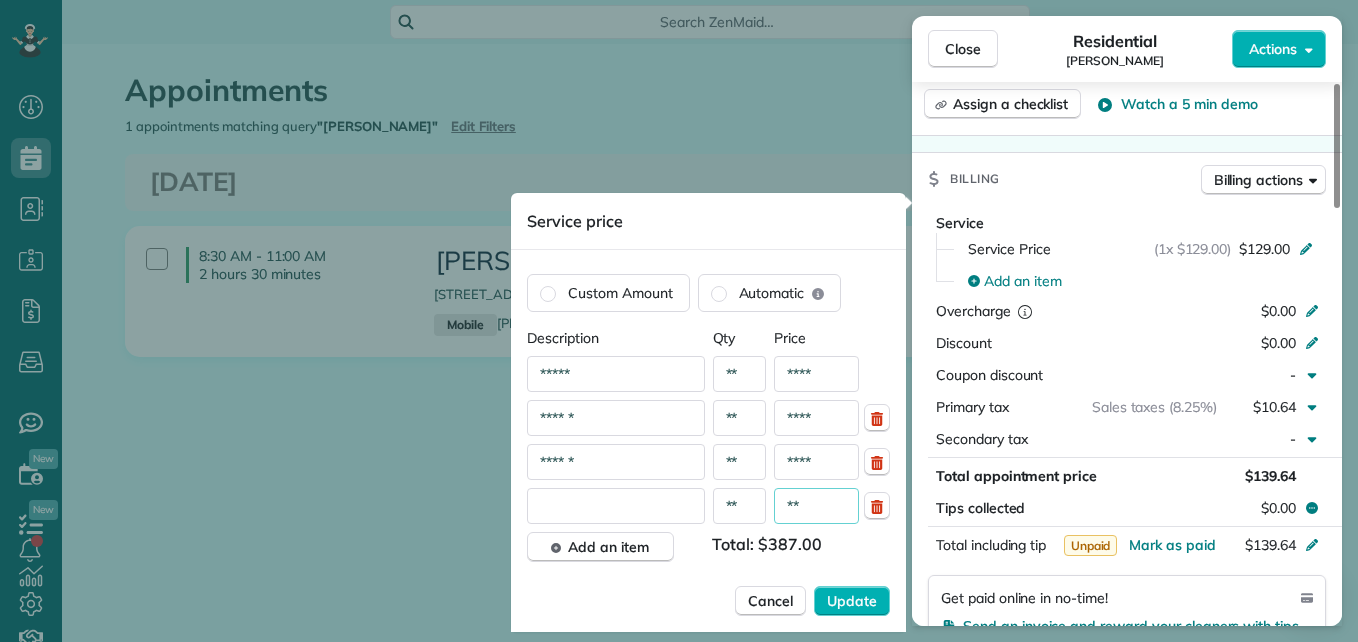 click at bounding box center (616, 506) 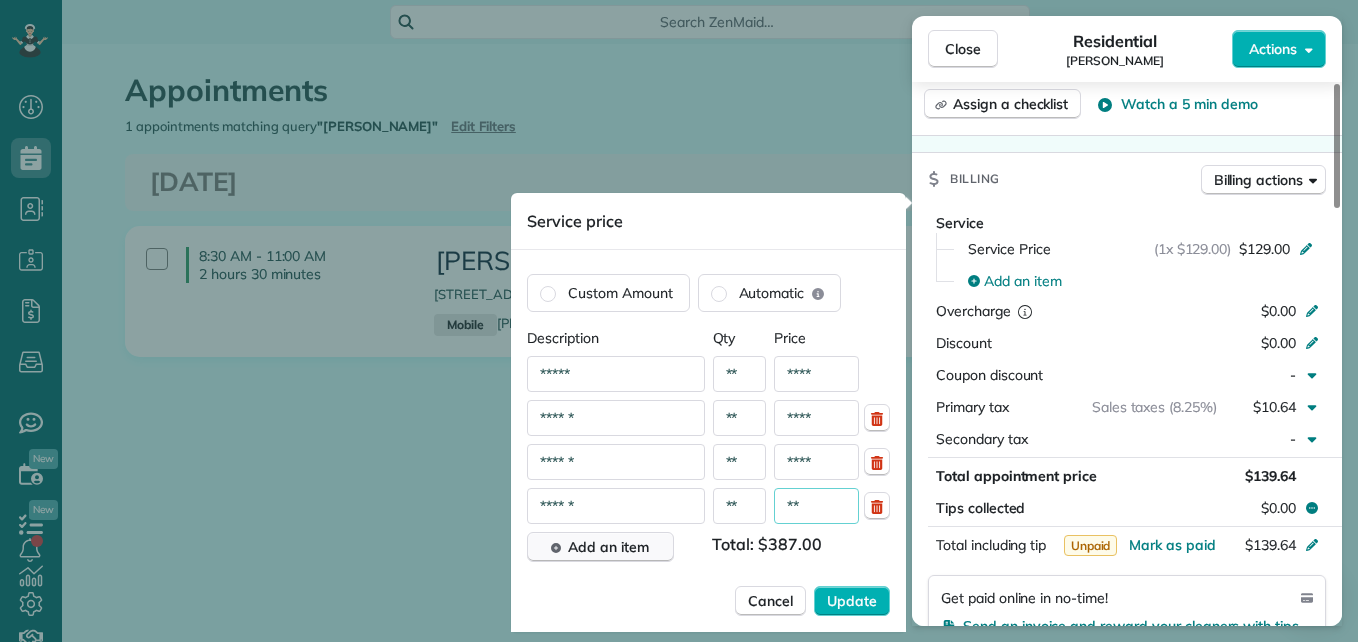 type on "******" 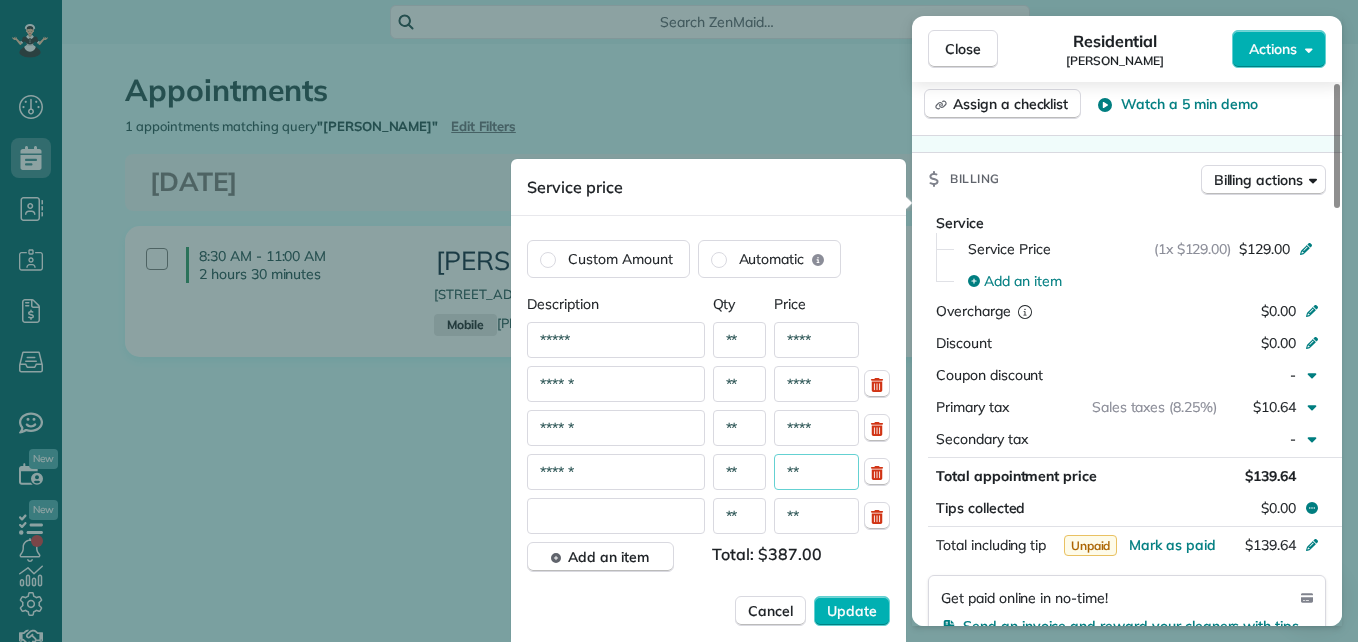 click at bounding box center [616, 516] 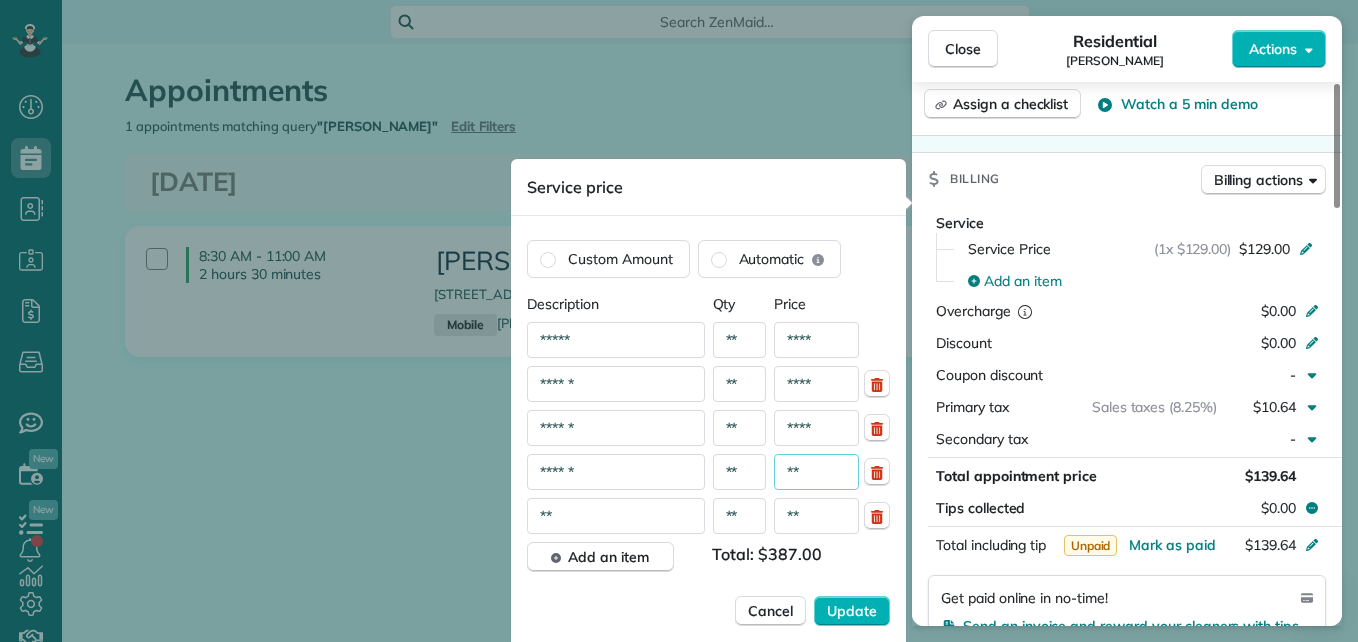 type on "*" 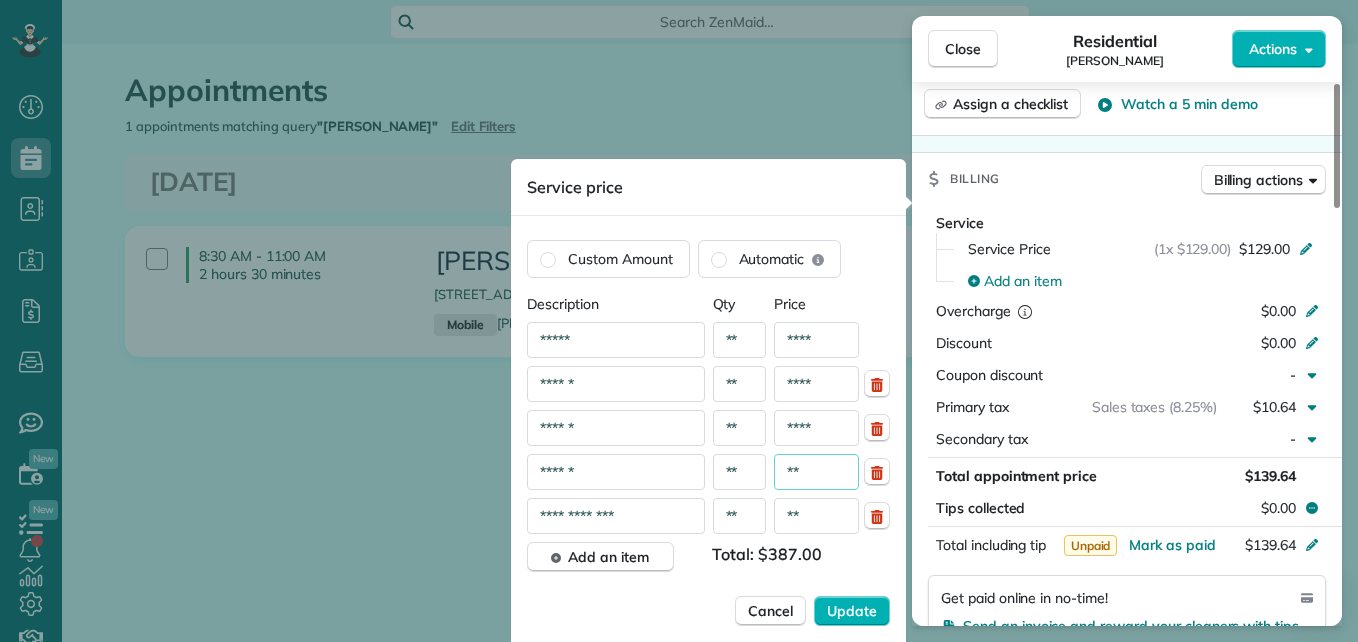 type on "**********" 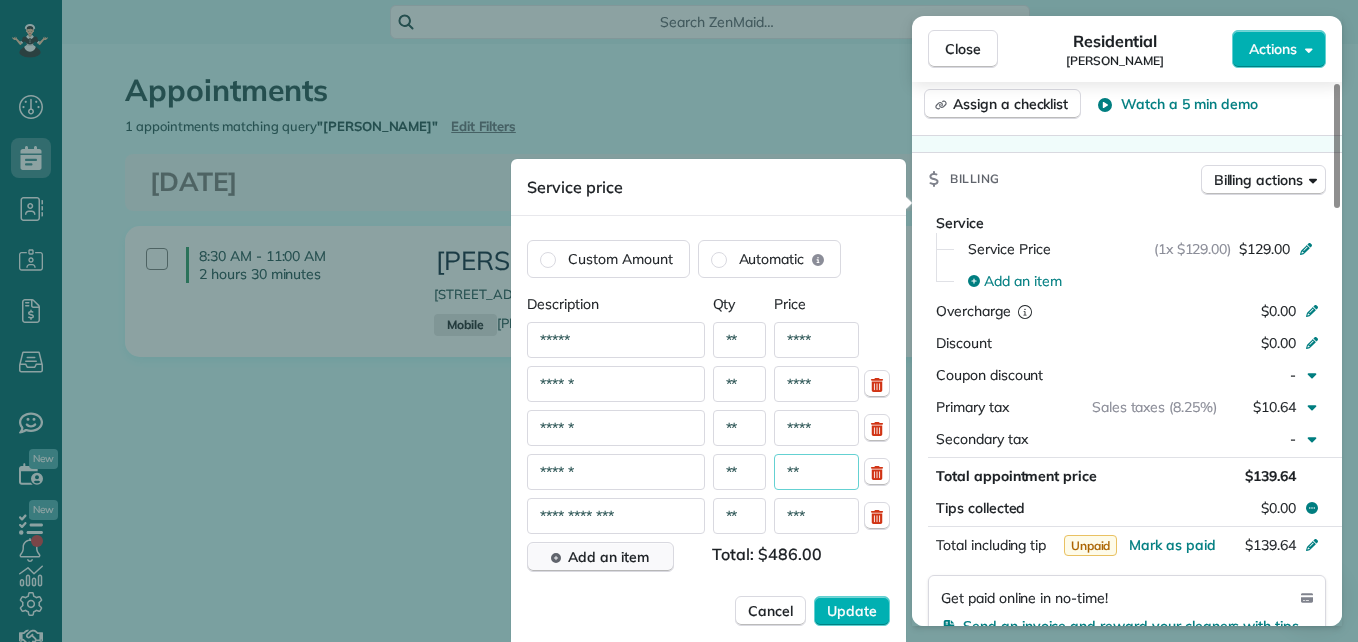 type on "***" 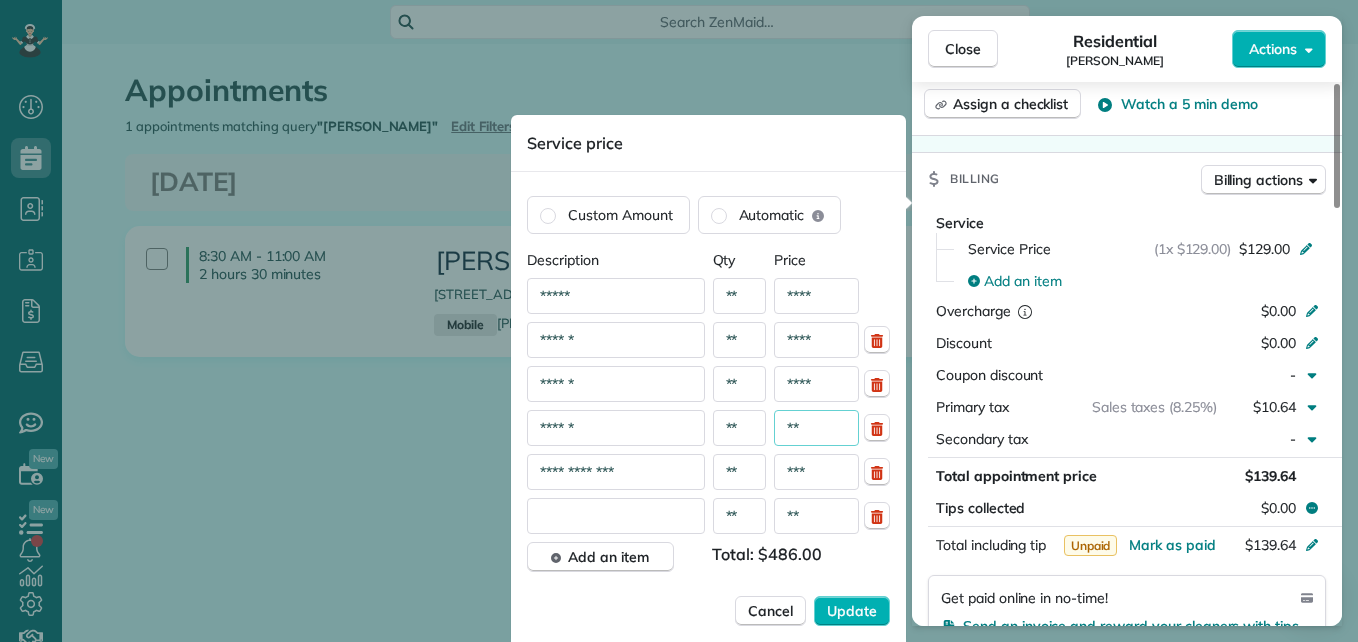 click at bounding box center (616, 516) 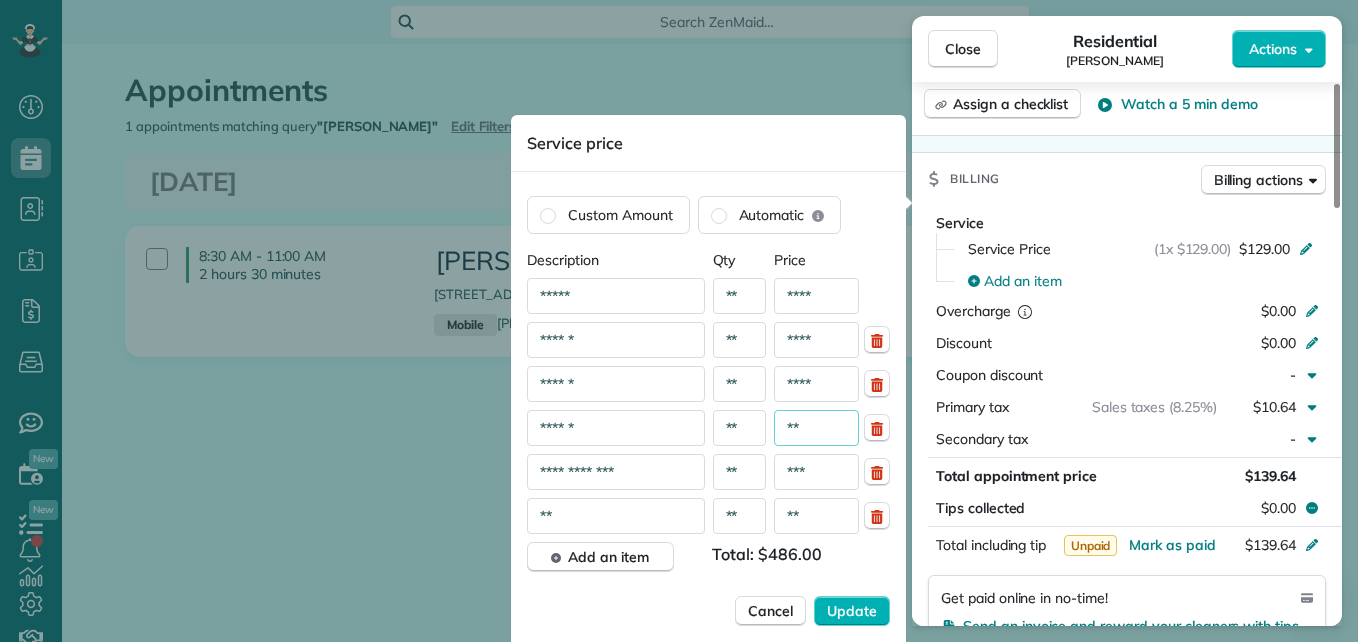 type on "*" 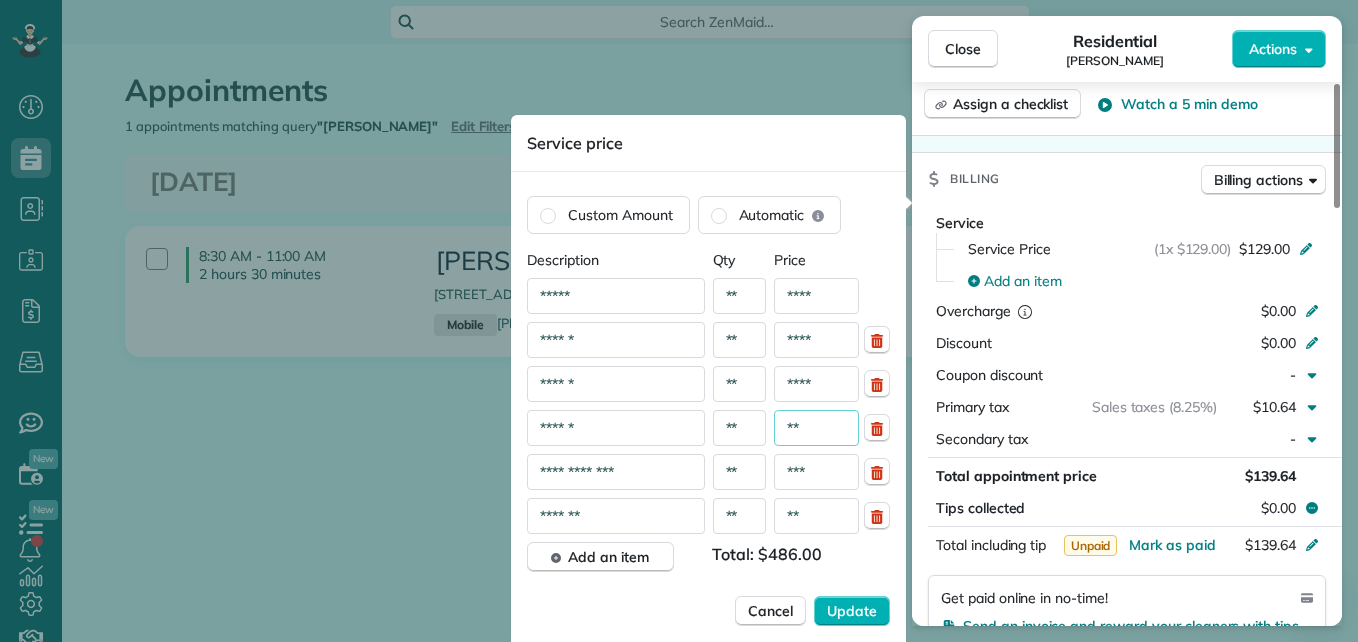 type on "*******" 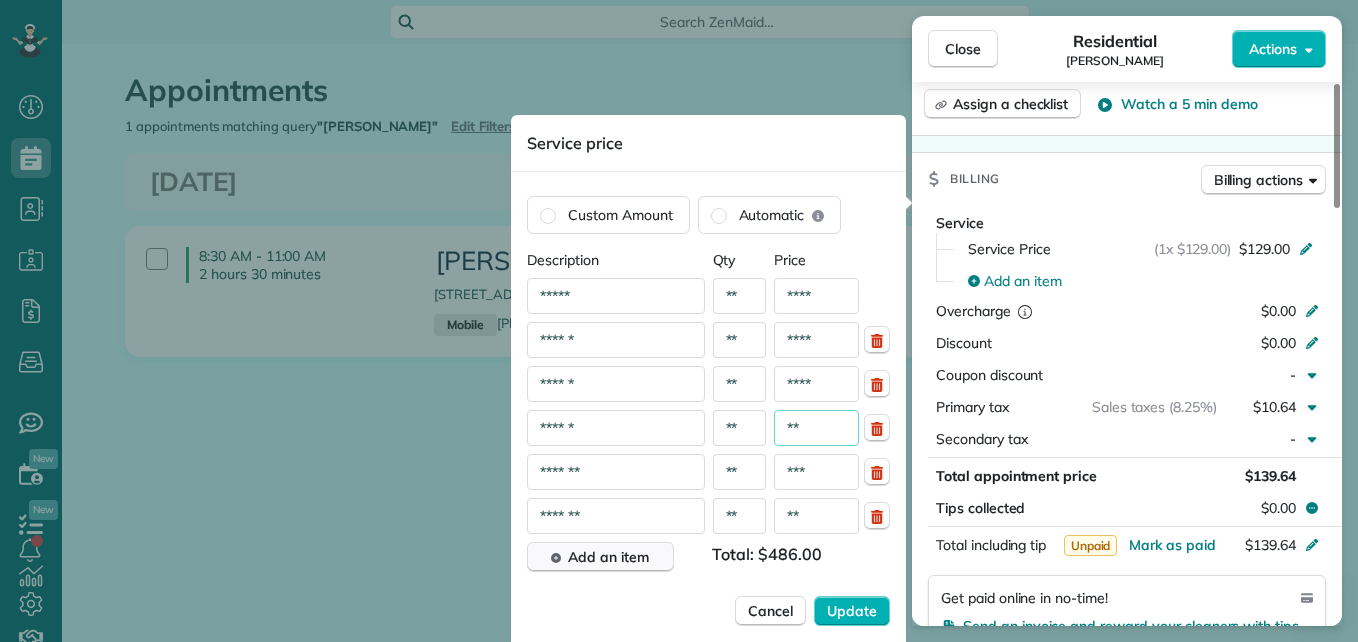 type on "*******" 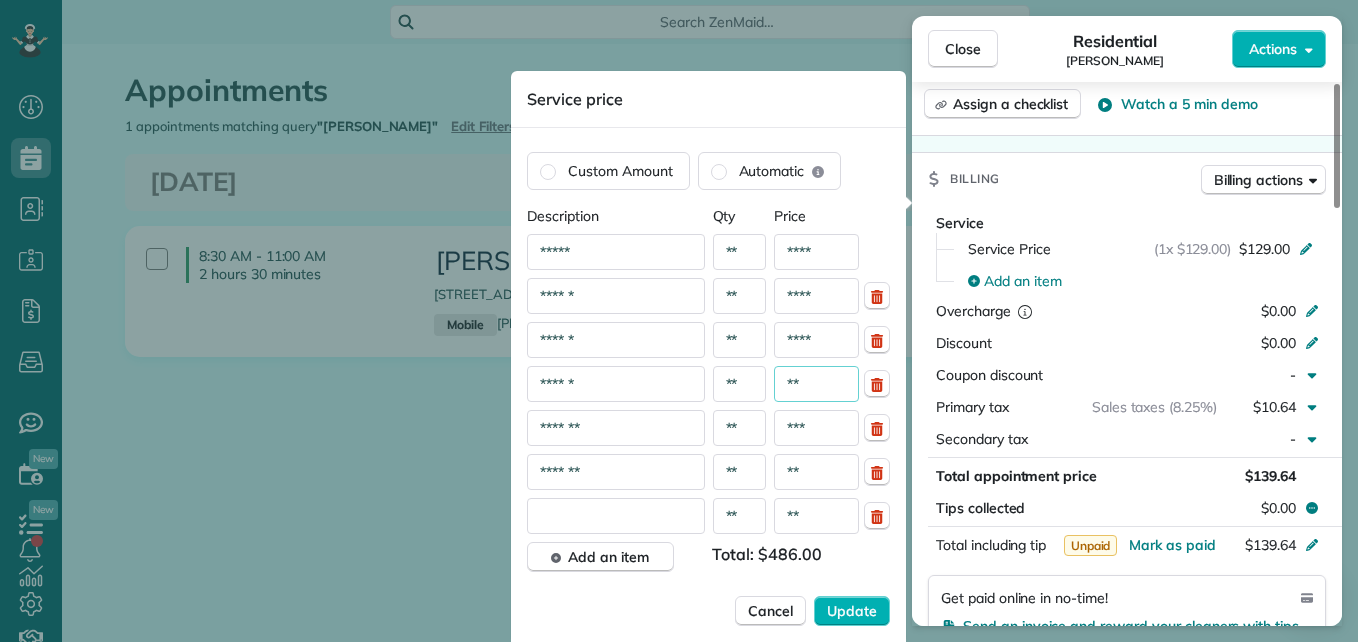 click at bounding box center [616, 516] 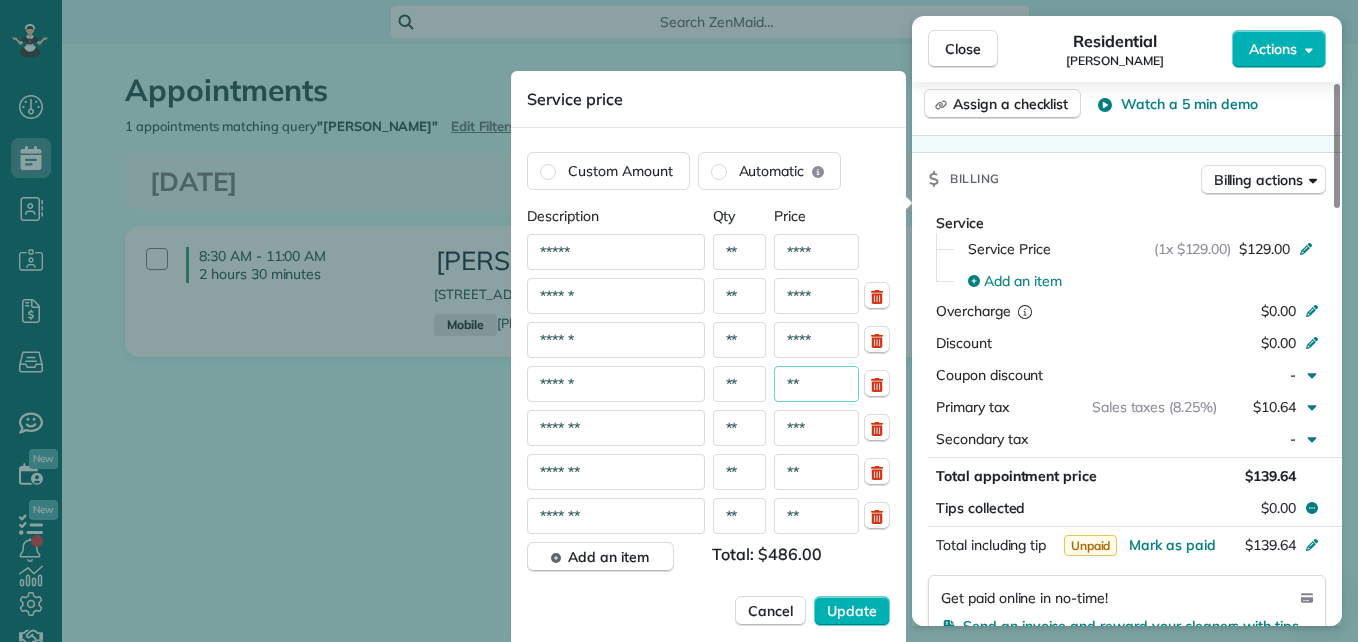type on "*******" 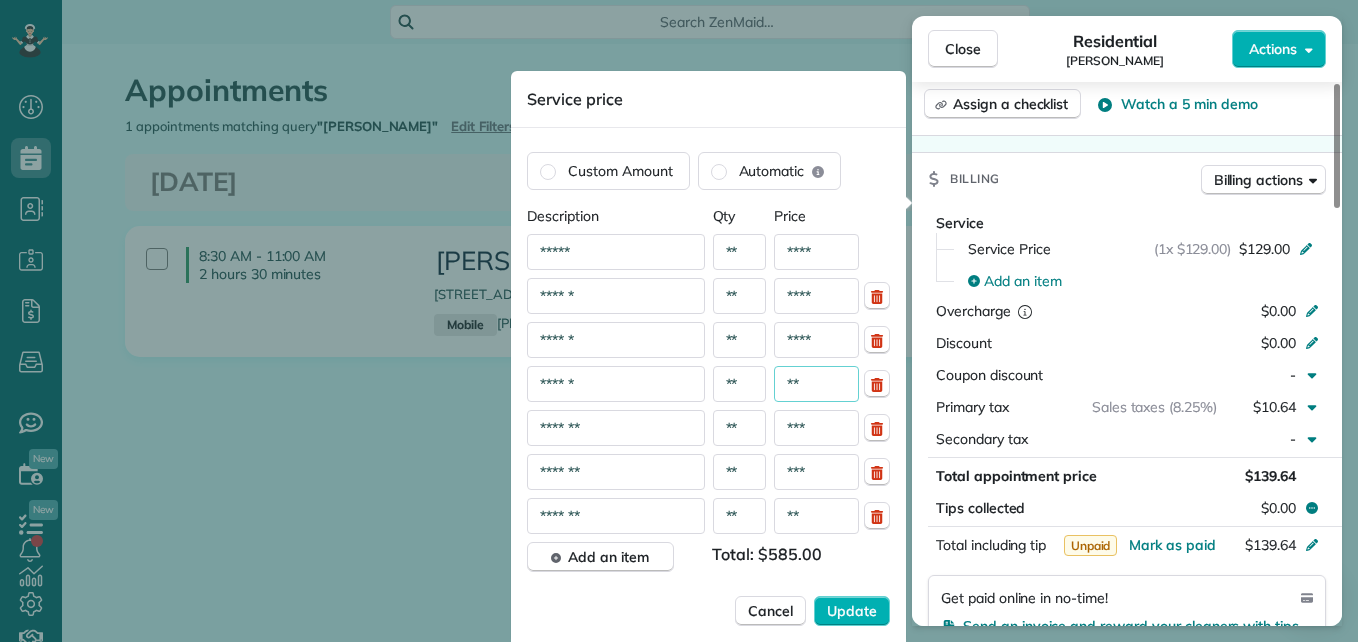 type on "***" 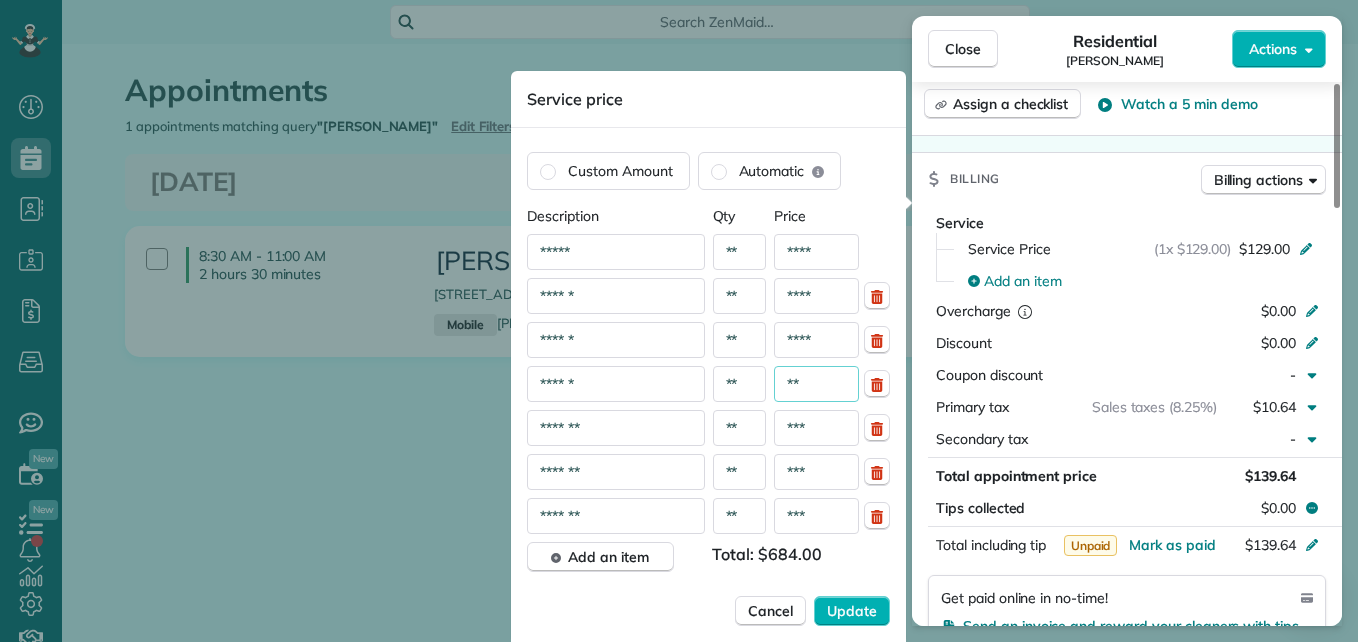 type on "***" 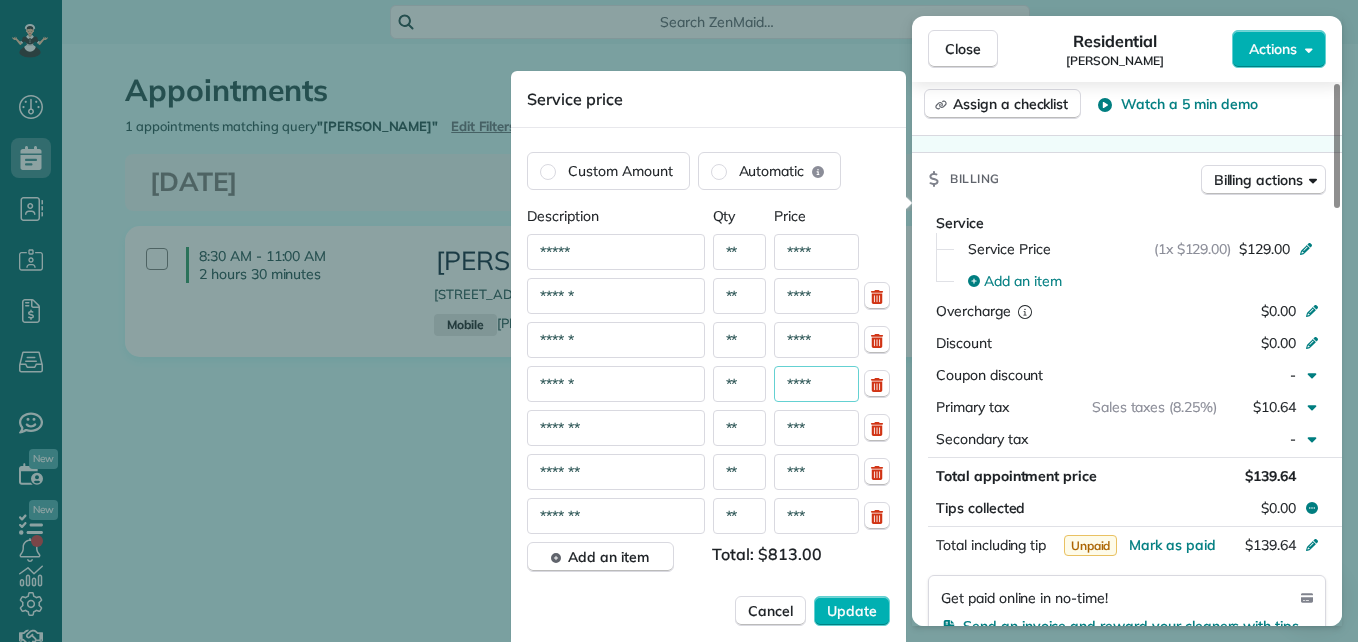 type on "****" 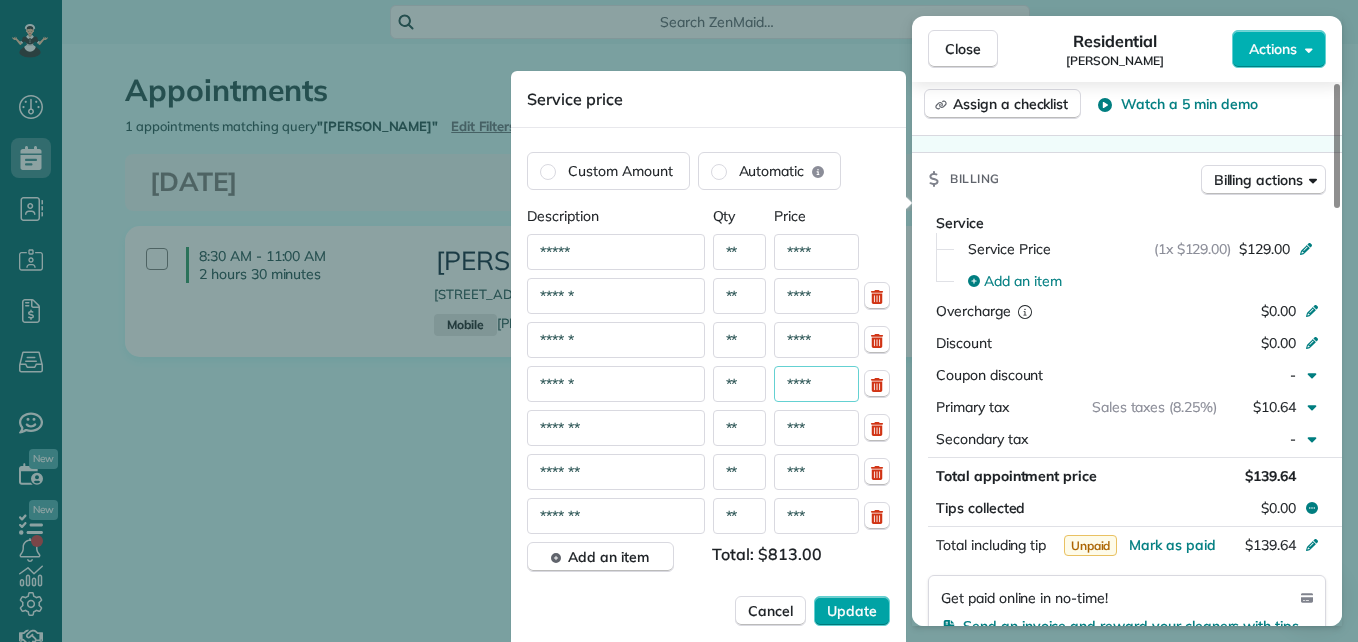 click on "Update" at bounding box center [852, 611] 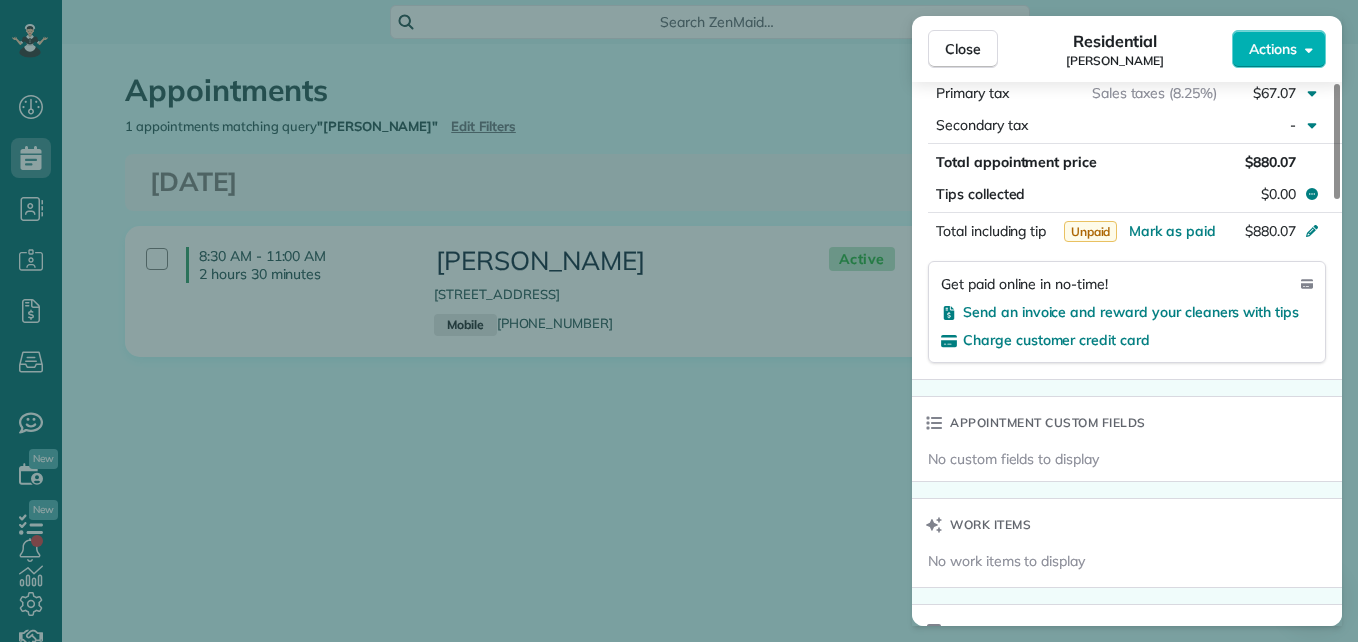 scroll, scrollTop: 1346, scrollLeft: 0, axis: vertical 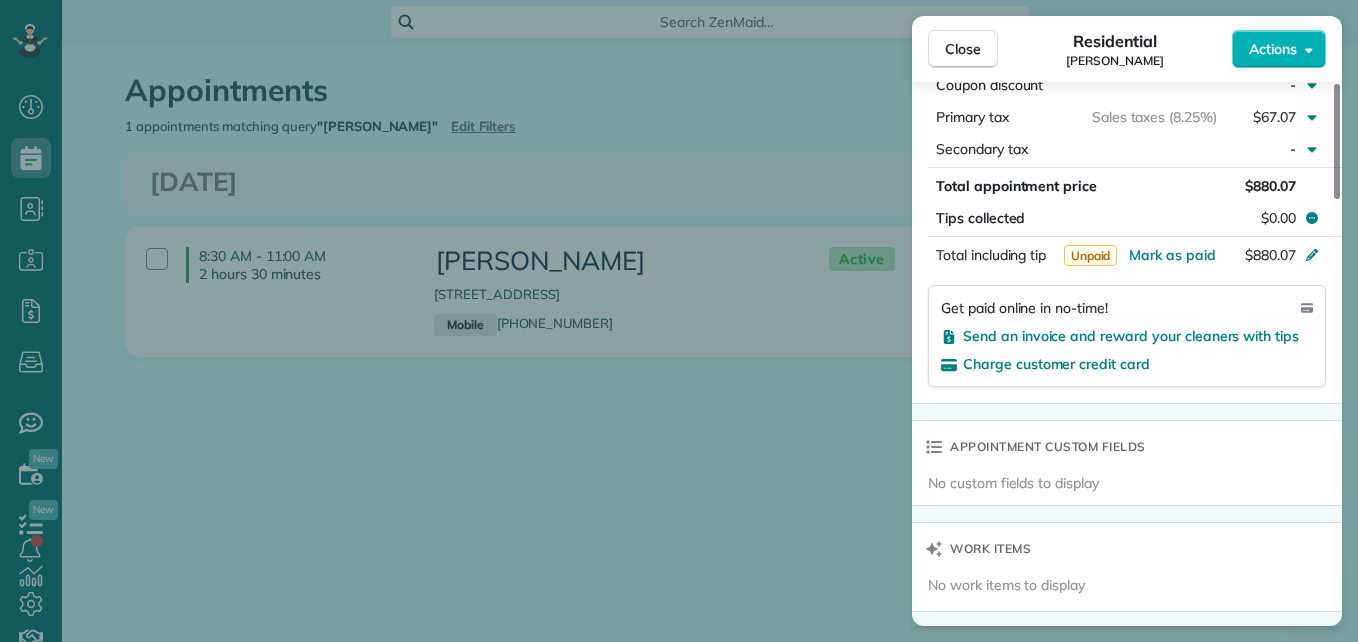 drag, startPoint x: 1336, startPoint y: 291, endPoint x: 1357, endPoint y: 393, distance: 104.13933 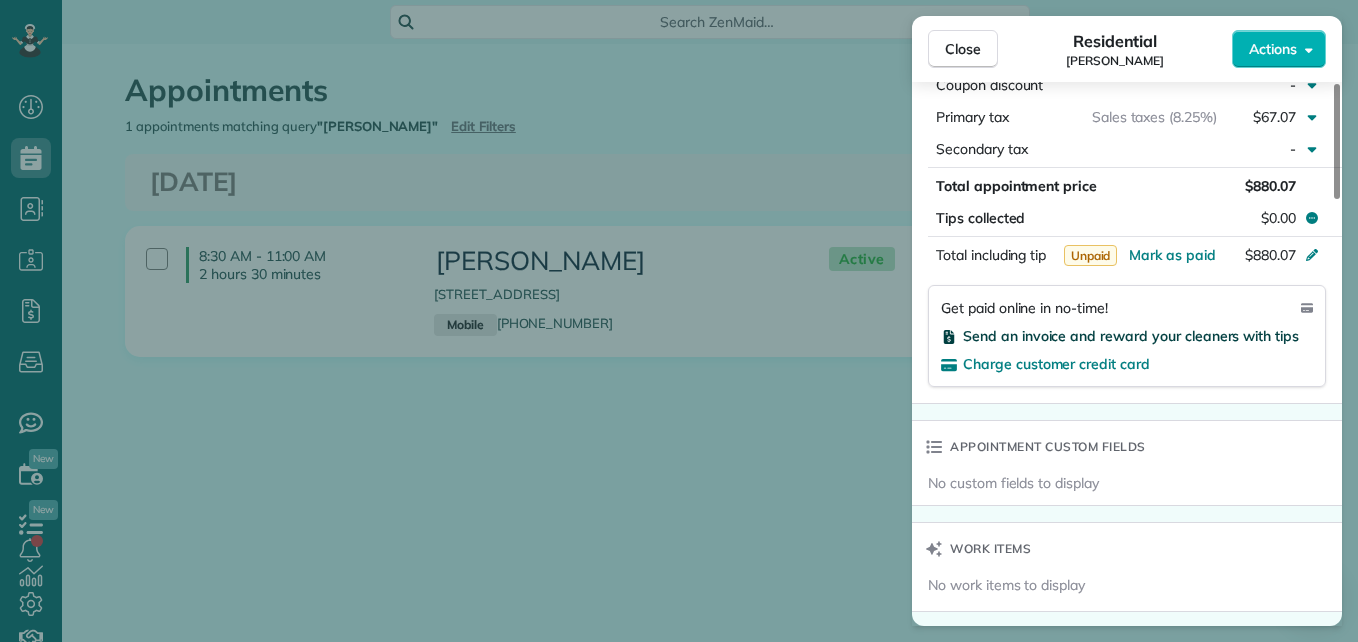 click on "Send an invoice and reward your cleaners with tips" at bounding box center [1131, 336] 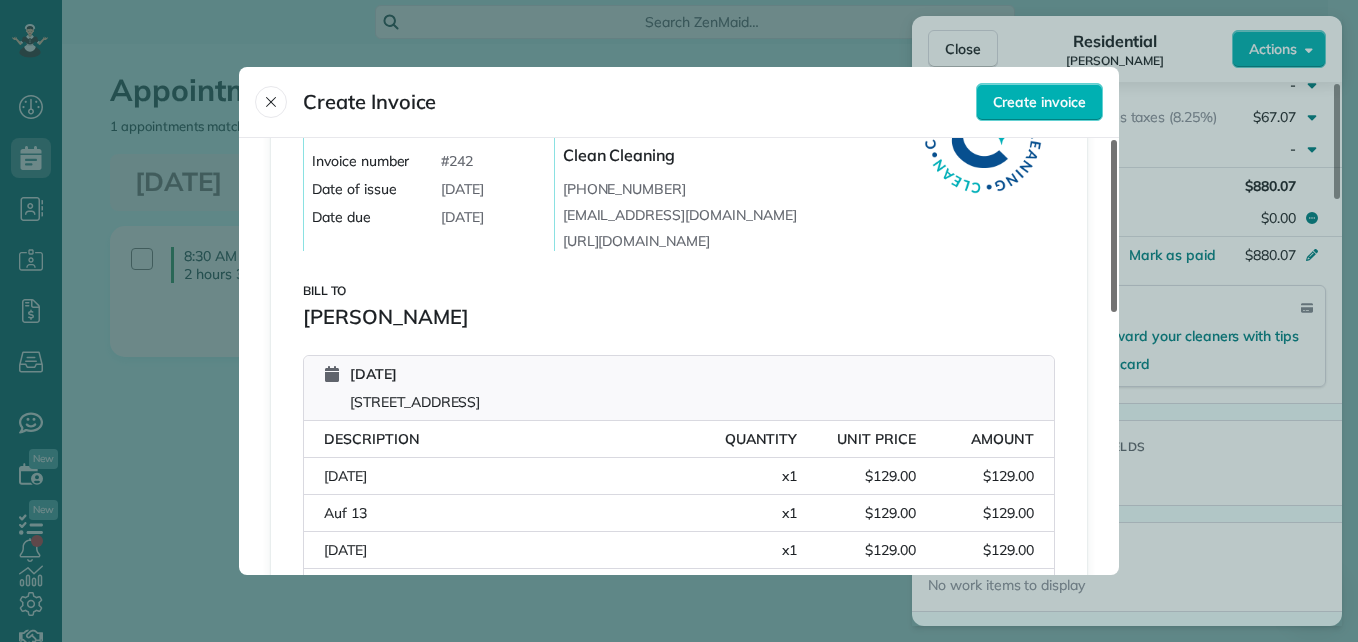 scroll, scrollTop: 107, scrollLeft: 0, axis: vertical 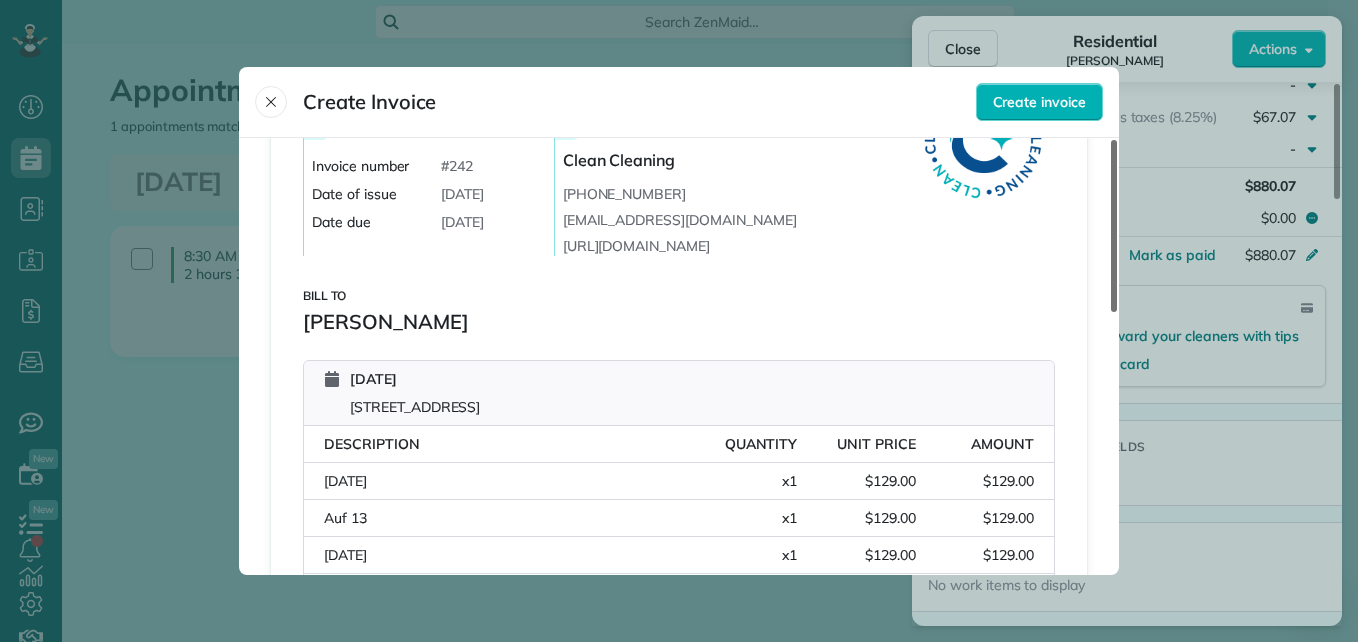 drag, startPoint x: 1114, startPoint y: 246, endPoint x: 1106, endPoint y: 288, distance: 42.755116 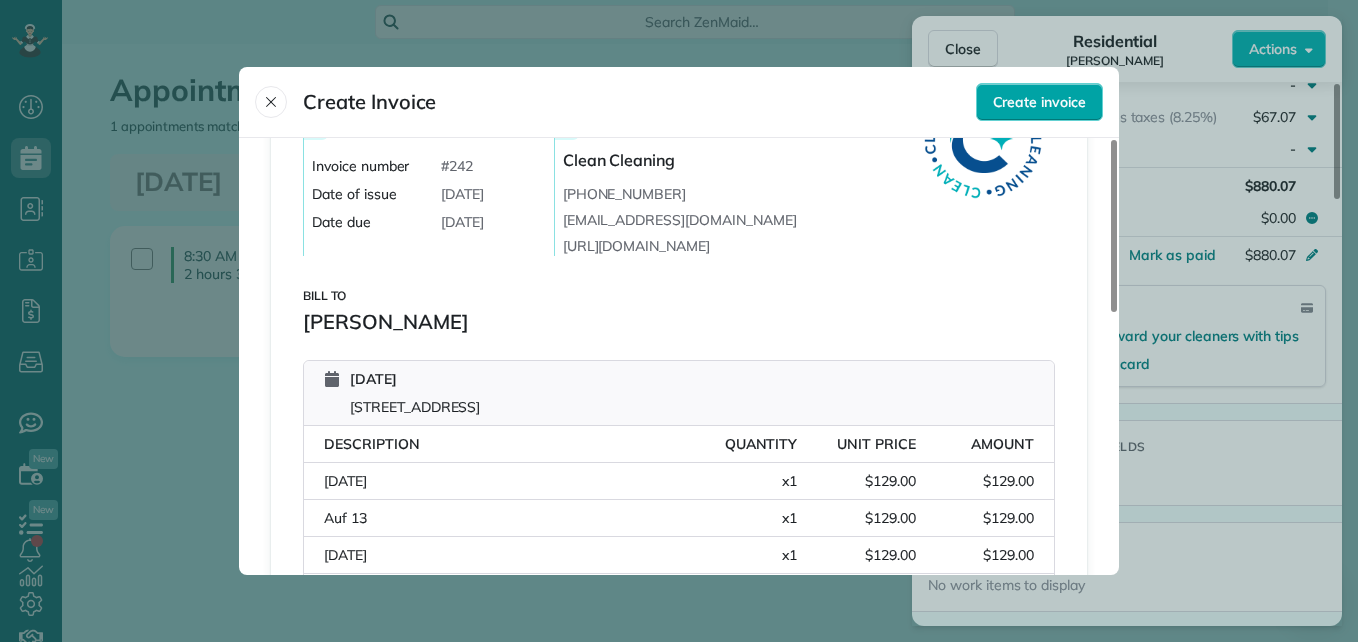 click on "Create invoice" at bounding box center [1039, 102] 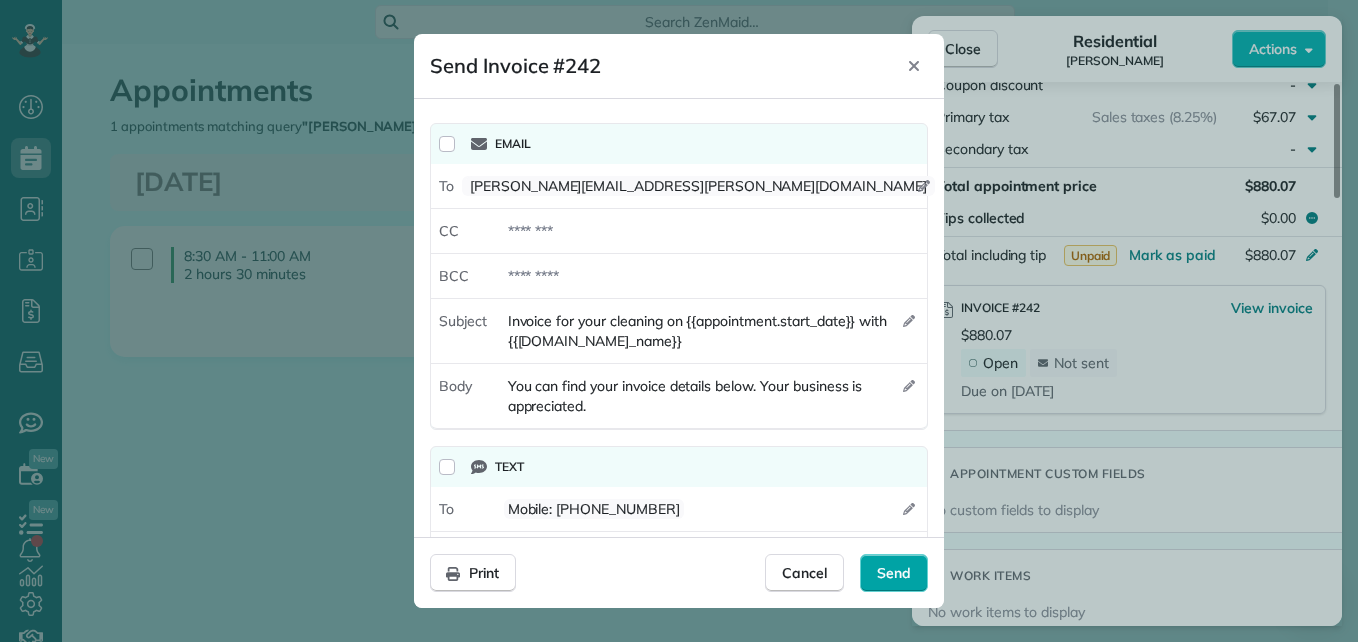 click on "Send" at bounding box center (894, 573) 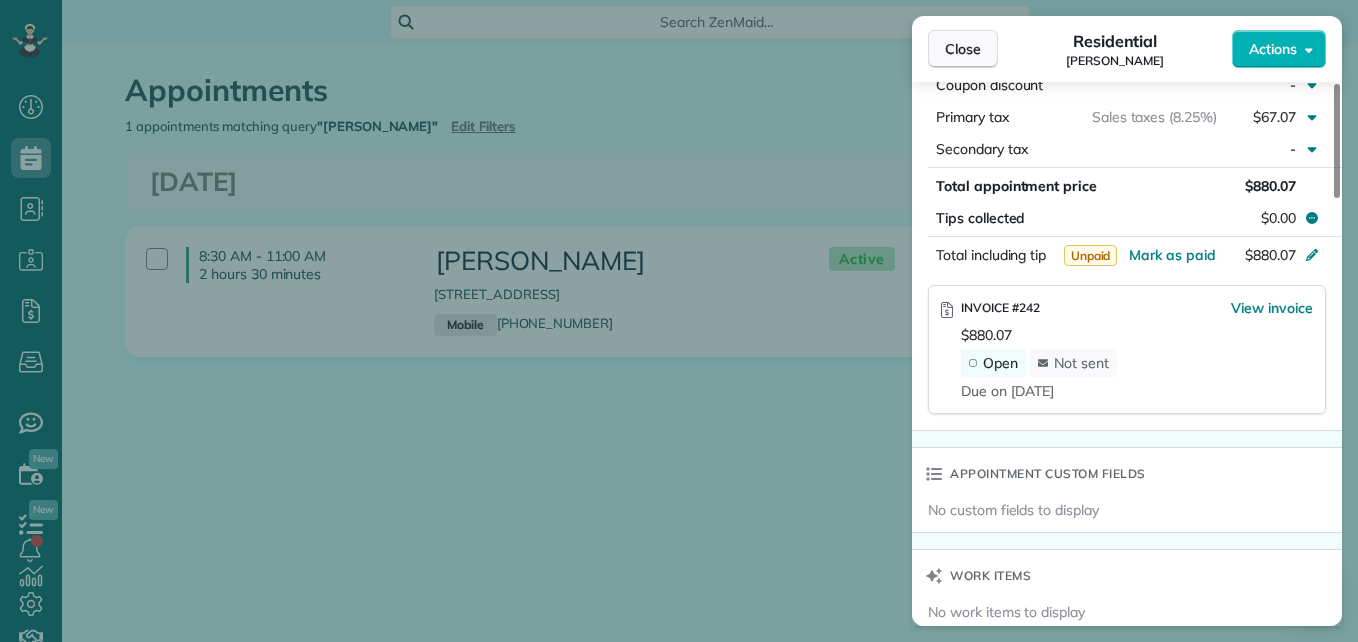 click on "Close" at bounding box center [963, 49] 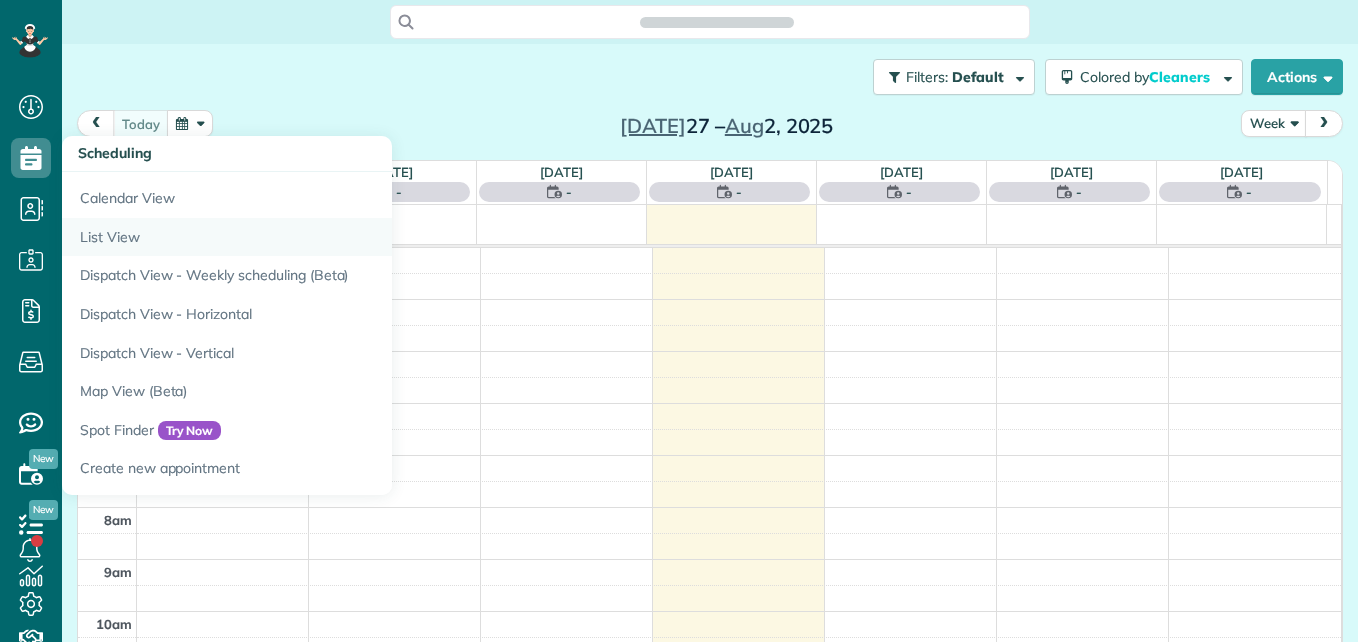 scroll, scrollTop: 0, scrollLeft: 0, axis: both 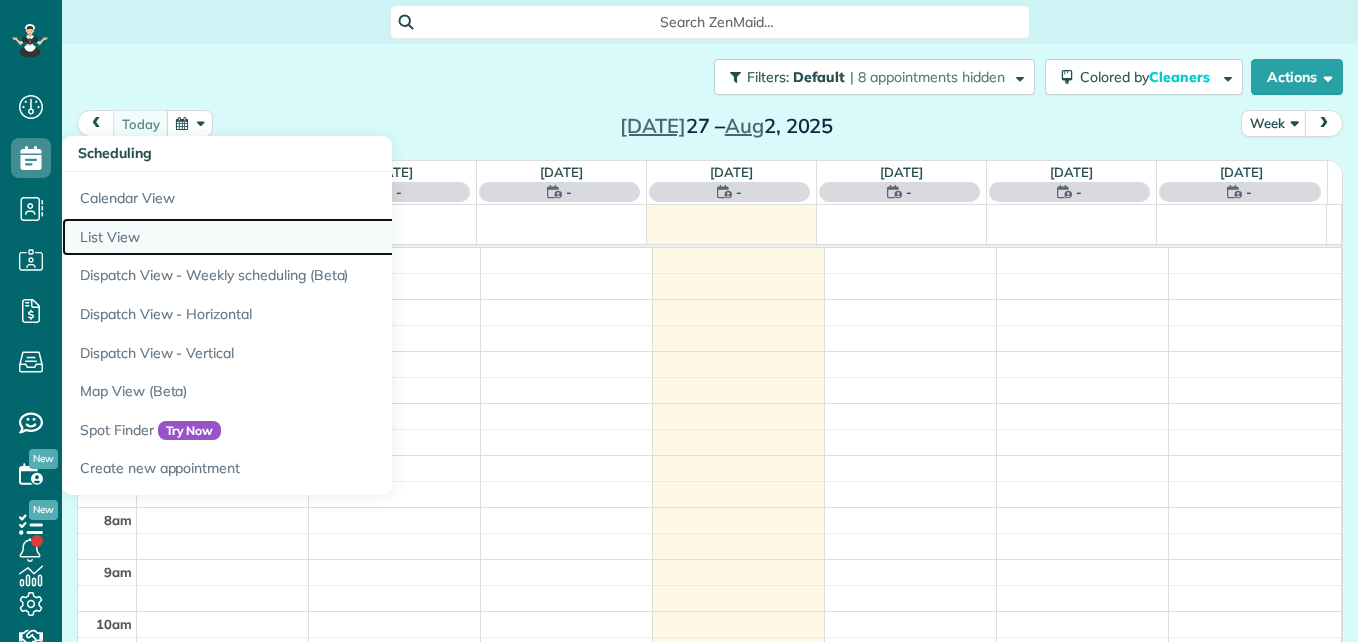 click on "List View" at bounding box center (312, 237) 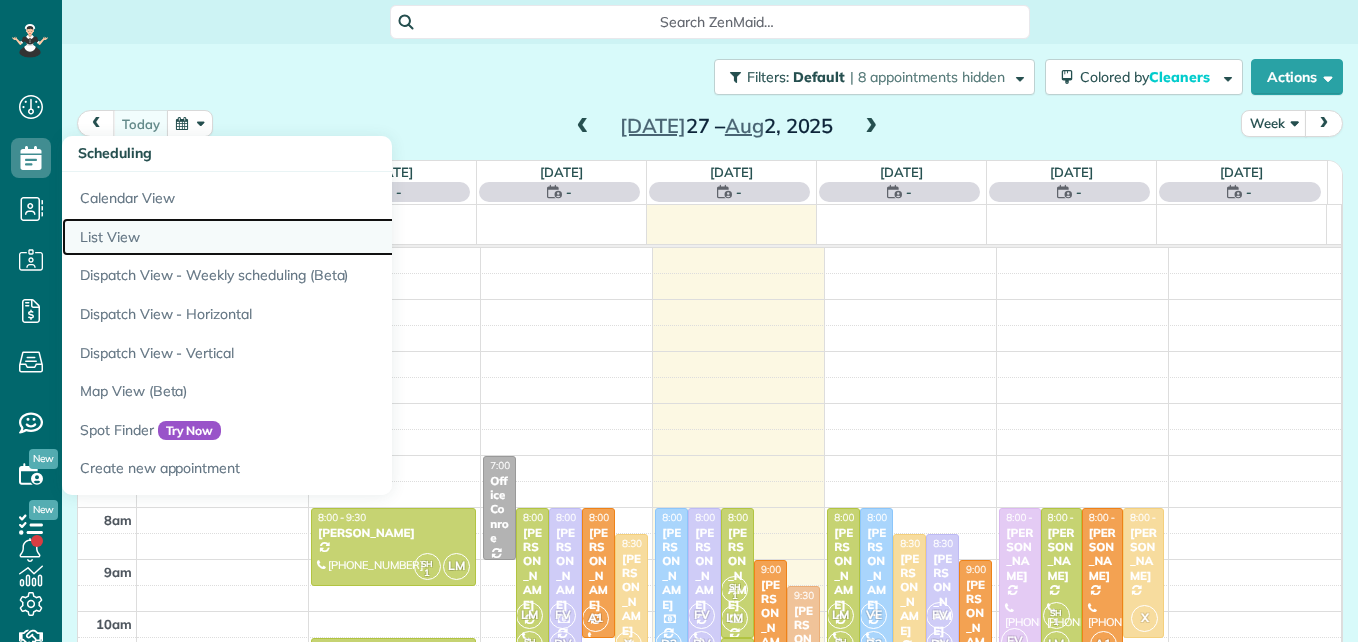 scroll, scrollTop: 642, scrollLeft: 62, axis: both 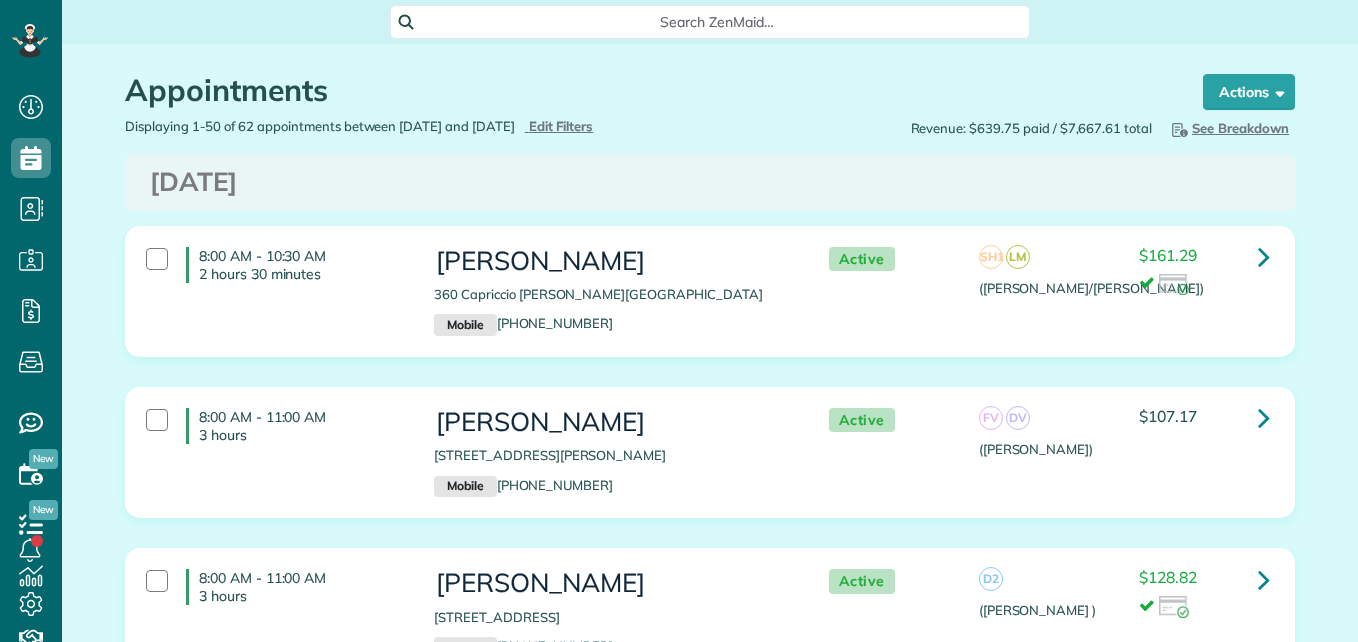 type on "**********" 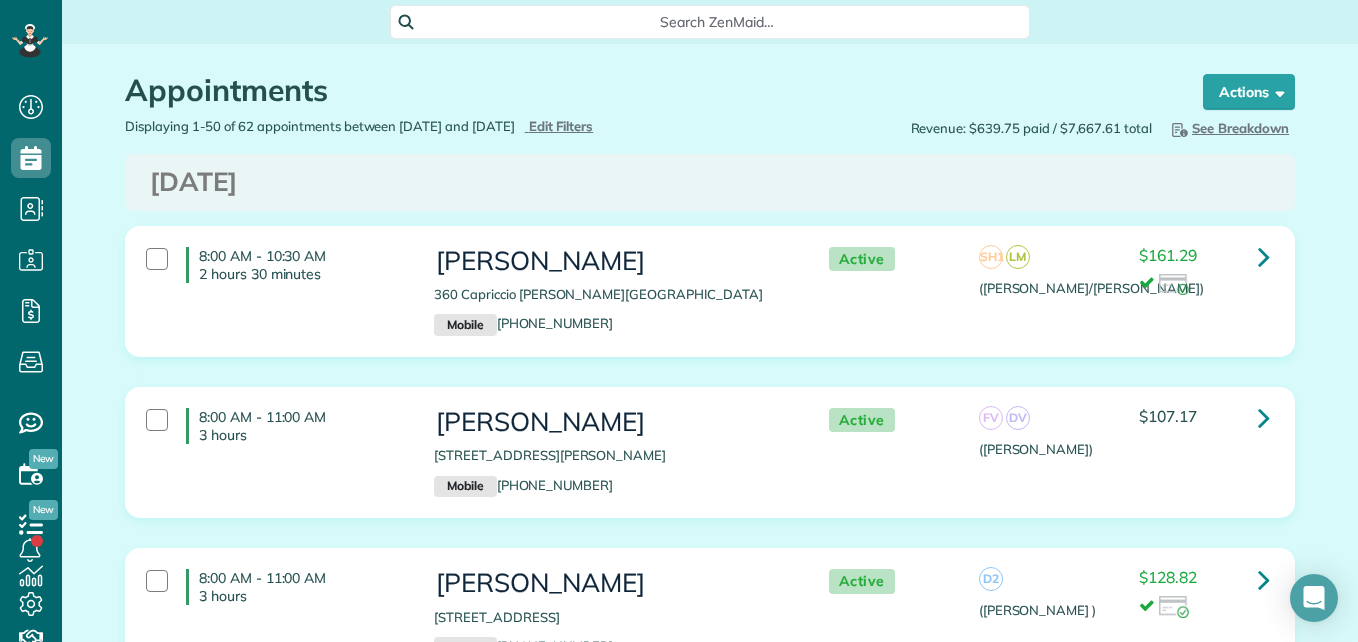 scroll, scrollTop: 642, scrollLeft: 62, axis: both 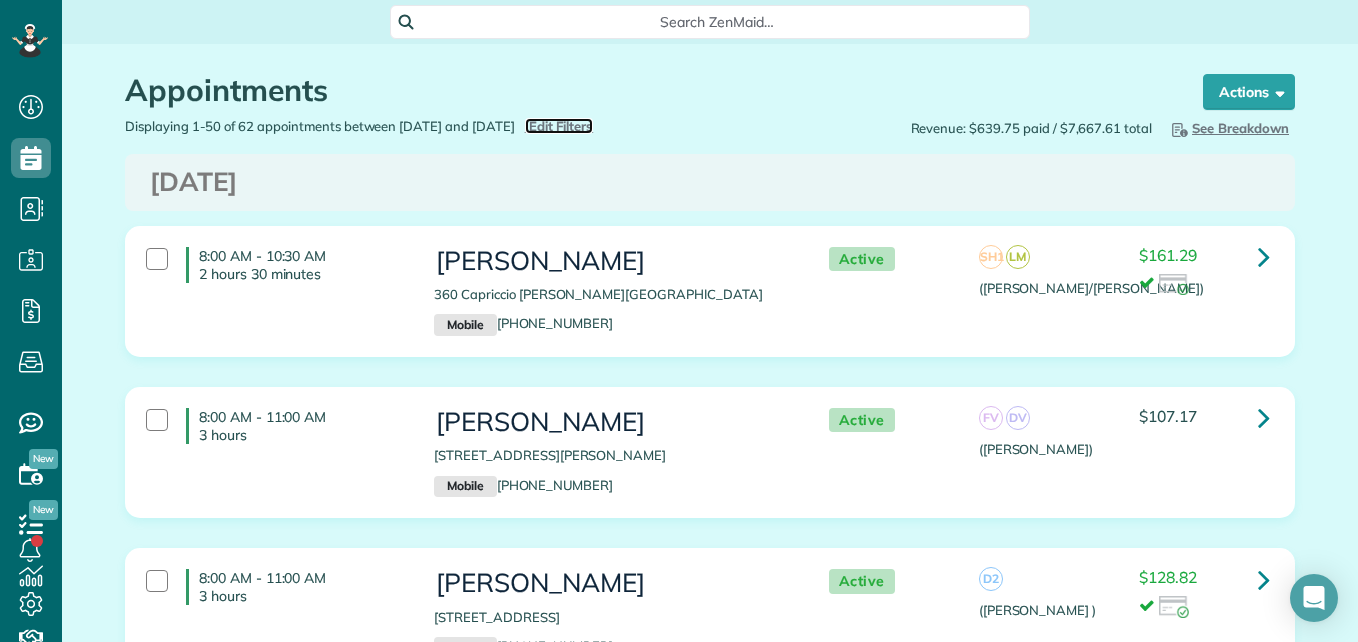 click on "Edit Filters" at bounding box center (561, 126) 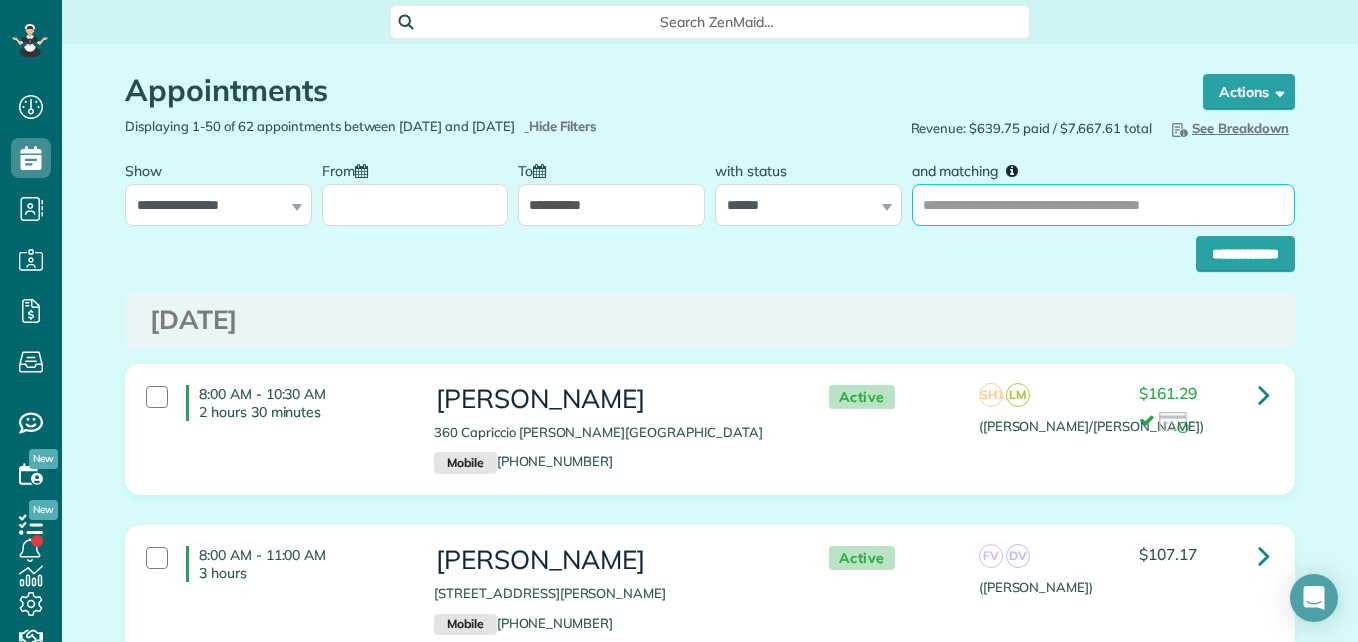 click on "and matching" at bounding box center (1103, 205) 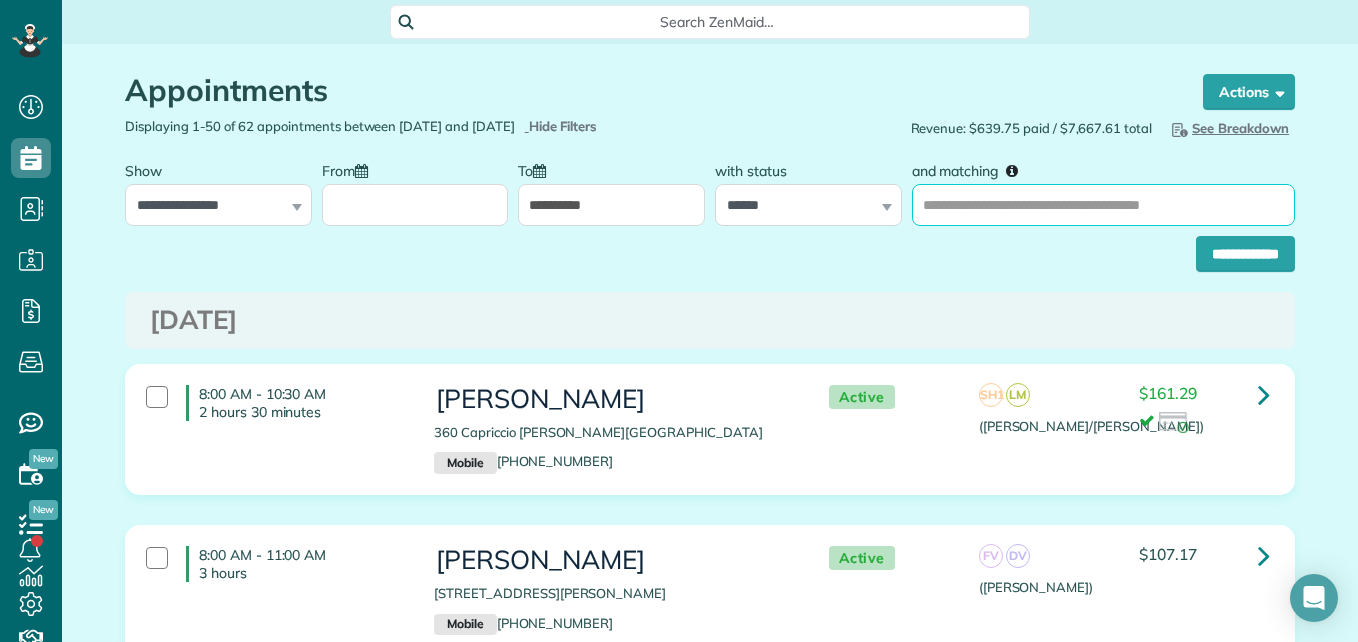 type on "**********" 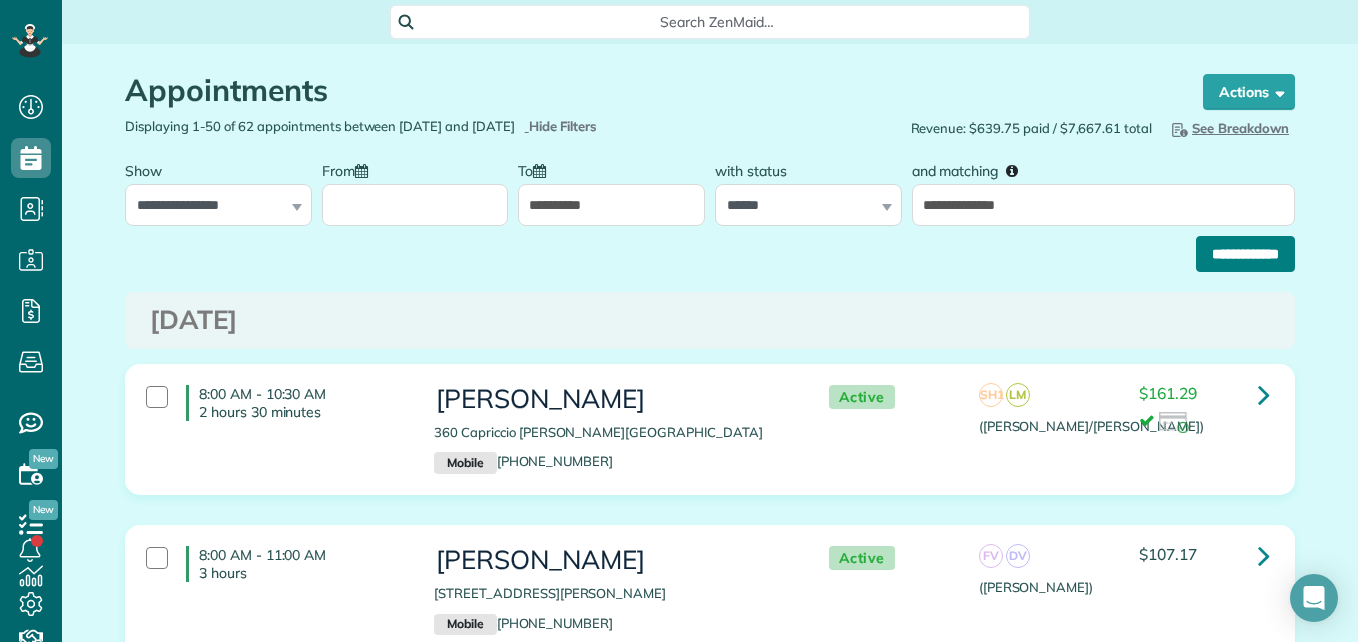 click on "**********" at bounding box center (1245, 254) 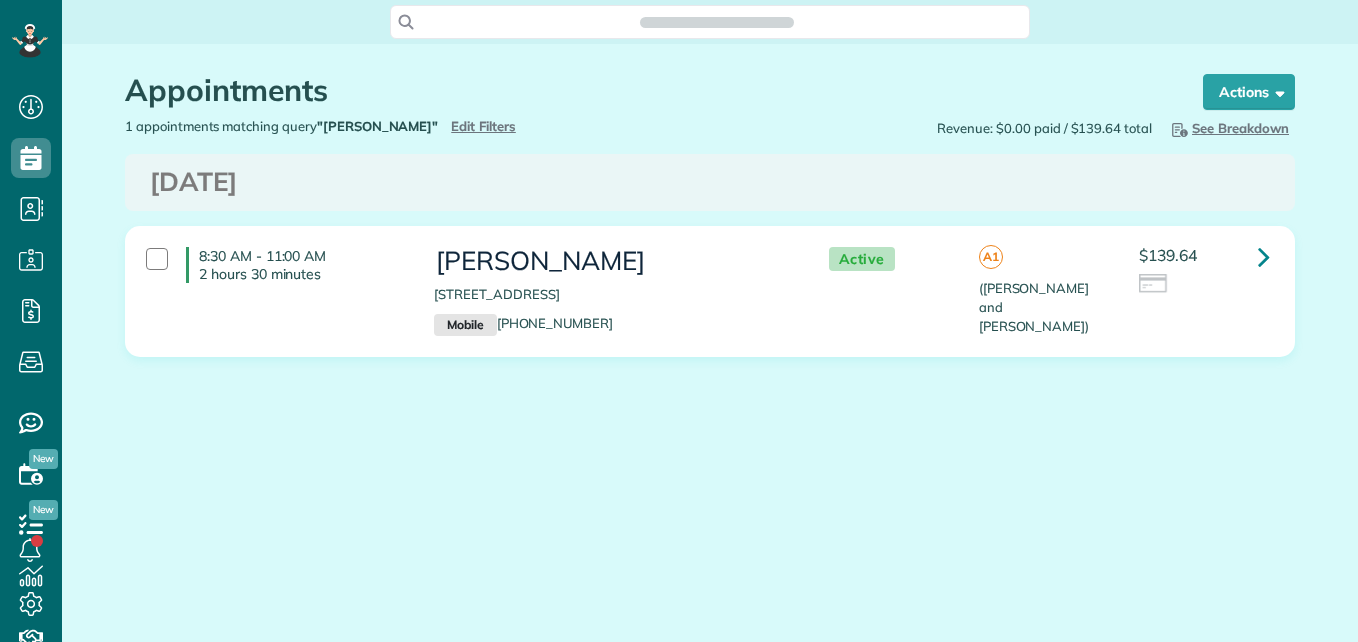 scroll, scrollTop: 0, scrollLeft: 0, axis: both 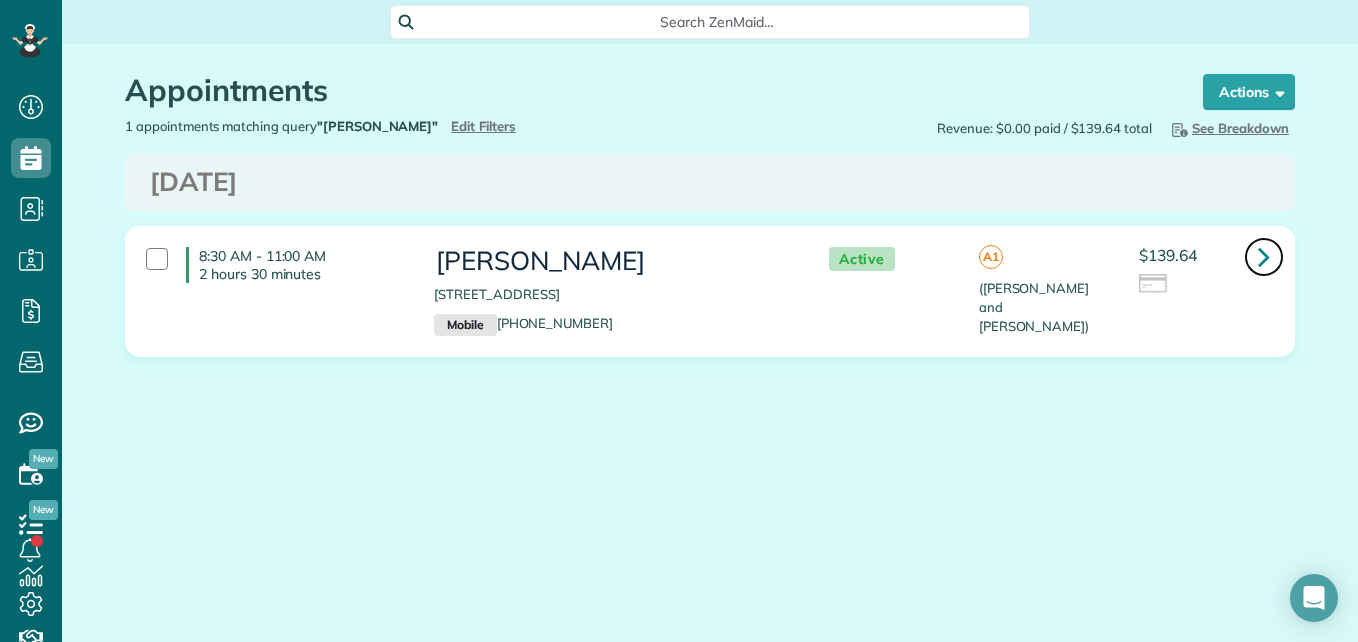 click at bounding box center (1264, 256) 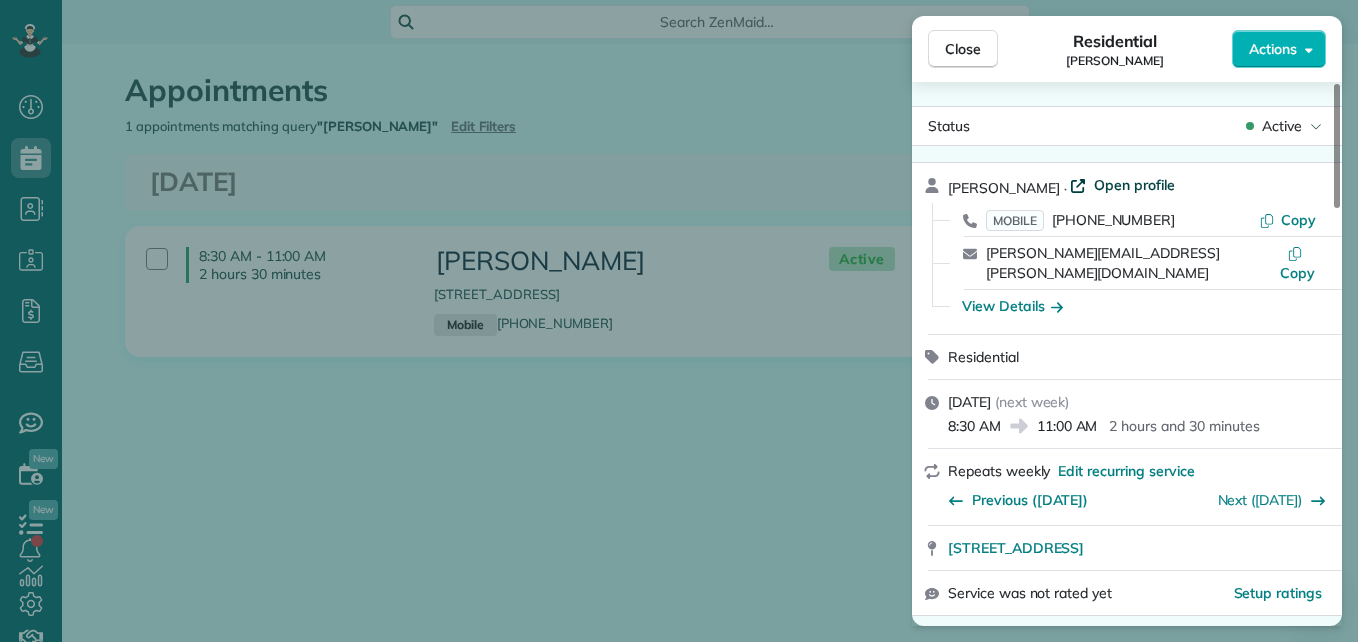 click on "Open profile" at bounding box center (1134, 185) 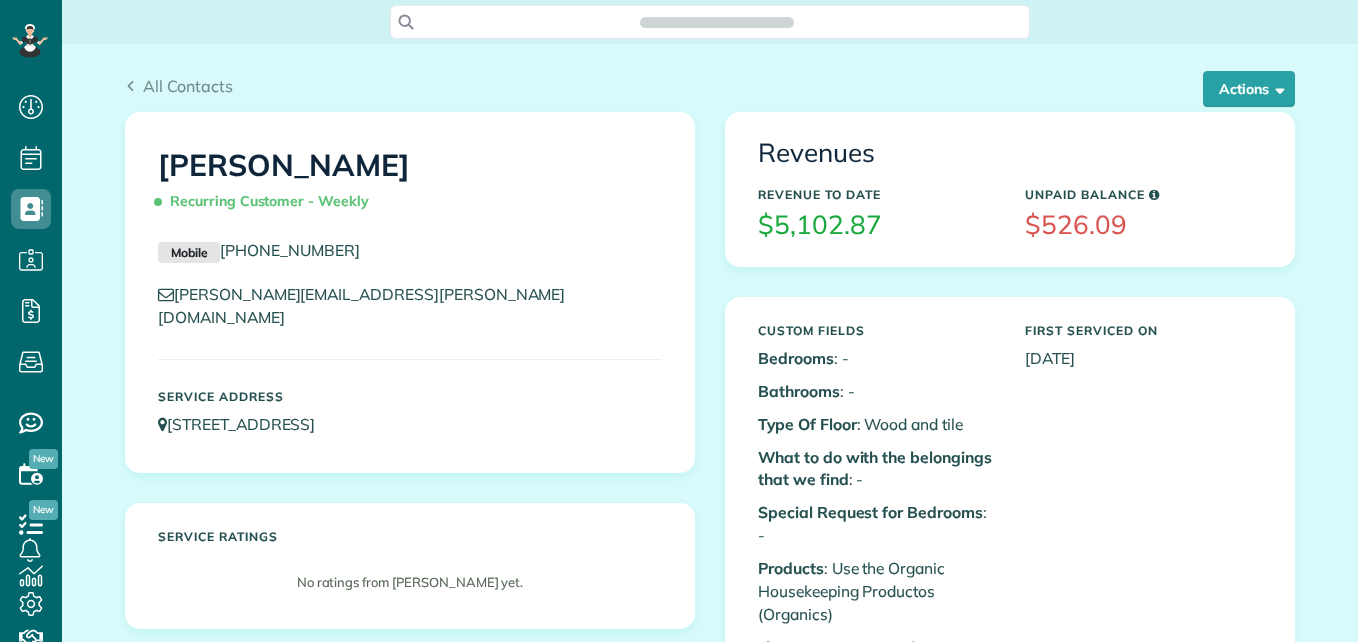 scroll, scrollTop: 0, scrollLeft: 0, axis: both 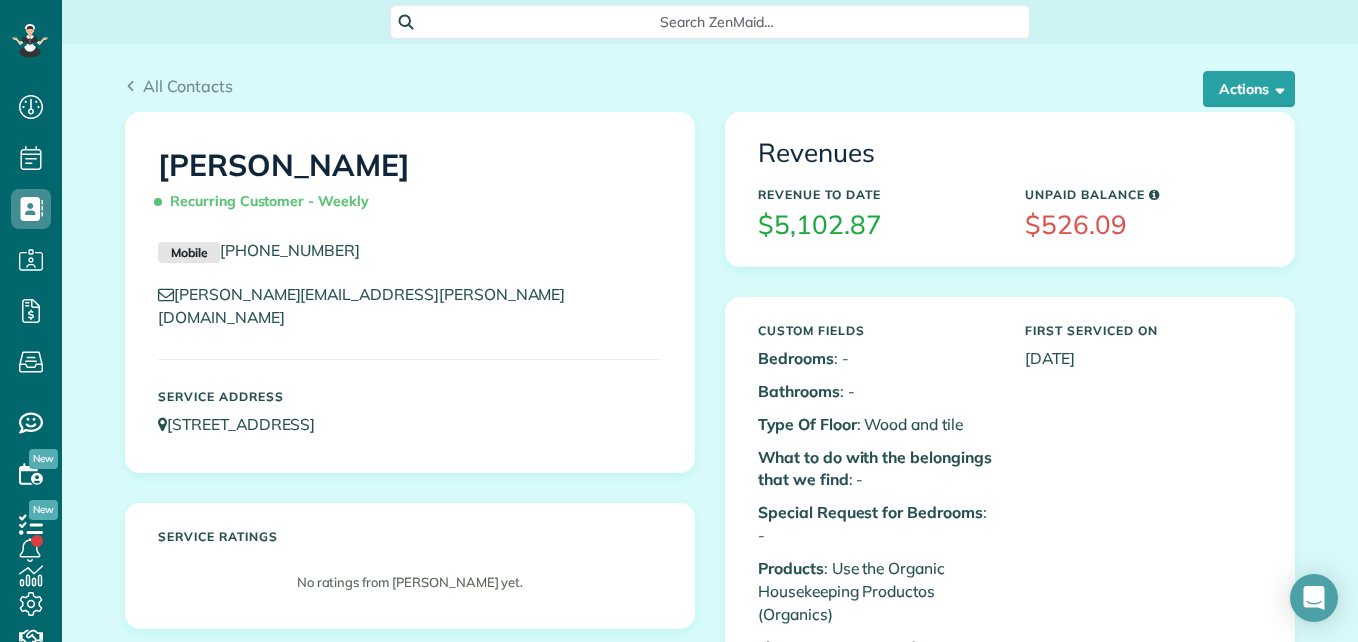 click on "All Contacts
Actions
Edit
Add Appointment
Recent Activity
Send Email
Update Customer Balance
Show Past appointments
Show Future appointments
Manage Credit Cards
[GEOGRAPHIC_DATA]" at bounding box center (710, 78) 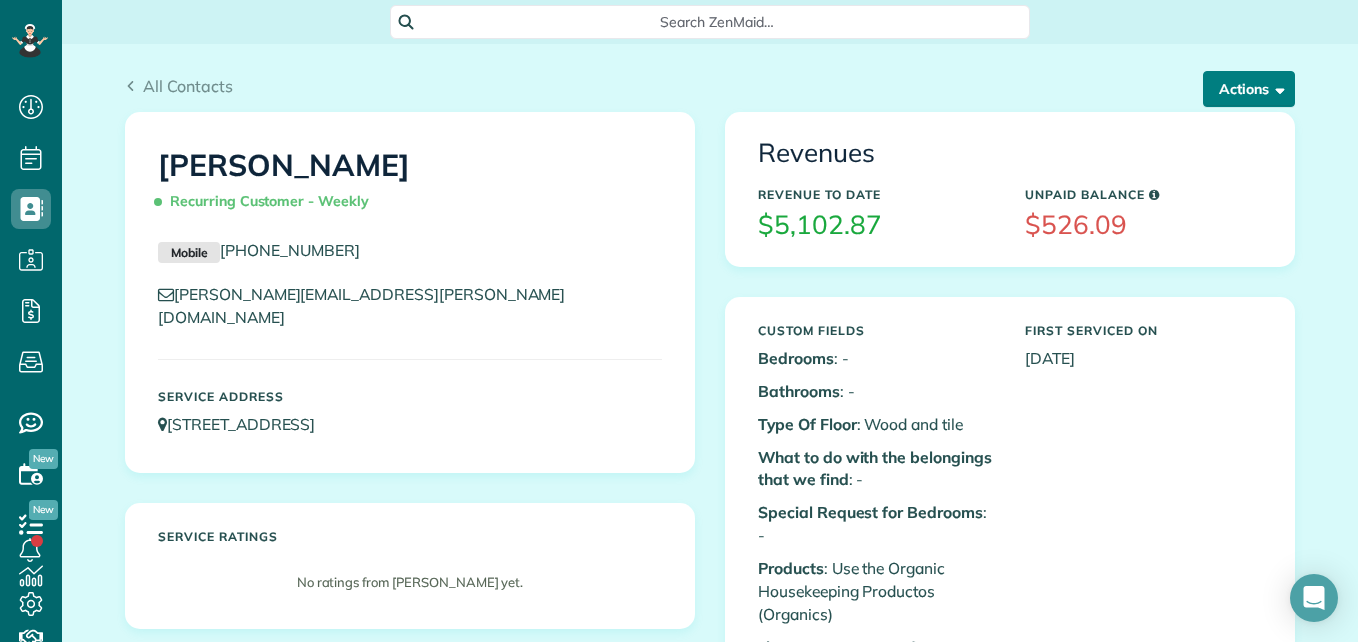click on "Actions" at bounding box center [1249, 89] 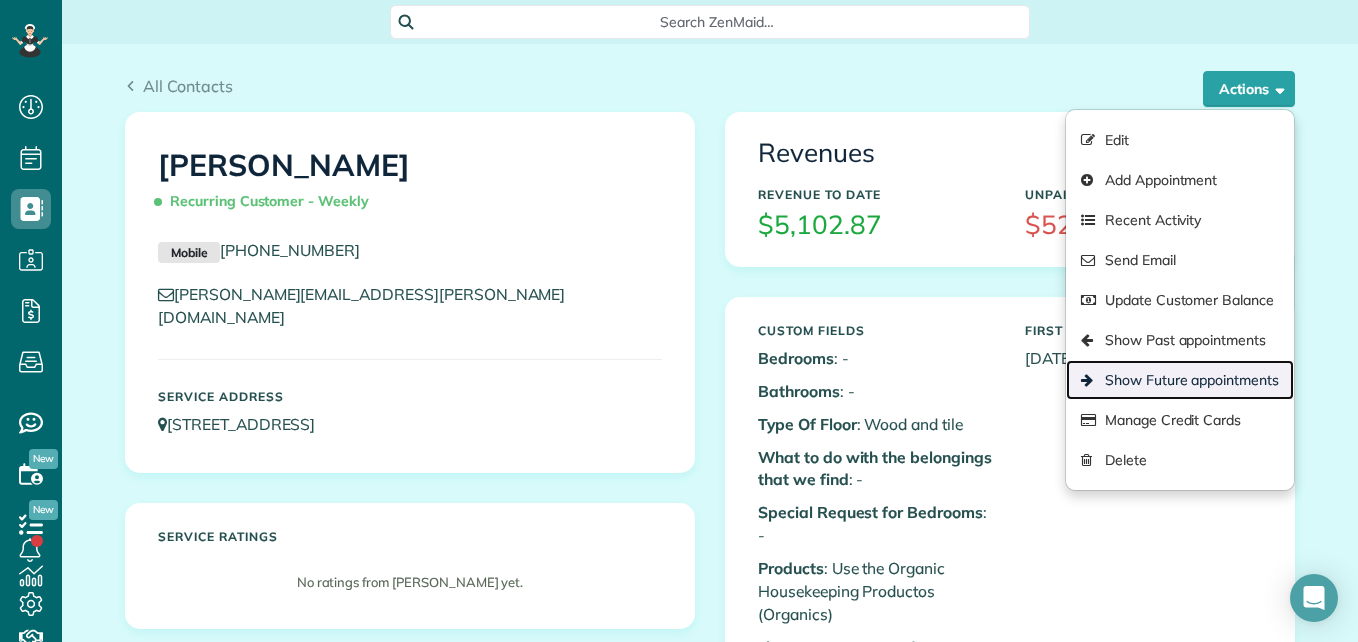 click on "Show Future appointments" at bounding box center [1180, 380] 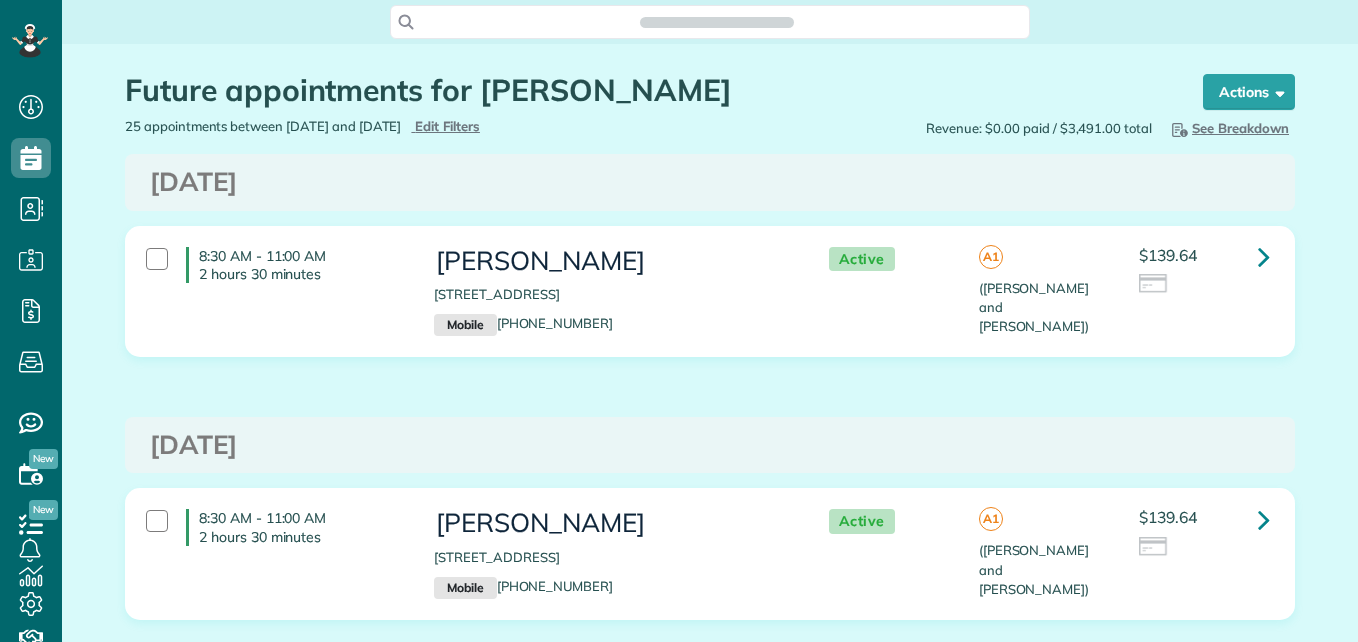 scroll, scrollTop: 0, scrollLeft: 0, axis: both 